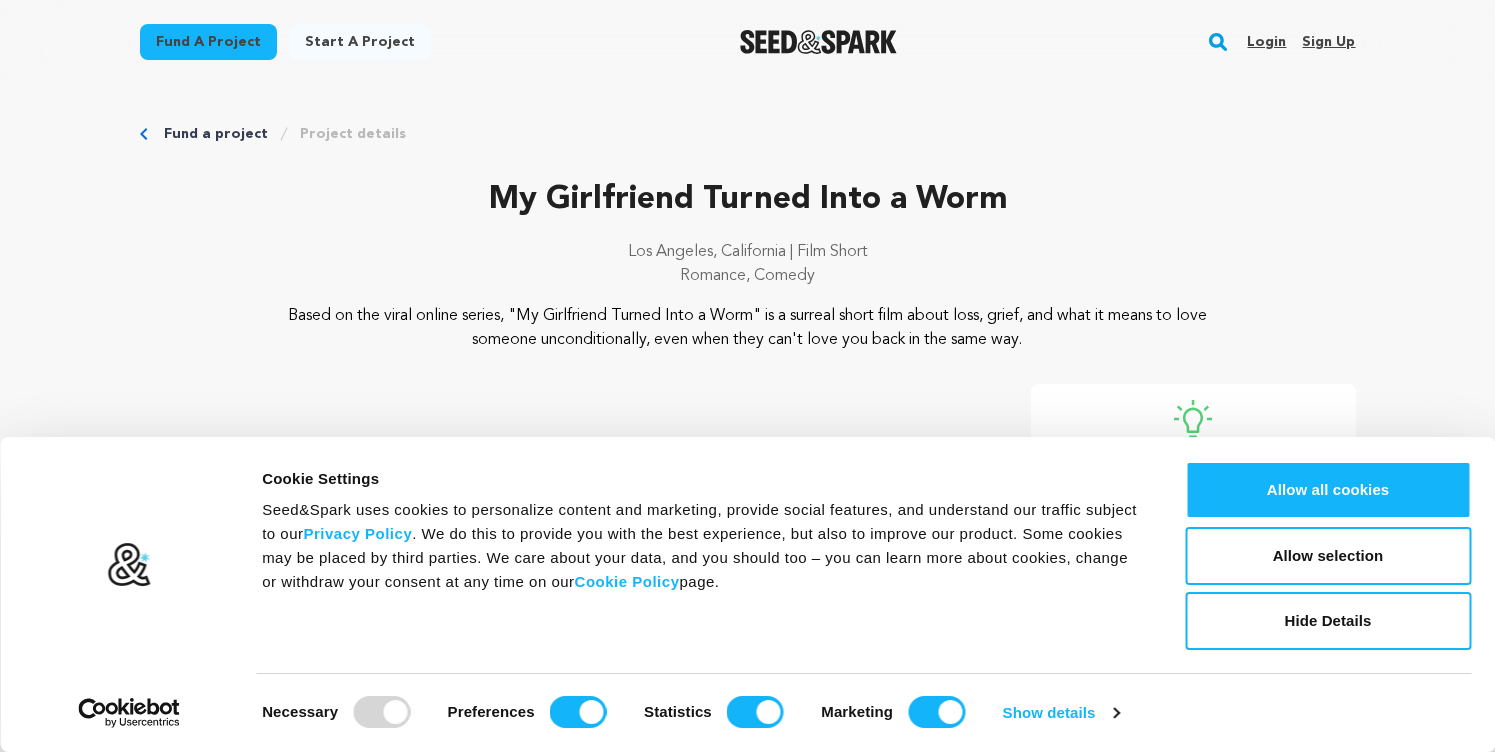 scroll, scrollTop: 0, scrollLeft: 0, axis: both 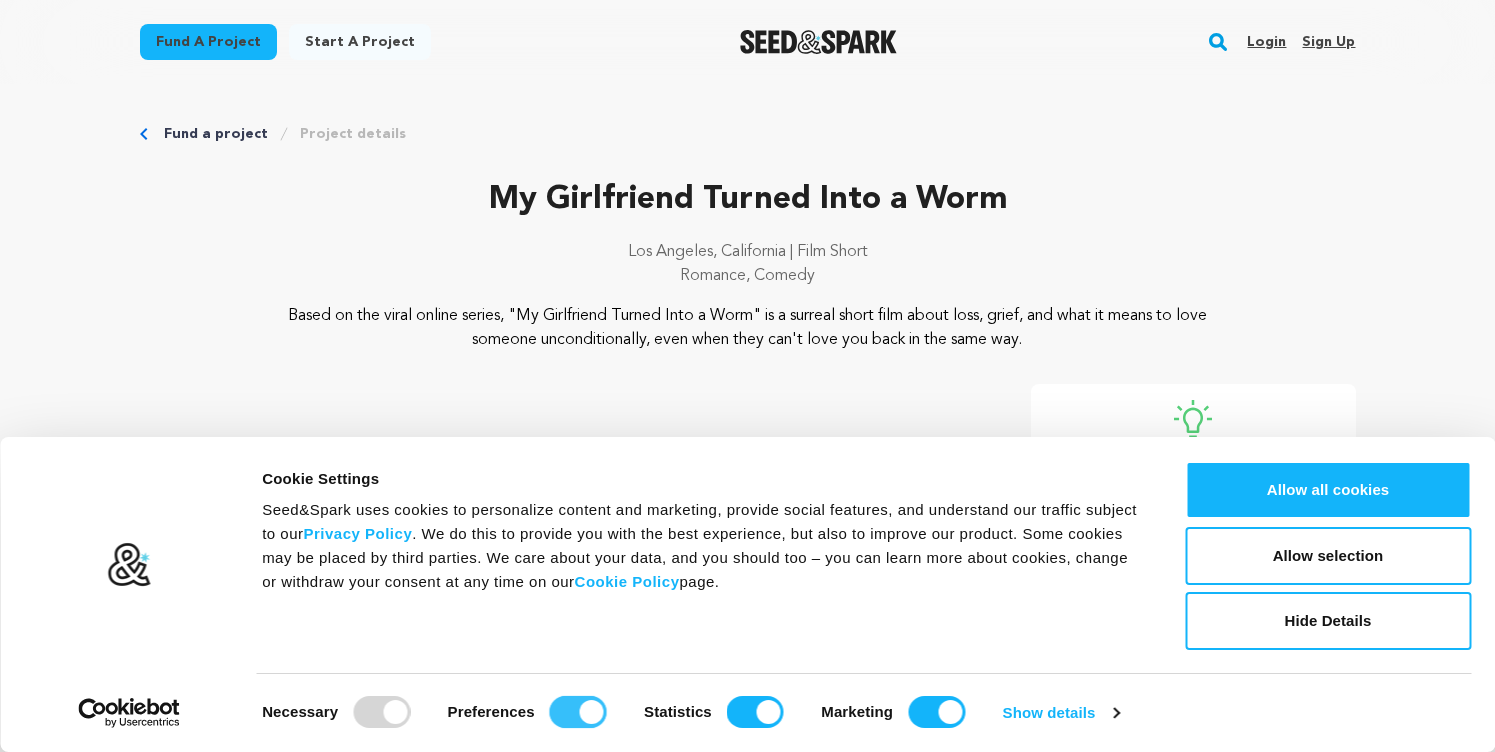 click on "Preferences" at bounding box center [578, 712] 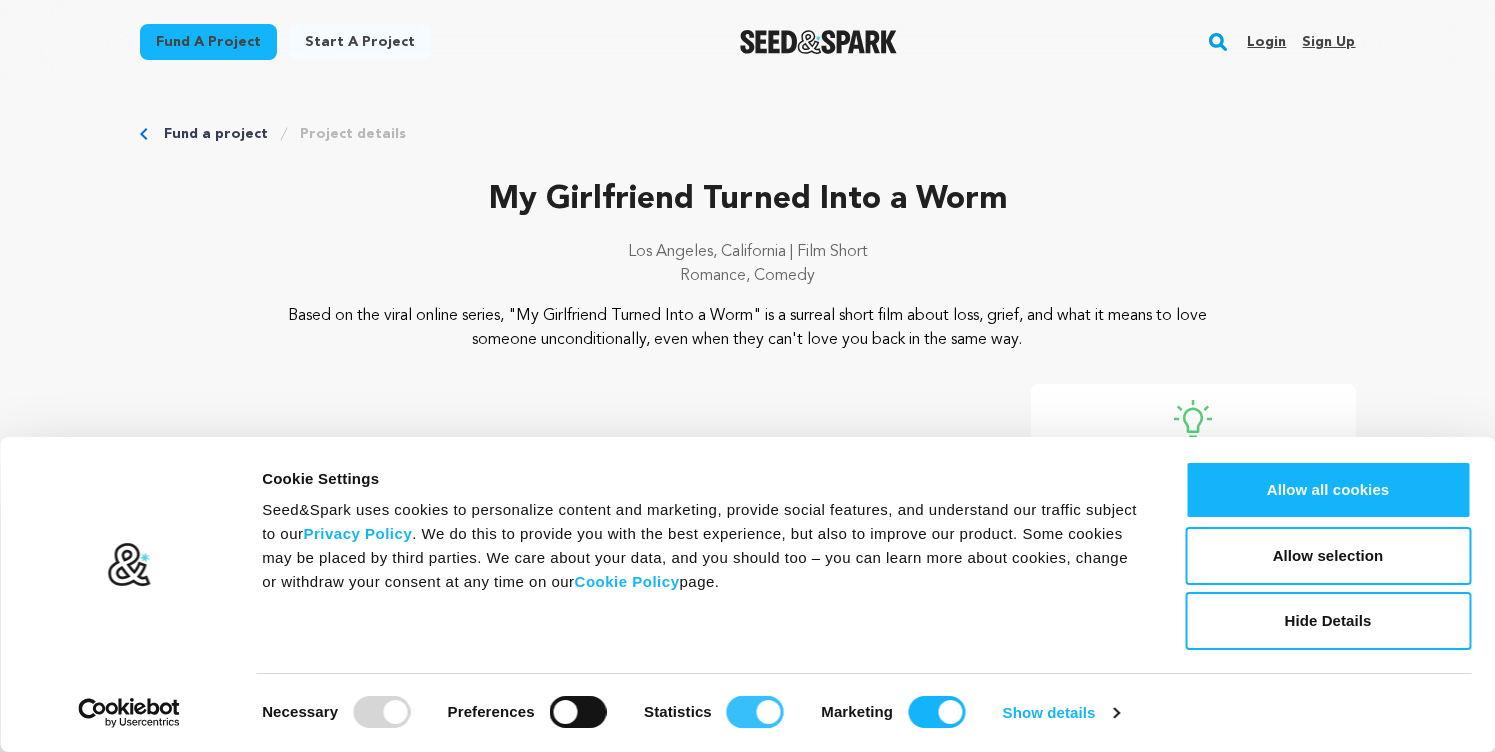 click on "Statistics" at bounding box center (755, 712) 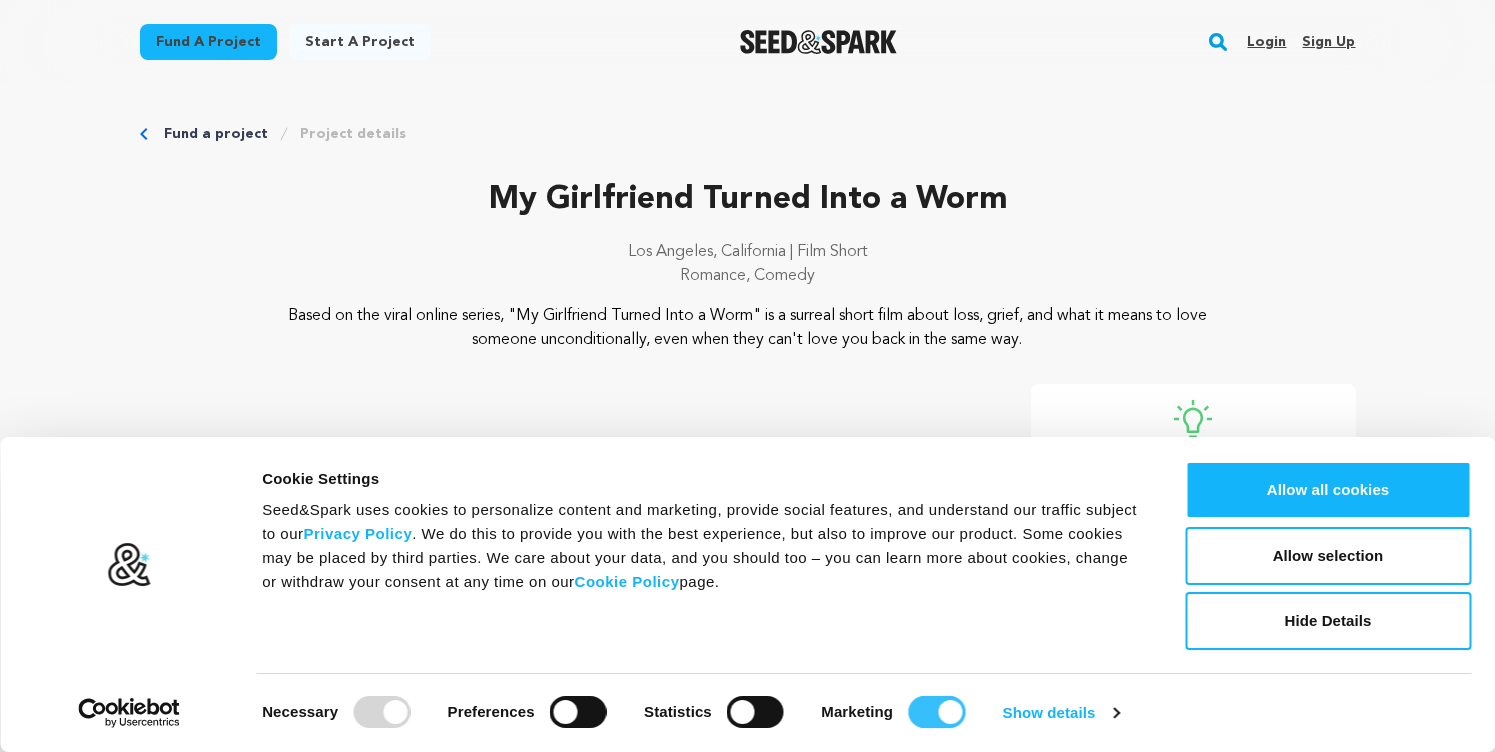 click on "Marketing" at bounding box center (936, 712) 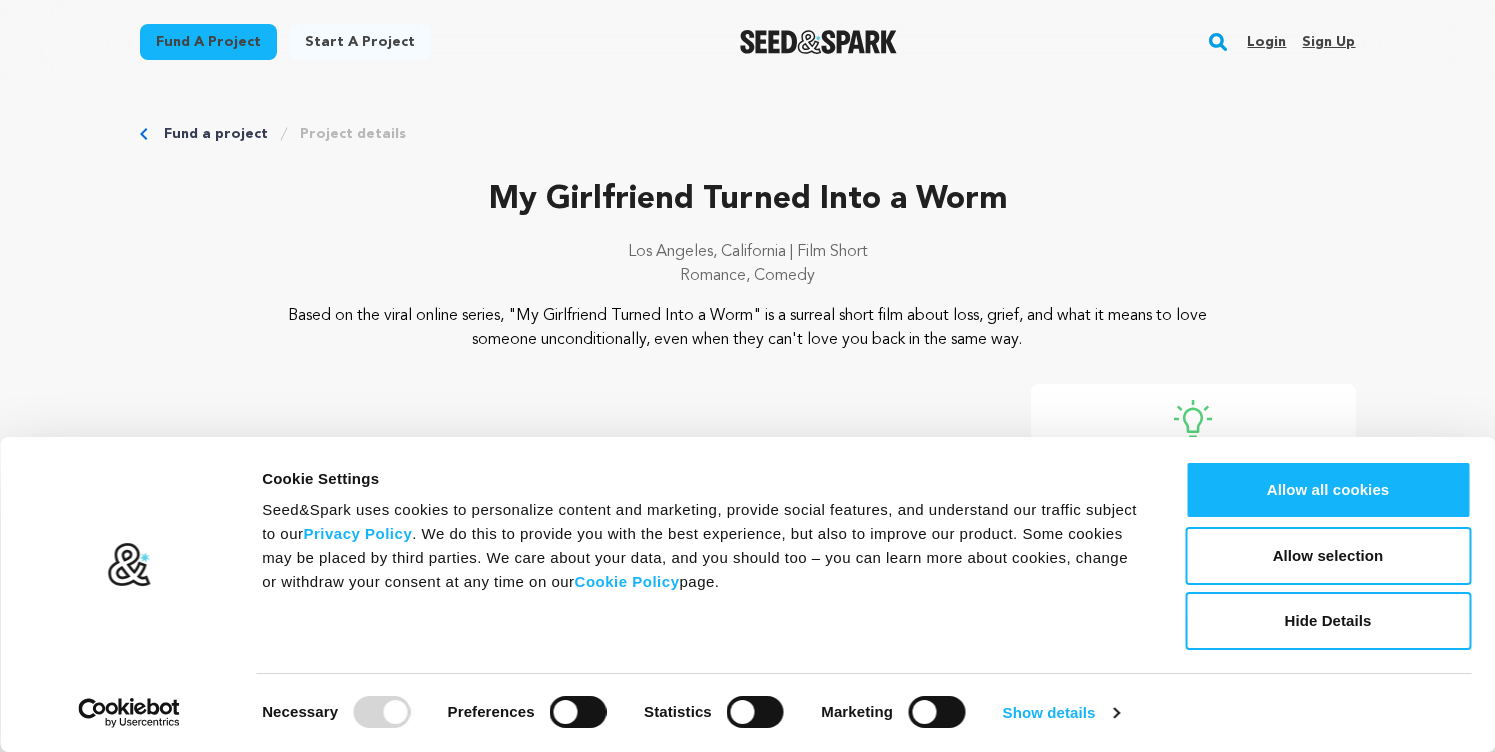 click at bounding box center [381, 712] 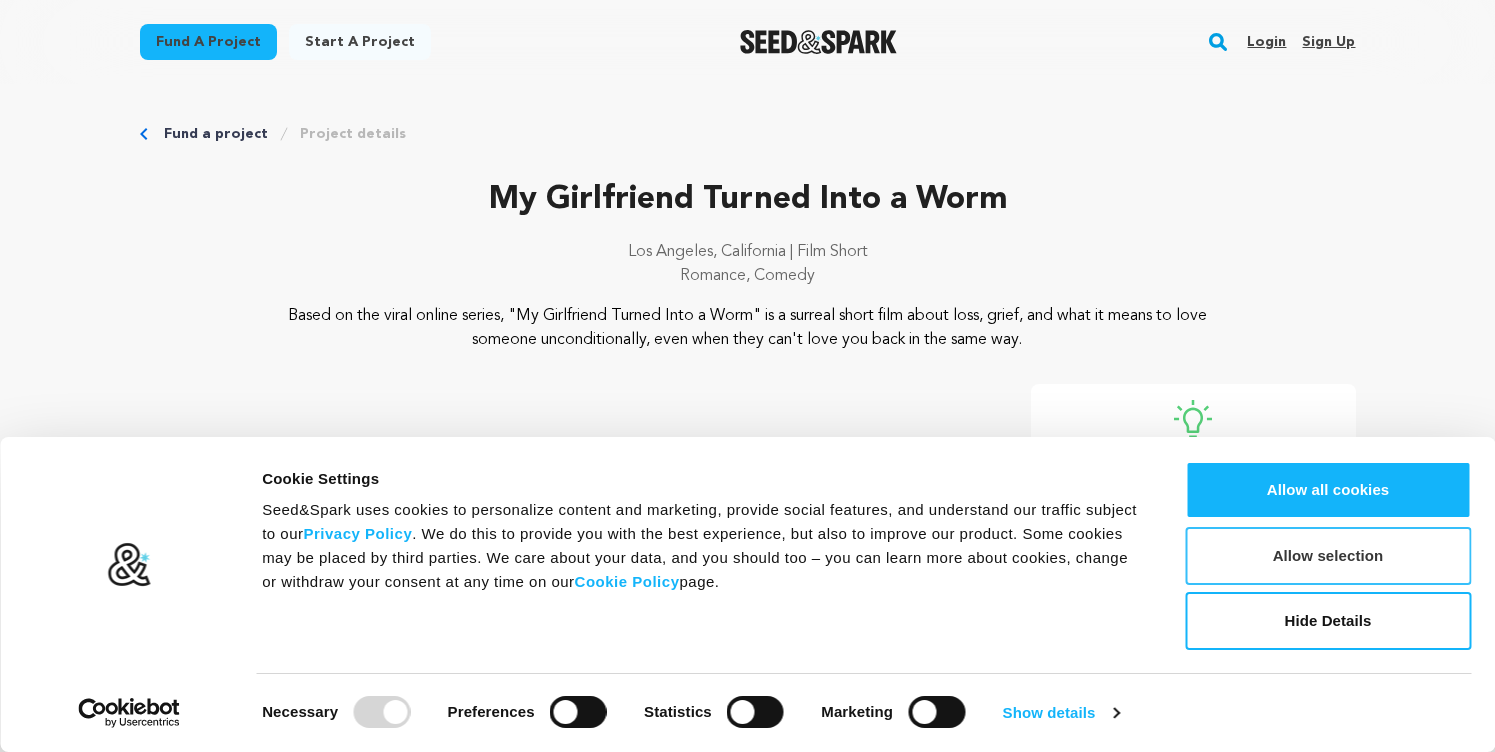 click on "Allow selection" at bounding box center [1328, 556] 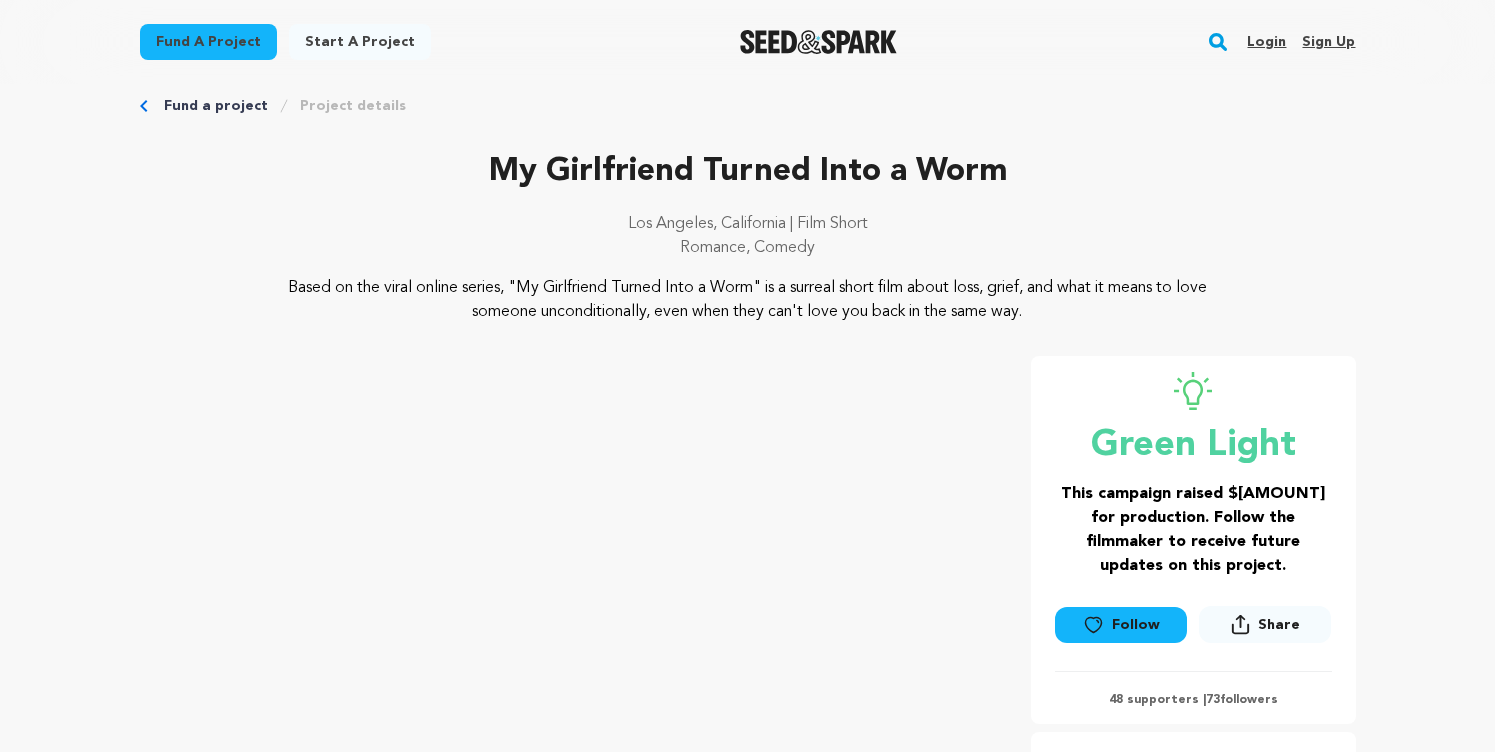 scroll, scrollTop: 30, scrollLeft: 0, axis: vertical 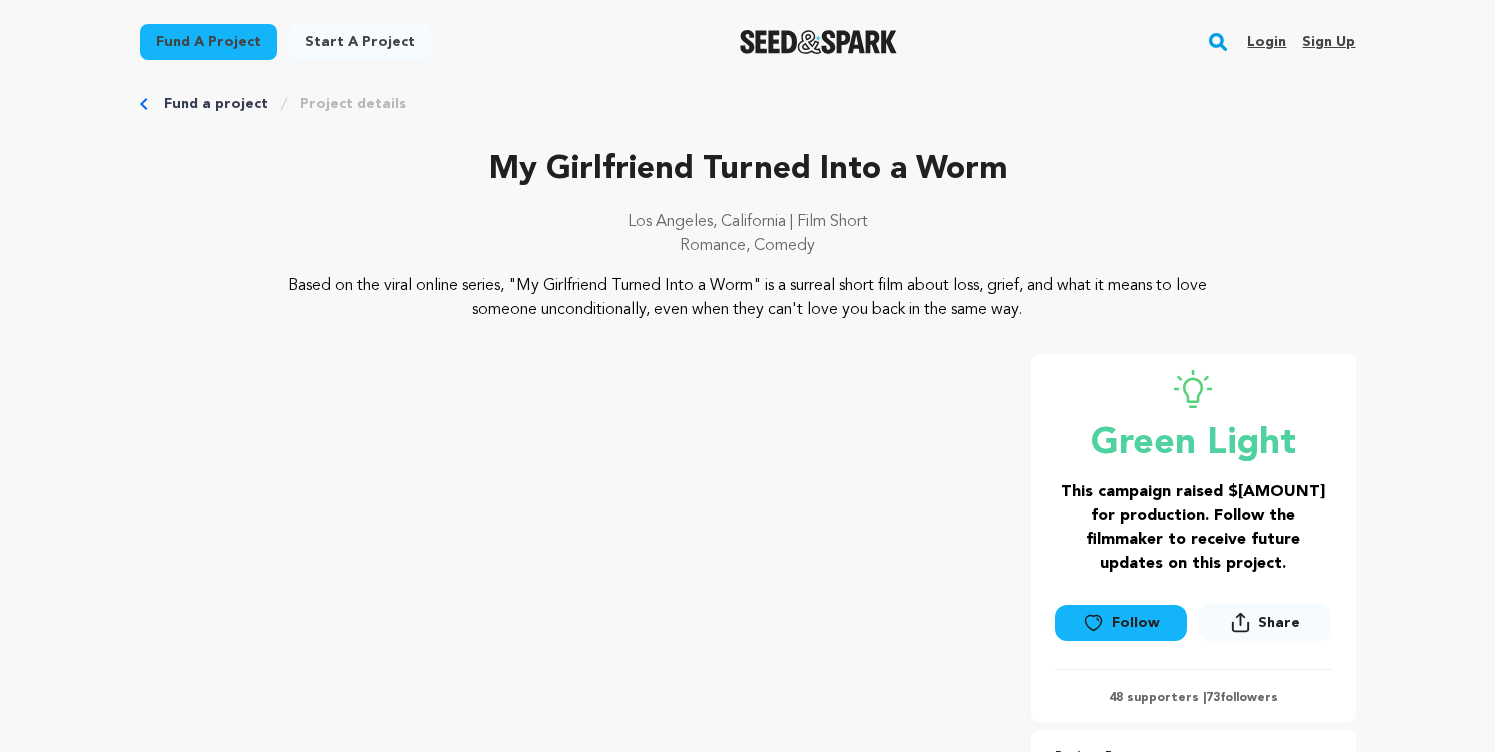 drag, startPoint x: 196, startPoint y: 263, endPoint x: 406, endPoint y: 307, distance: 214.56001 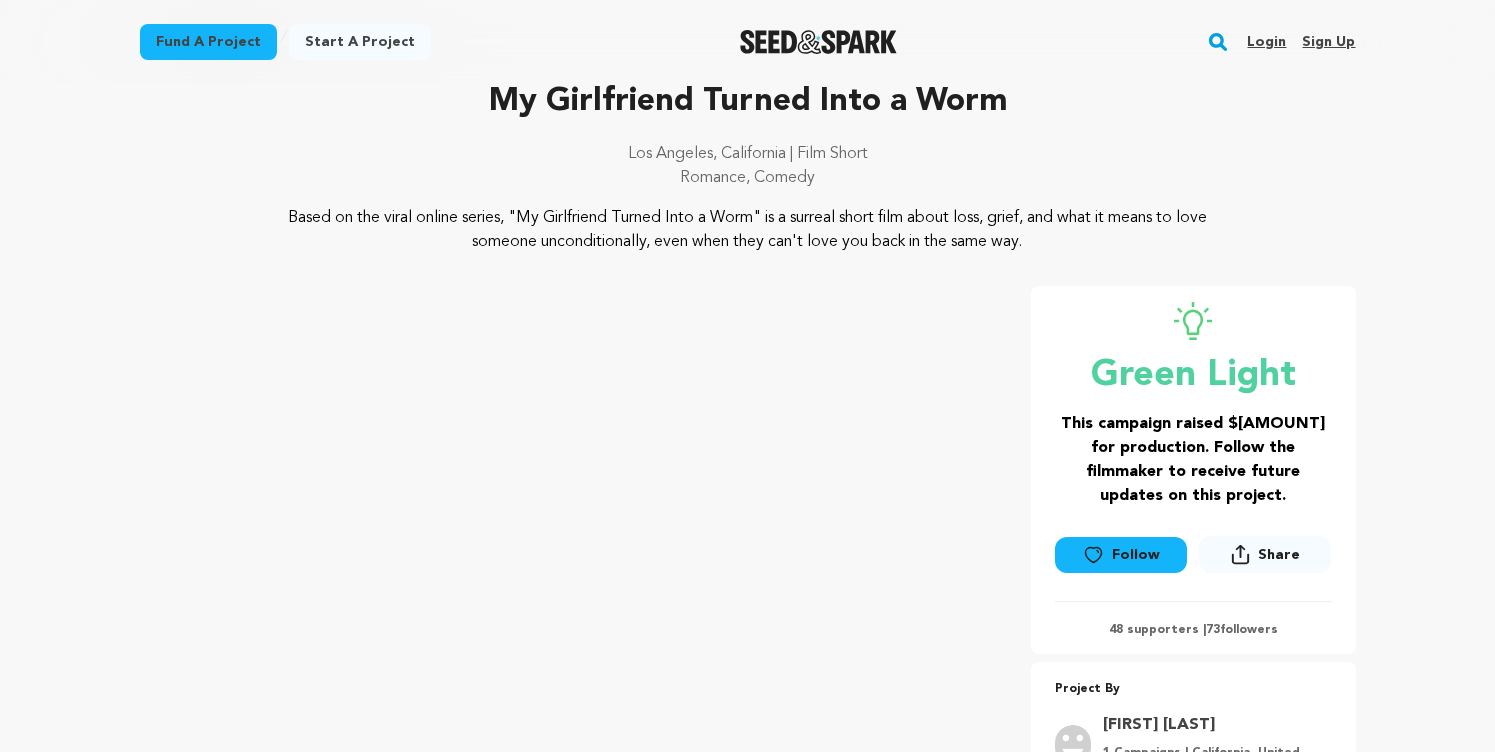 scroll, scrollTop: 102, scrollLeft: 0, axis: vertical 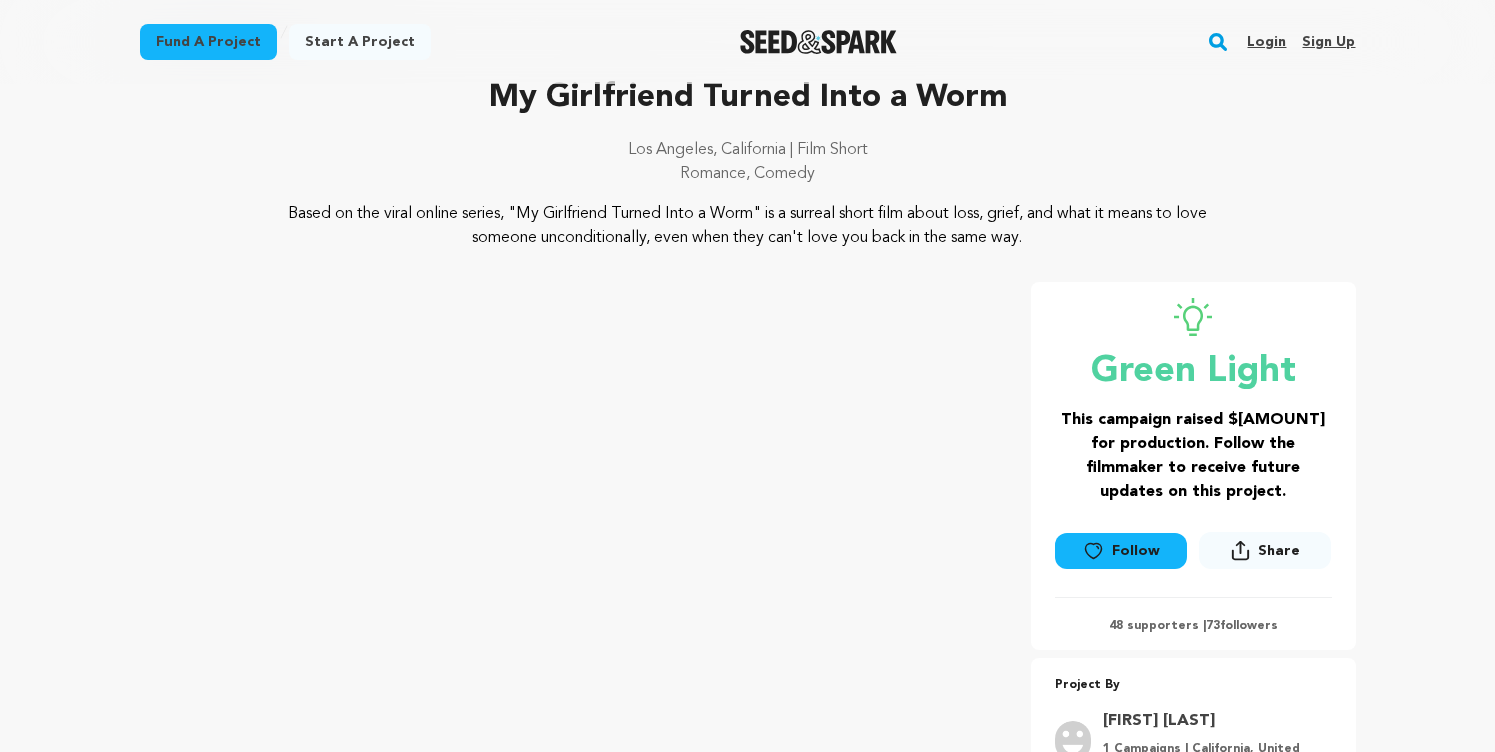 drag, startPoint x: 1129, startPoint y: 237, endPoint x: 594, endPoint y: 214, distance: 535.49414 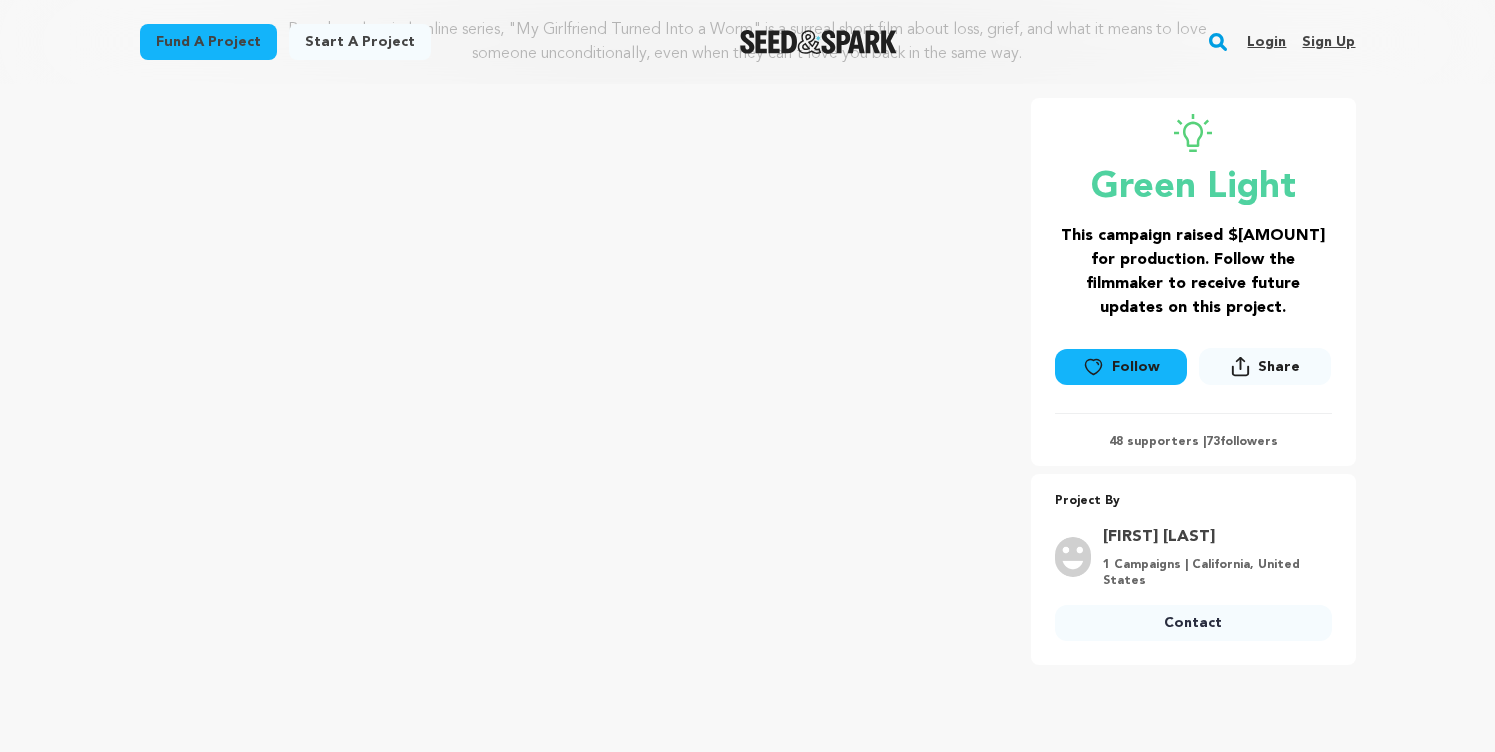 scroll, scrollTop: 277, scrollLeft: 0, axis: vertical 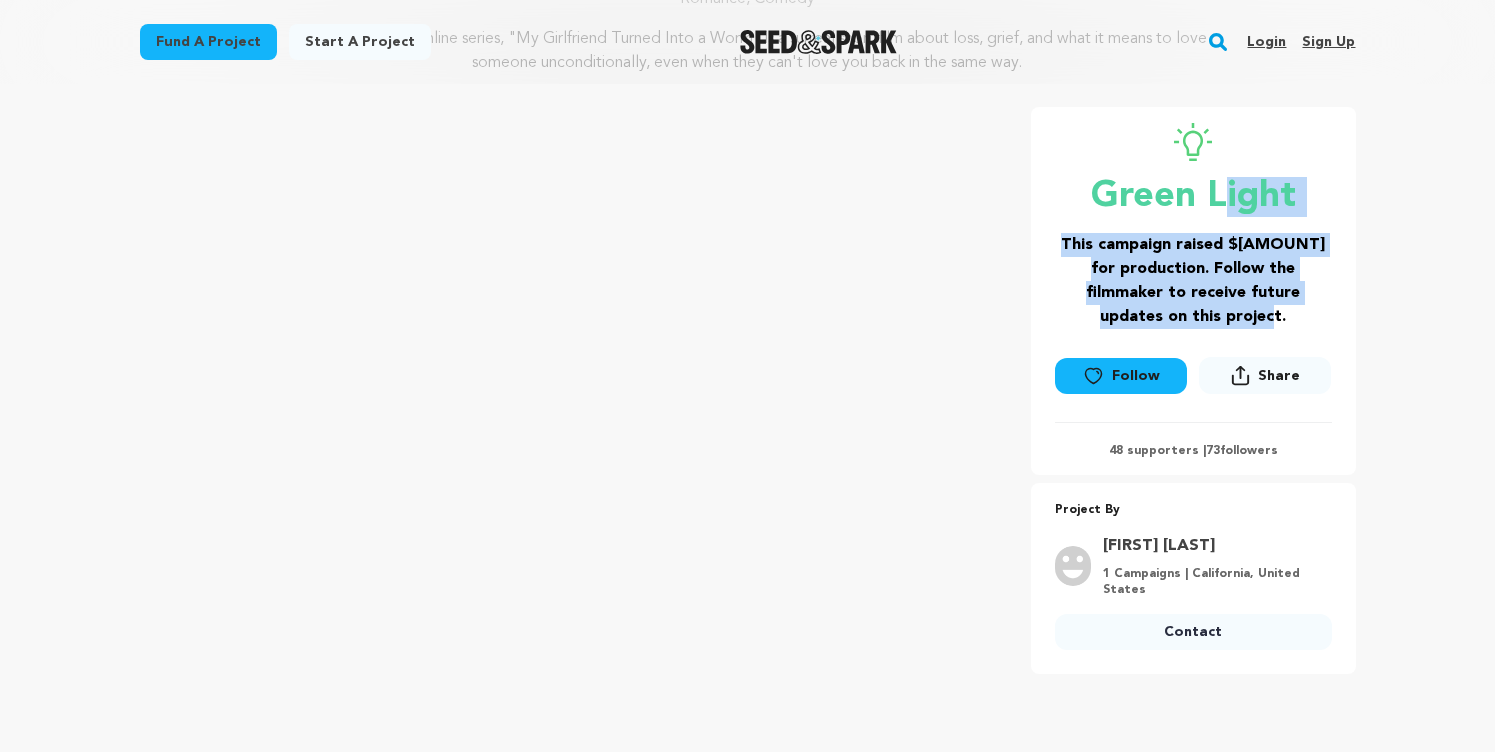 drag, startPoint x: 1429, startPoint y: 339, endPoint x: 1222, endPoint y: 216, distance: 240.78621 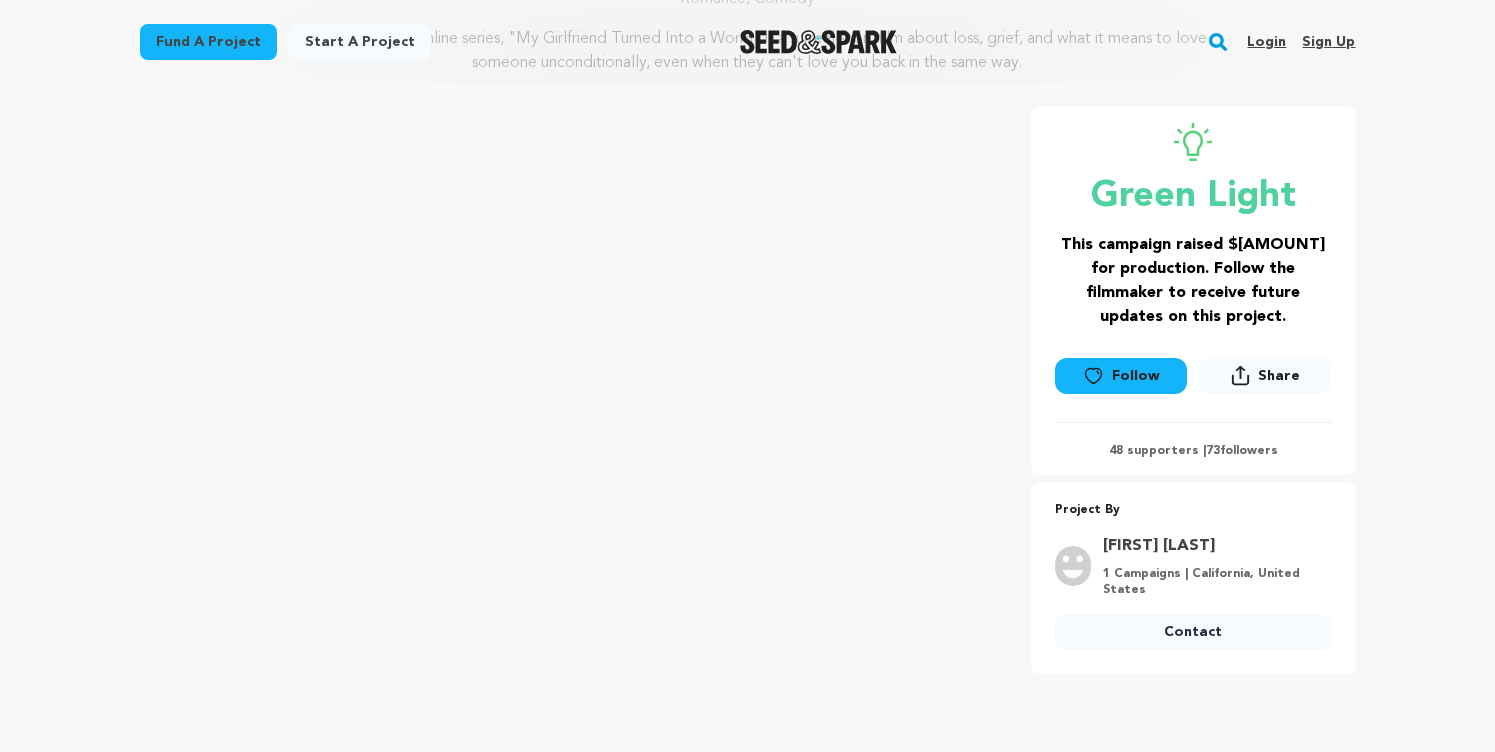 click on "Fund a project
Start a project
Search
Login
Sign up
Start a project" at bounding box center (747, 579) 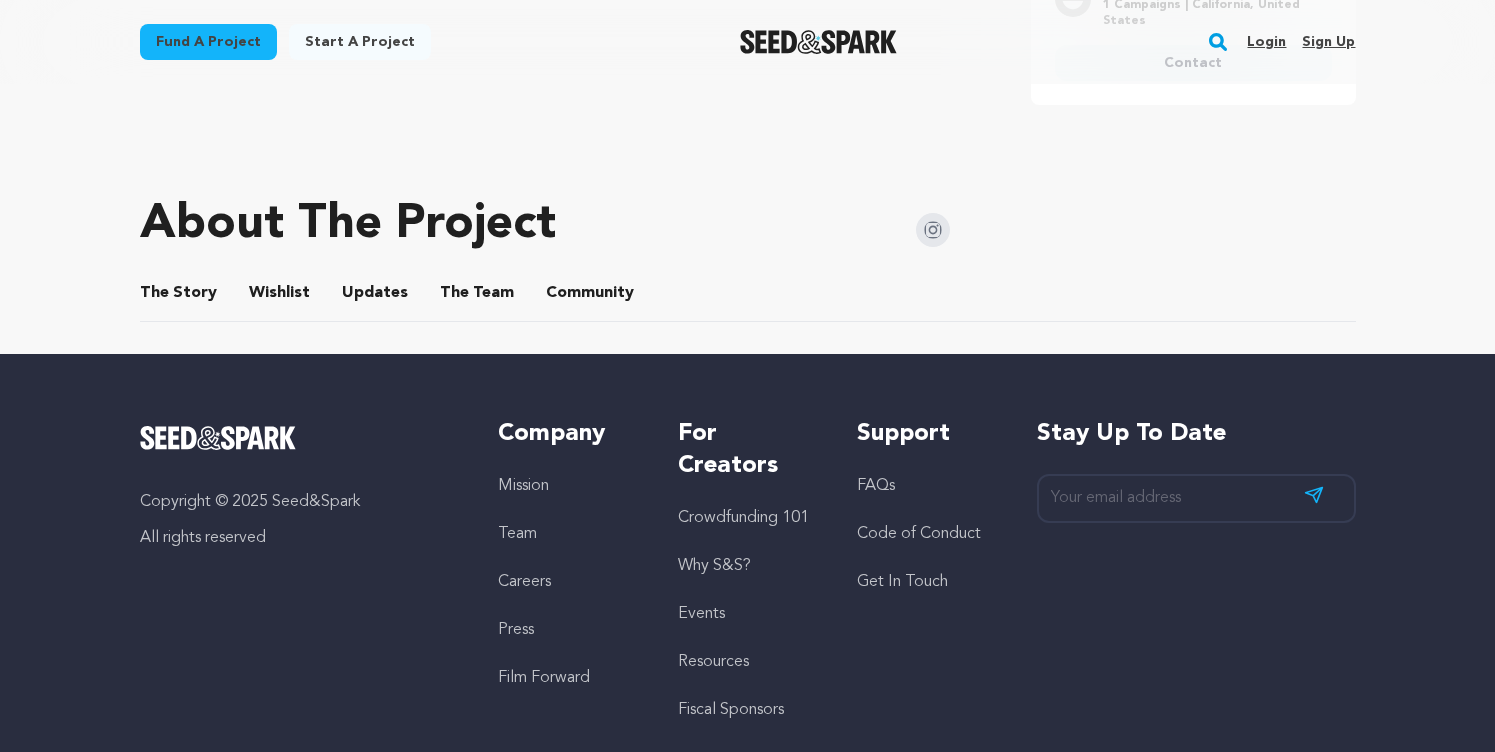 scroll, scrollTop: 888, scrollLeft: 0, axis: vertical 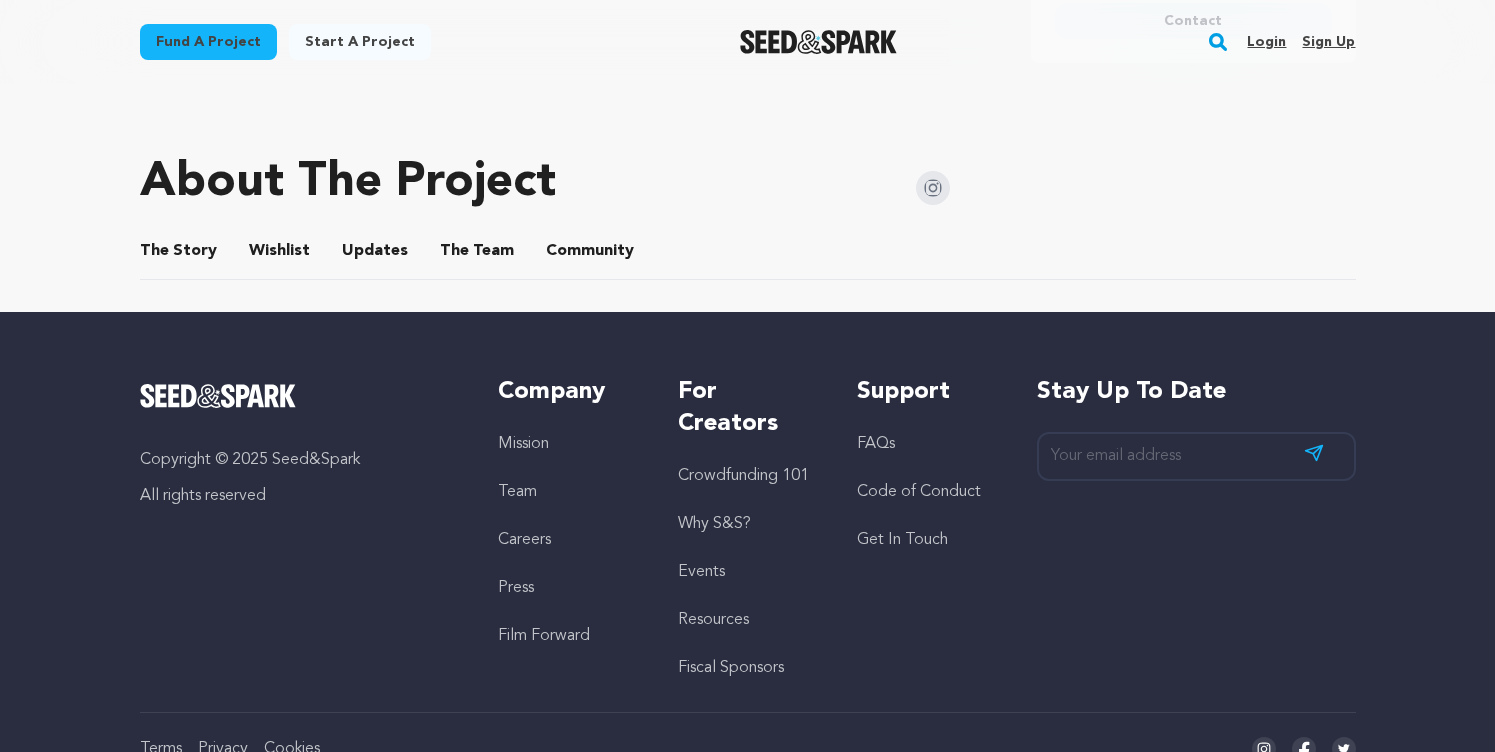 click on "The Story" at bounding box center (178, 255) 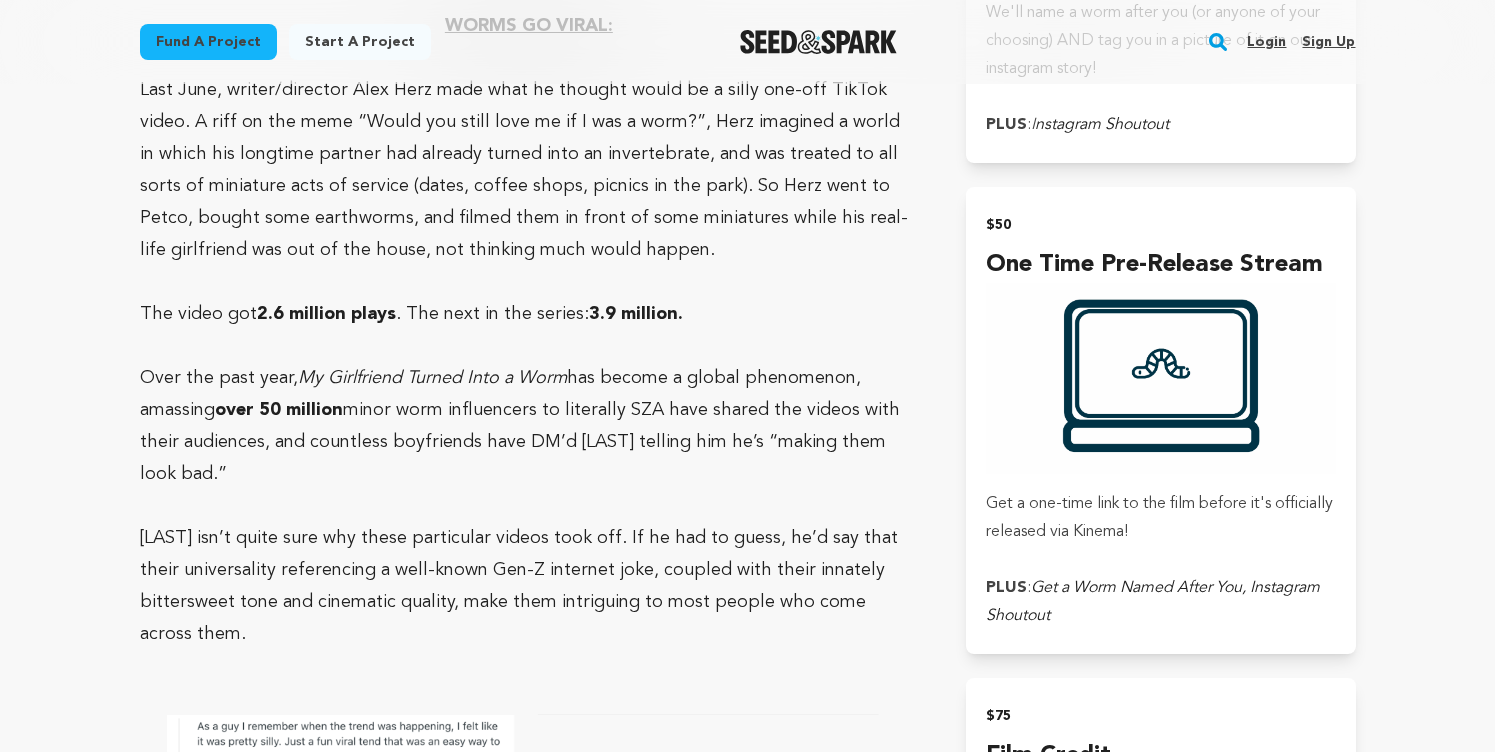 scroll, scrollTop: 2034, scrollLeft: 0, axis: vertical 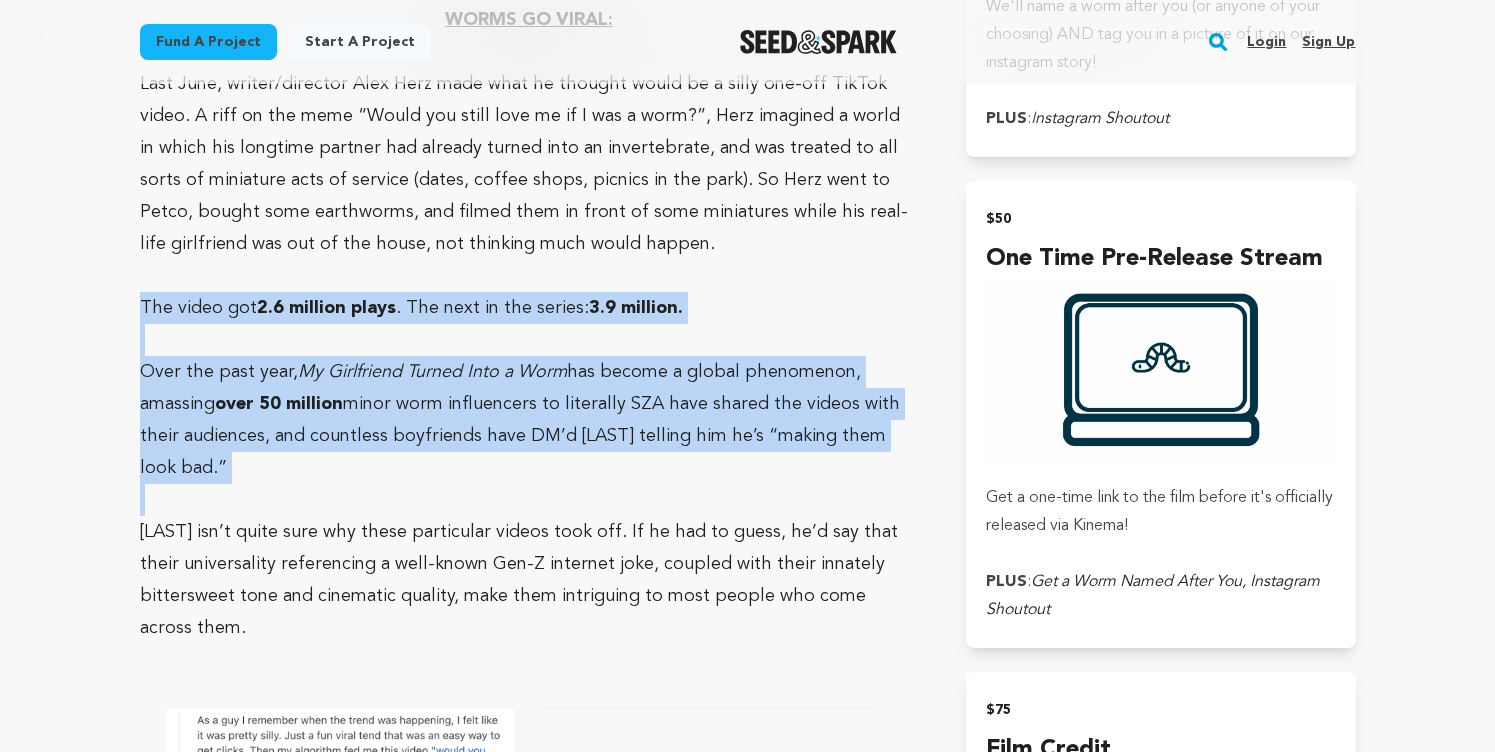 drag, startPoint x: 122, startPoint y: 314, endPoint x: 239, endPoint y: 497, distance: 217.20497 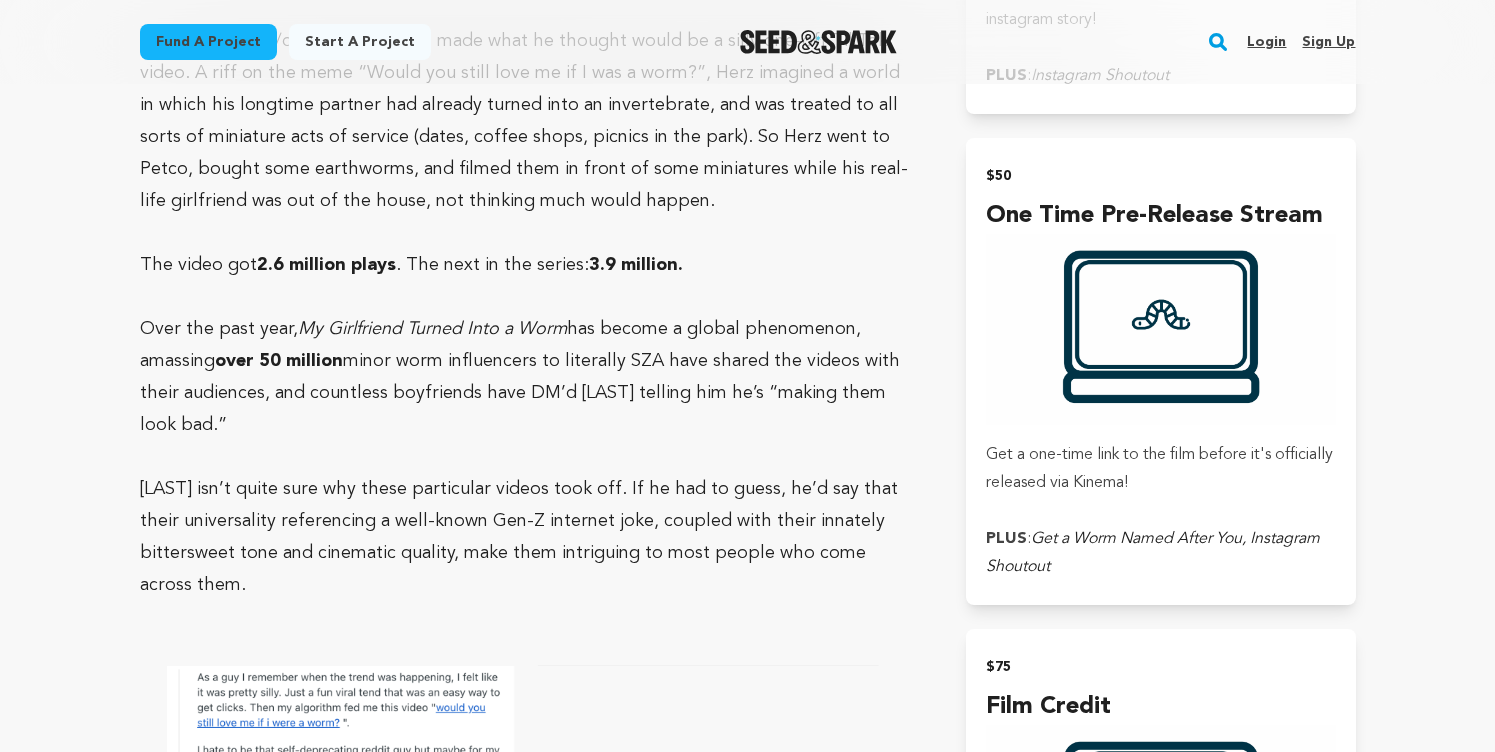 scroll, scrollTop: 2075, scrollLeft: 0, axis: vertical 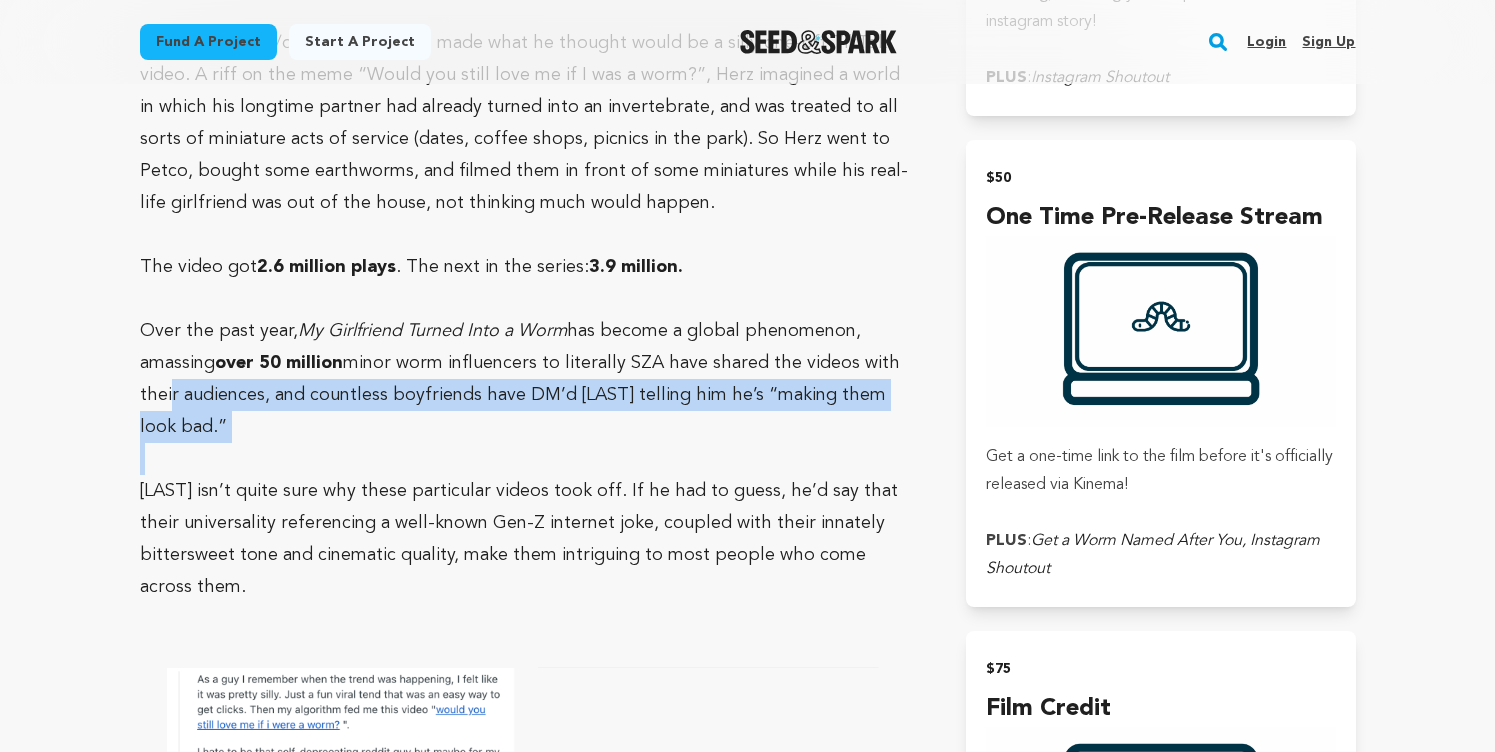 drag, startPoint x: 618, startPoint y: 466, endPoint x: 107, endPoint y: 394, distance: 516.0475 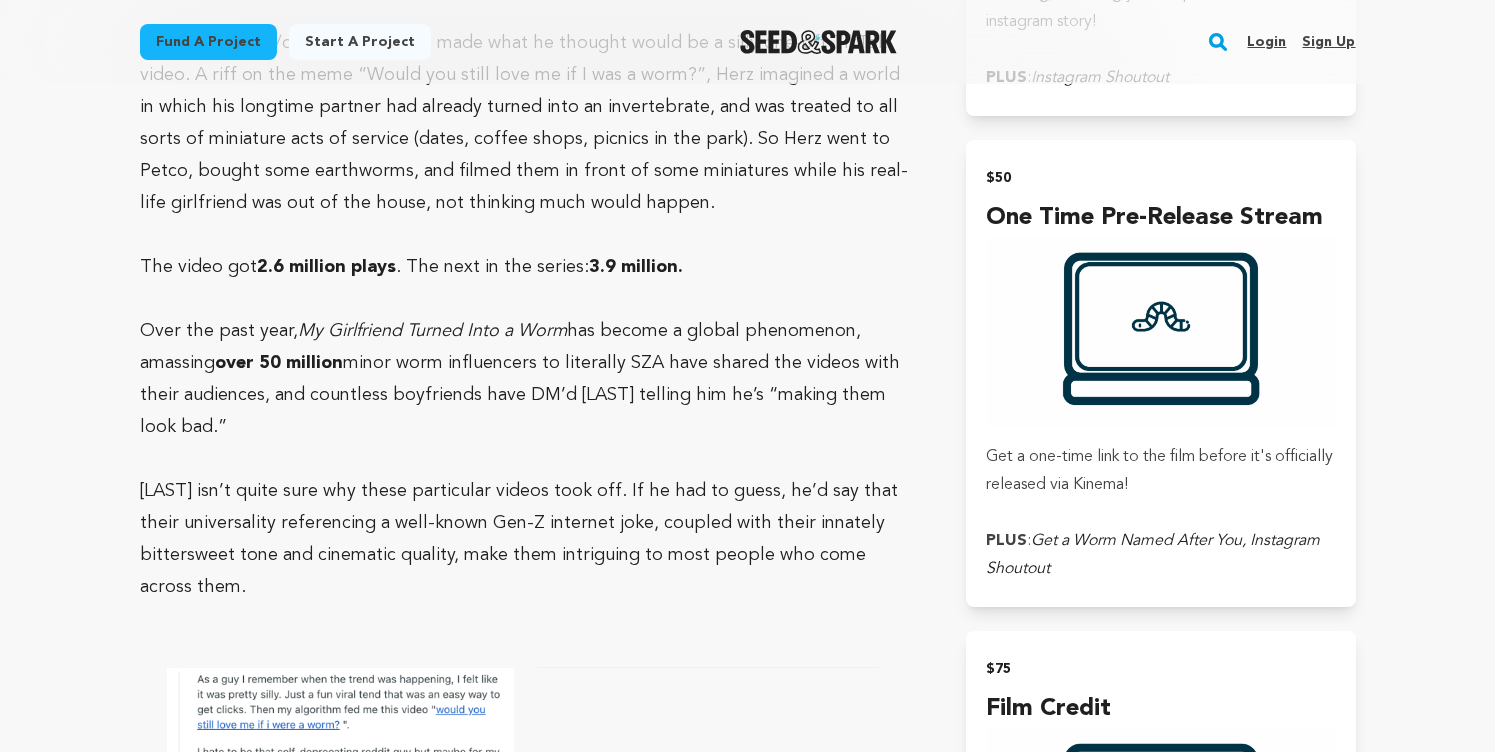 click on "Fund a project
Start a project
Search
Login
Sign up
Start a project" at bounding box center [747, 3591] 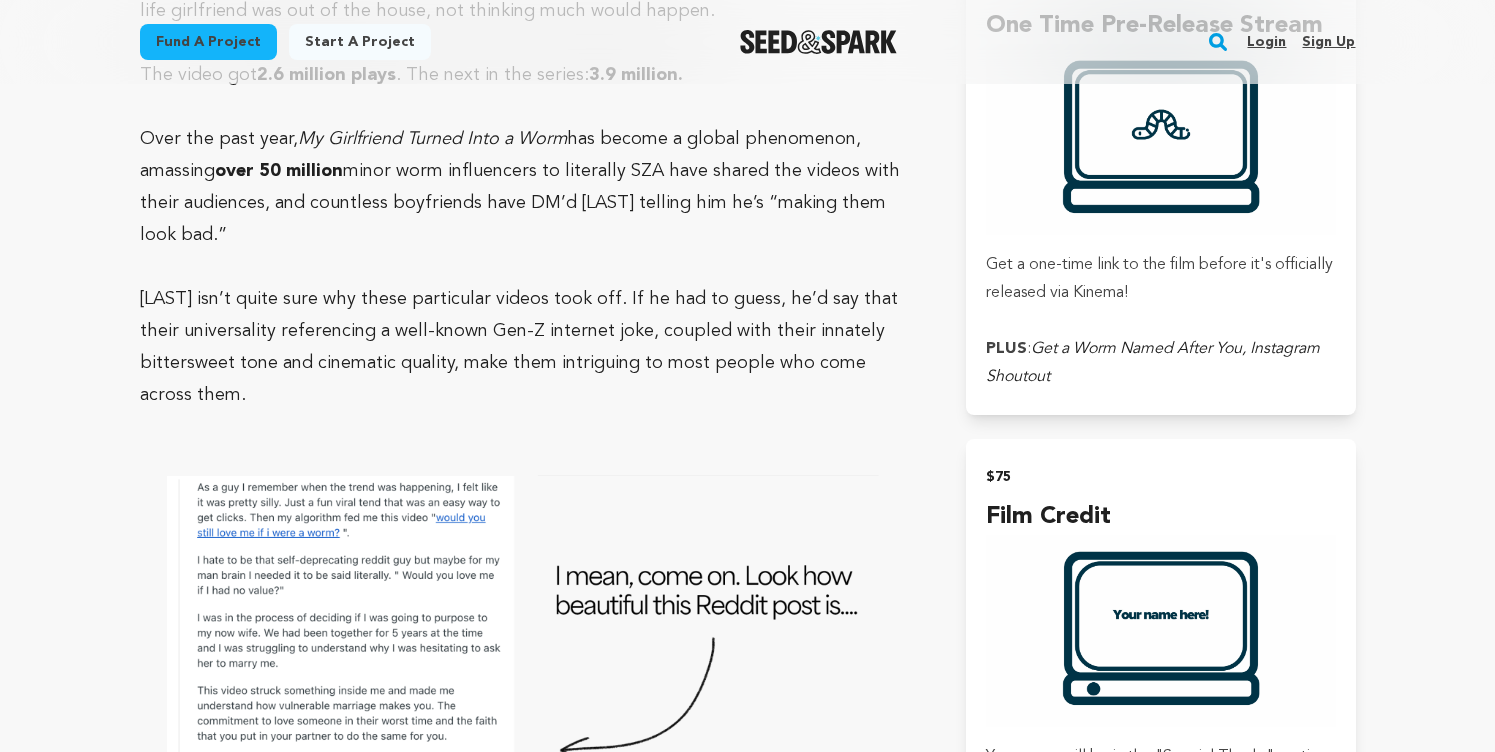 scroll, scrollTop: 2281, scrollLeft: 0, axis: vertical 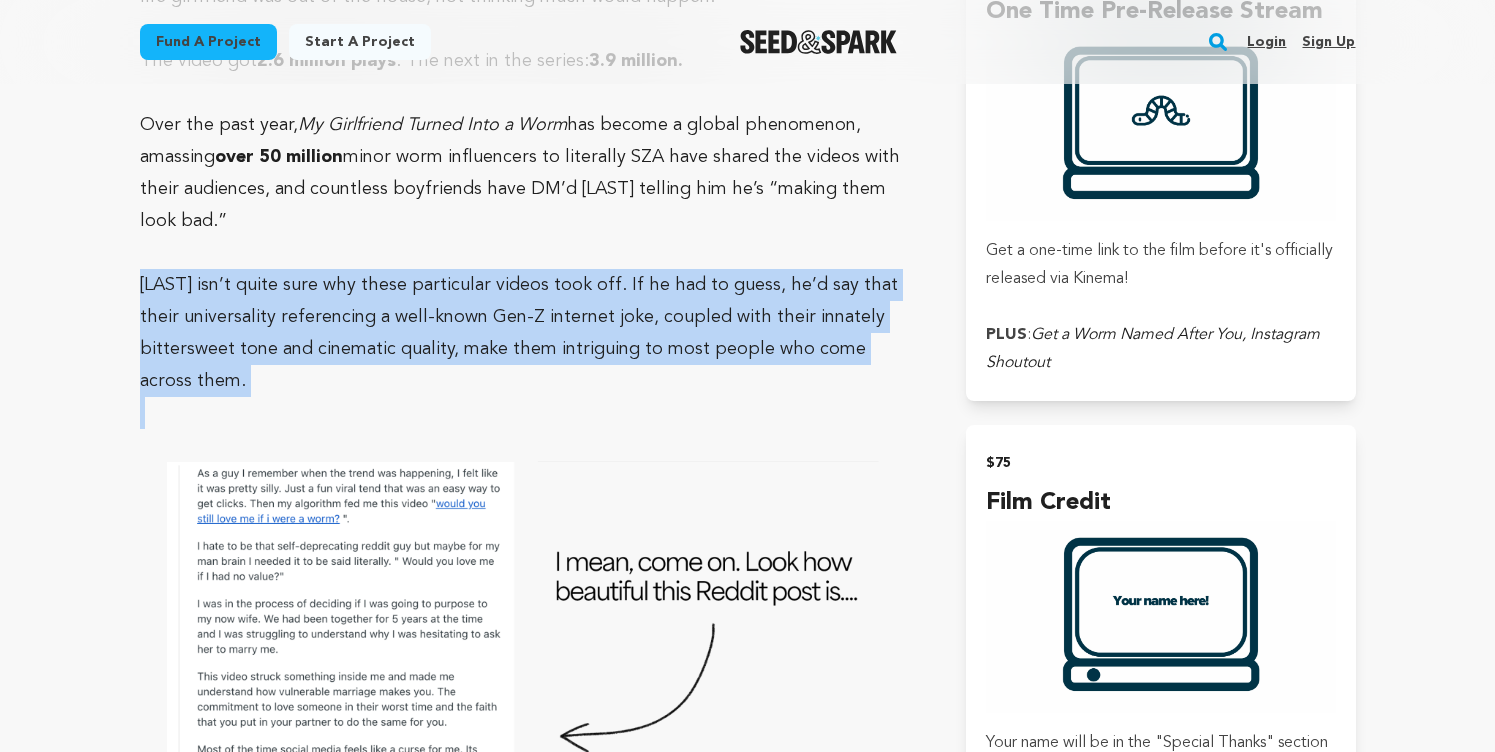drag, startPoint x: 199, startPoint y: 389, endPoint x: 123, endPoint y: 289, distance: 125.60255 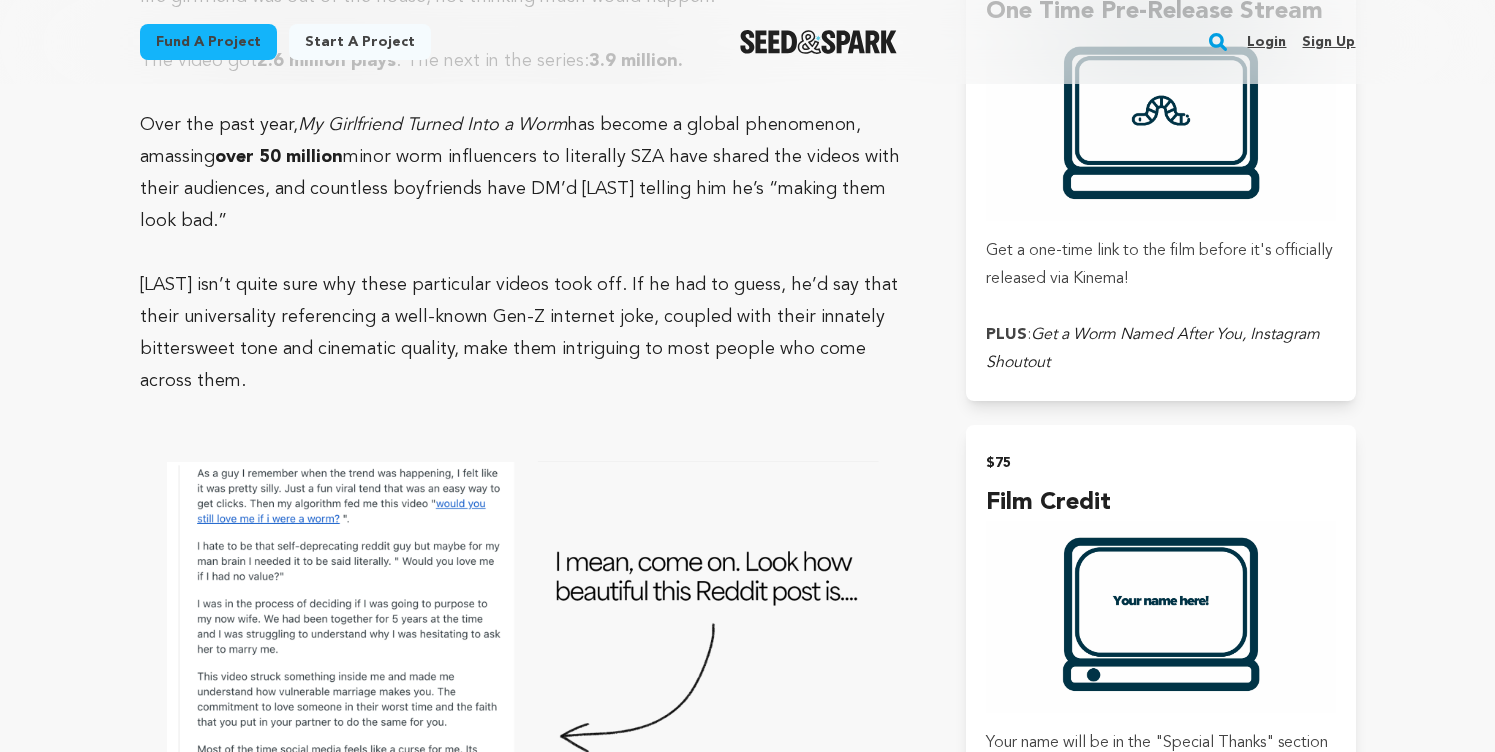 click on "My Girlfriend Turned Into a Worm
Los Angeles, California |                                 Film Short
Romance,
Comedy" at bounding box center [748, 3171] 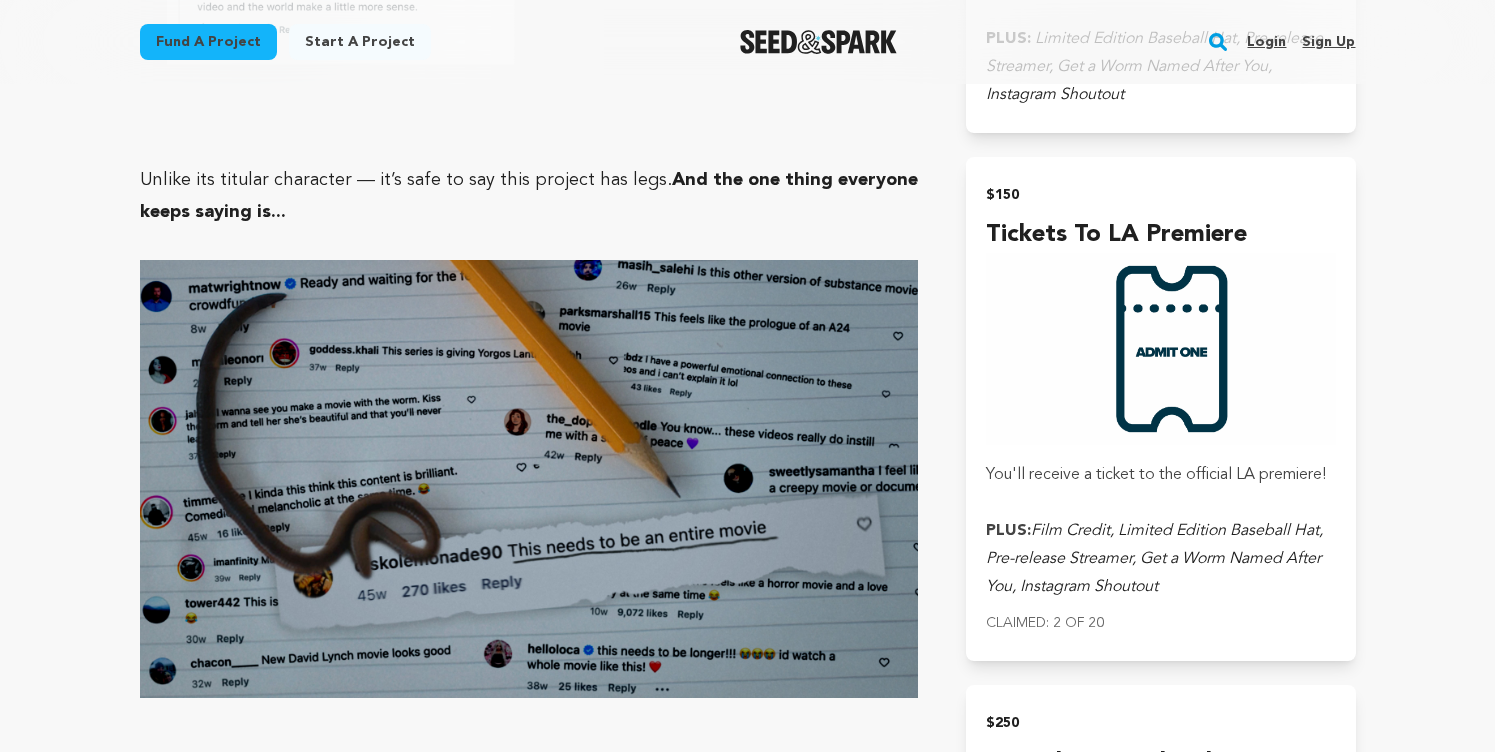 scroll, scrollTop: 3078, scrollLeft: 0, axis: vertical 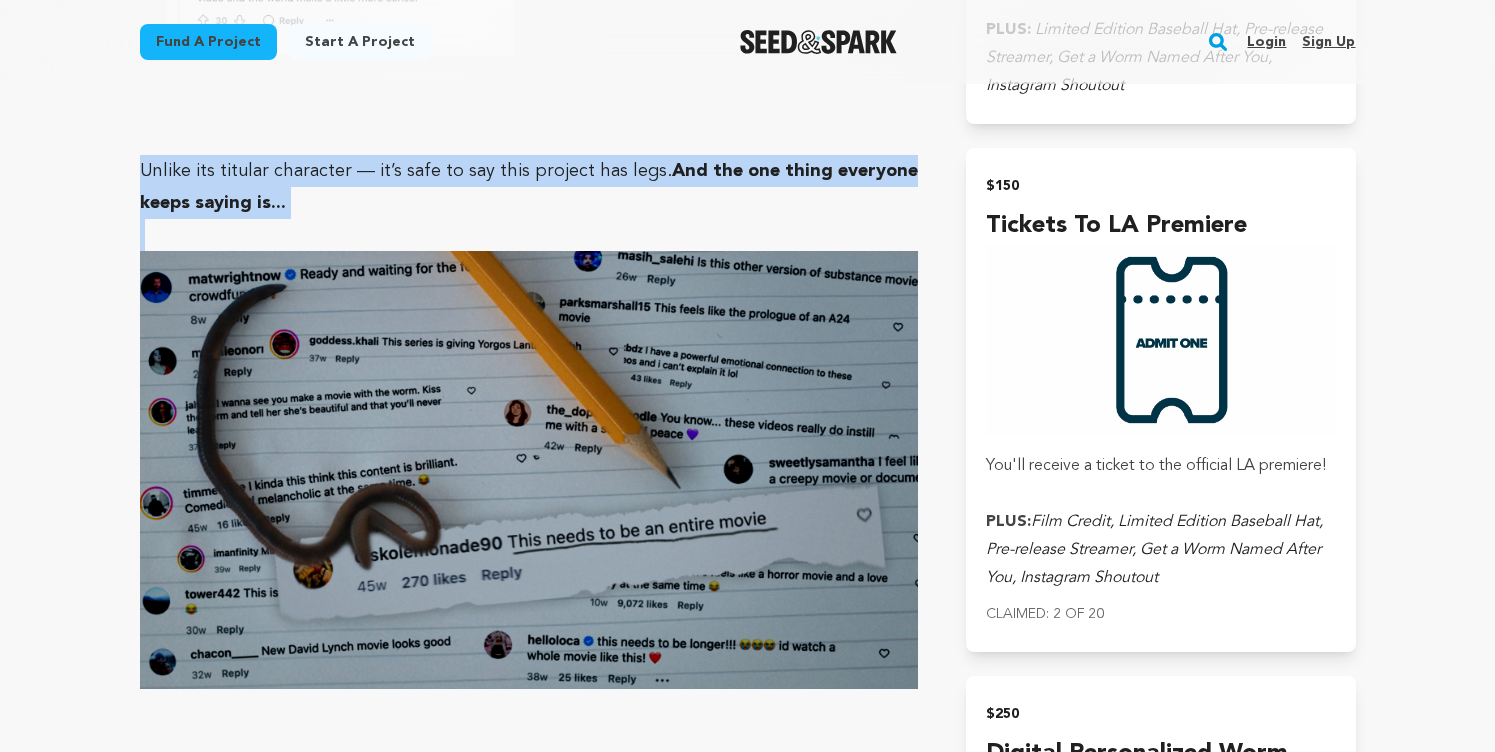 drag, startPoint x: 339, startPoint y: 190, endPoint x: 120, endPoint y: 151, distance: 222.4455 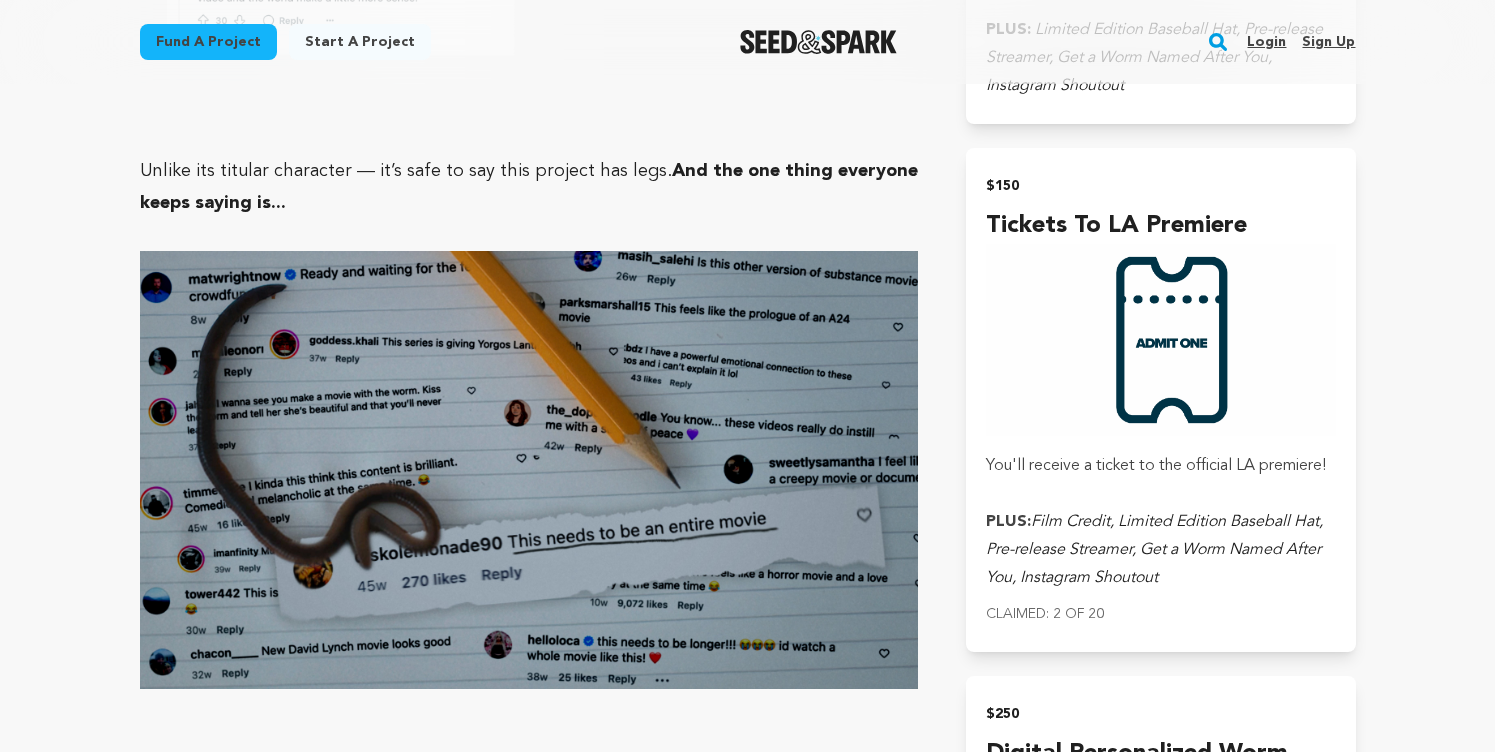 click on "Fund a project
Start a project
Search
Login
Sign up
Start a project" at bounding box center (747, 2588) 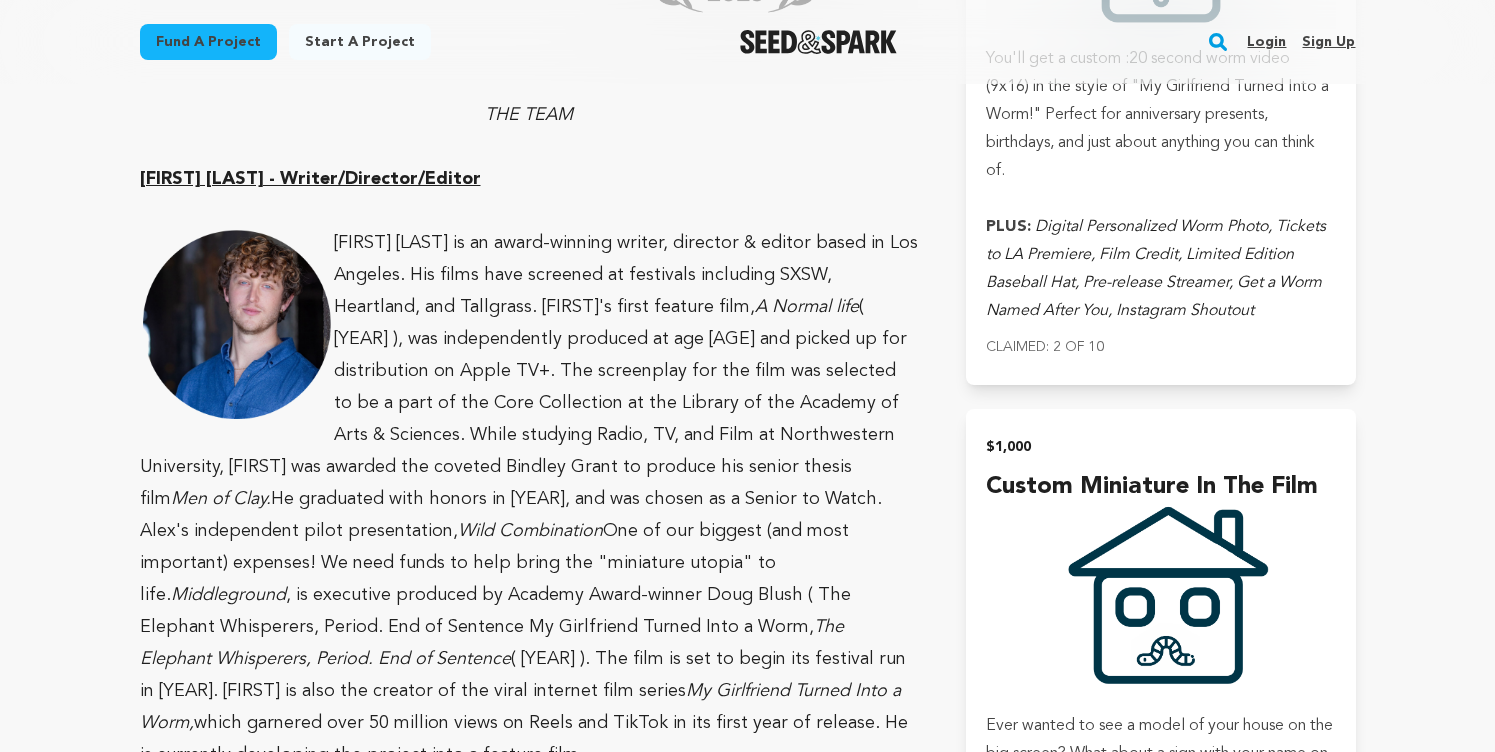 scroll, scrollTop: 4765, scrollLeft: 0, axis: vertical 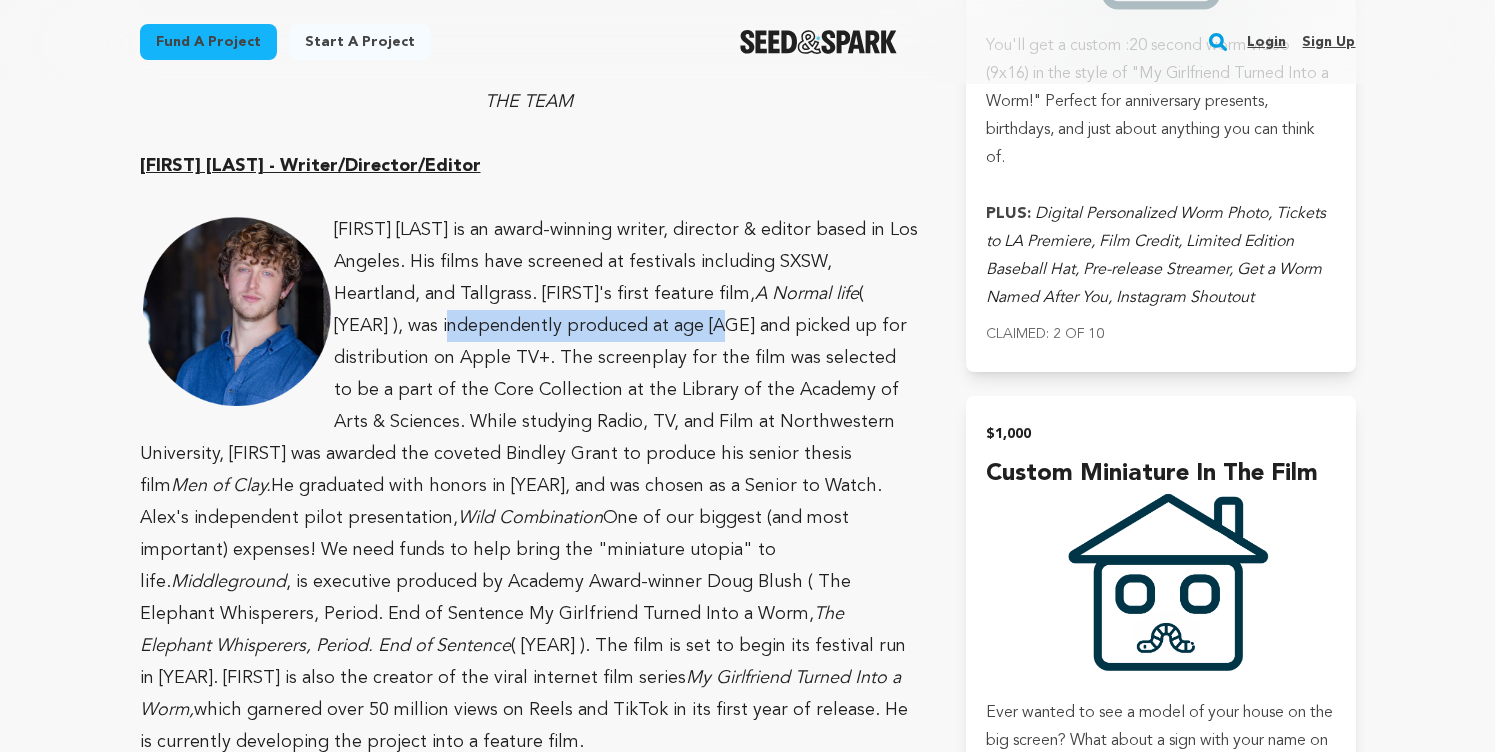 drag, startPoint x: 378, startPoint y: 296, endPoint x: 647, endPoint y: 295, distance: 269.00186 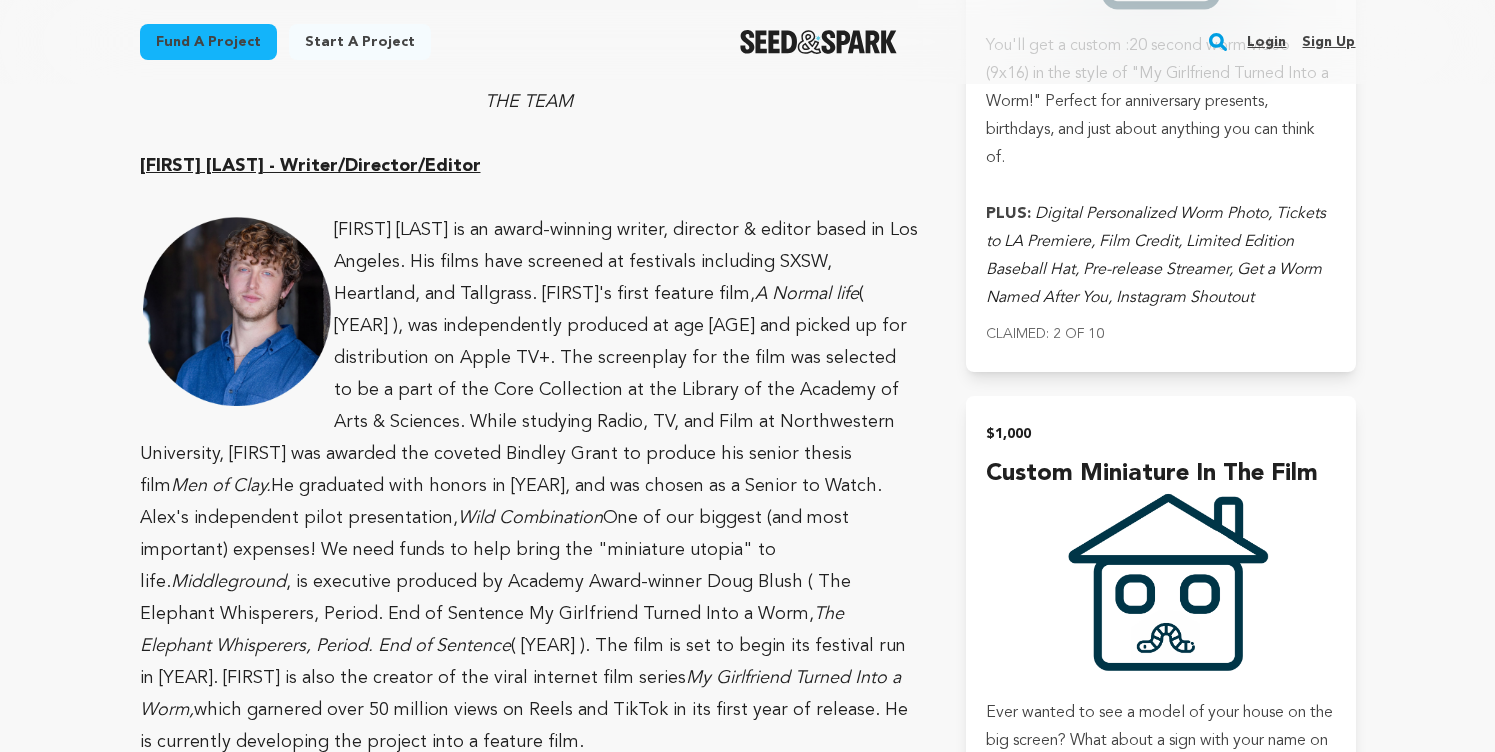 click on "[FIRST] [LAST] is an award-winning writer, director & editor based in Los Angeles. His films have screened at festivals including SXSW, Heartland, and Tallgrass. [FIRST]'s first feature film, A Normal life ( [YEAR] ), was independently produced at age [AGE] and picked up for distribution on Apple TV+. The screenplay for the film was selected to be a part of the Core Collection at the Library of the Academy of Arts & Sciences. While studying Radio, TV, and Film at Northwestern University, [FIRST] was awarded the coveted Bindley Grant to produce his senior thesis film Men of Clay. He graduated with honors in [YEAR], and was chosen as a Senior to Watch. [FIRST]'s independent pilot presentation, Wild Combination — starring [FIRST] and [LAST] — was a part of the SXSW film festival in [YEAR]. [FIRST]’s latest project, the short documentary Middleground , is executive produced by Academy Award-winner Doug Blush ( The Elephant Whisperers, Period. End of Sentence My Girlfriend Turned Into a Worm," at bounding box center (529, 486) 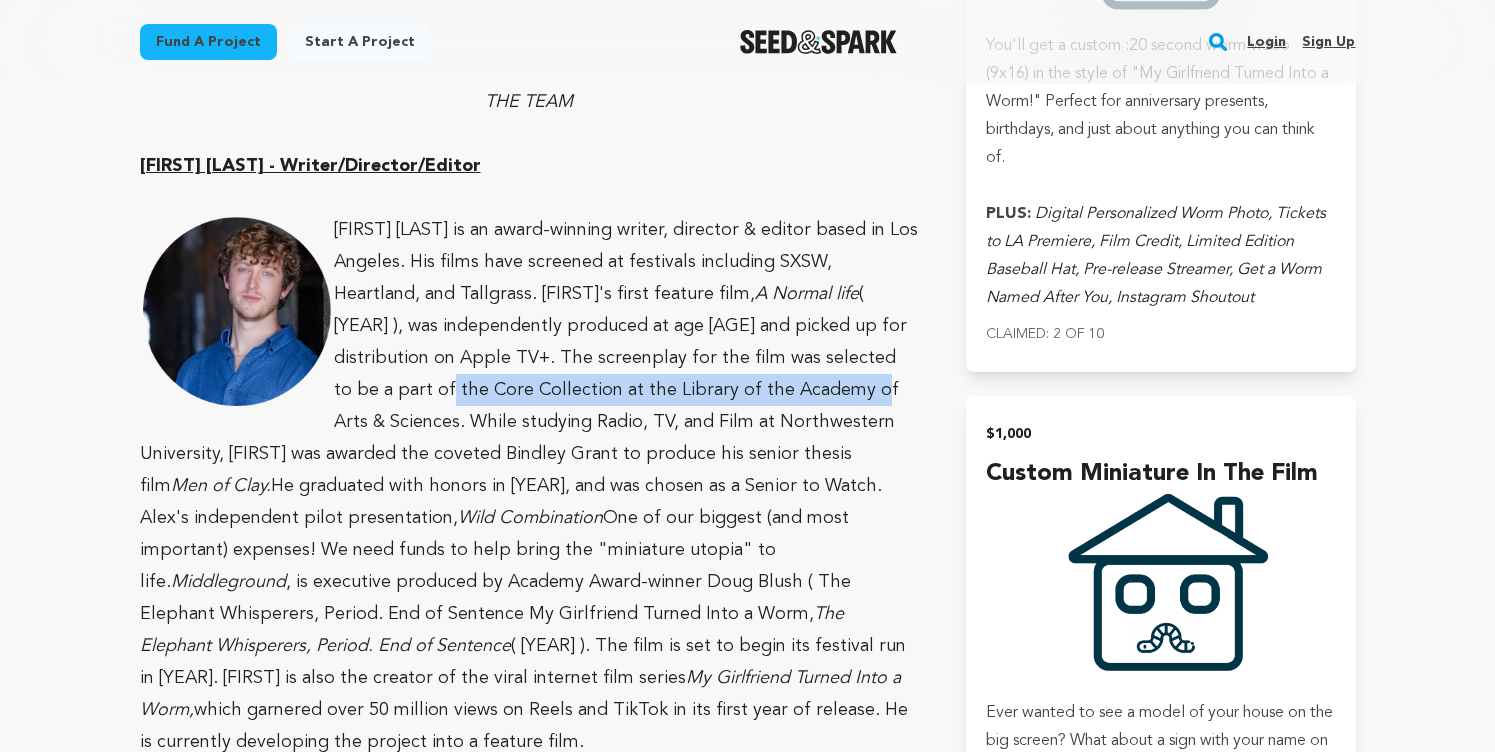 drag, startPoint x: 357, startPoint y: 358, endPoint x: 765, endPoint y: 367, distance: 408.09924 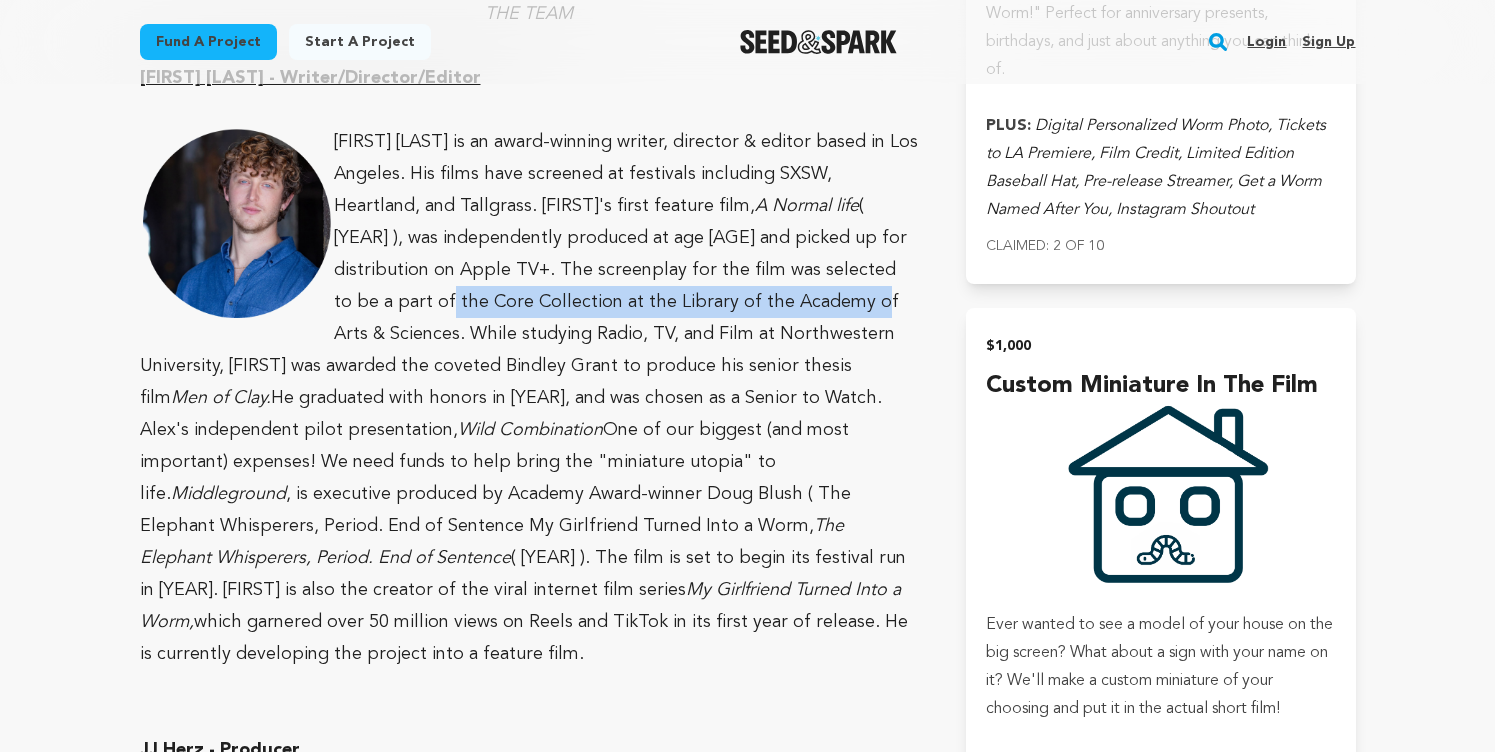 scroll, scrollTop: 4885, scrollLeft: 0, axis: vertical 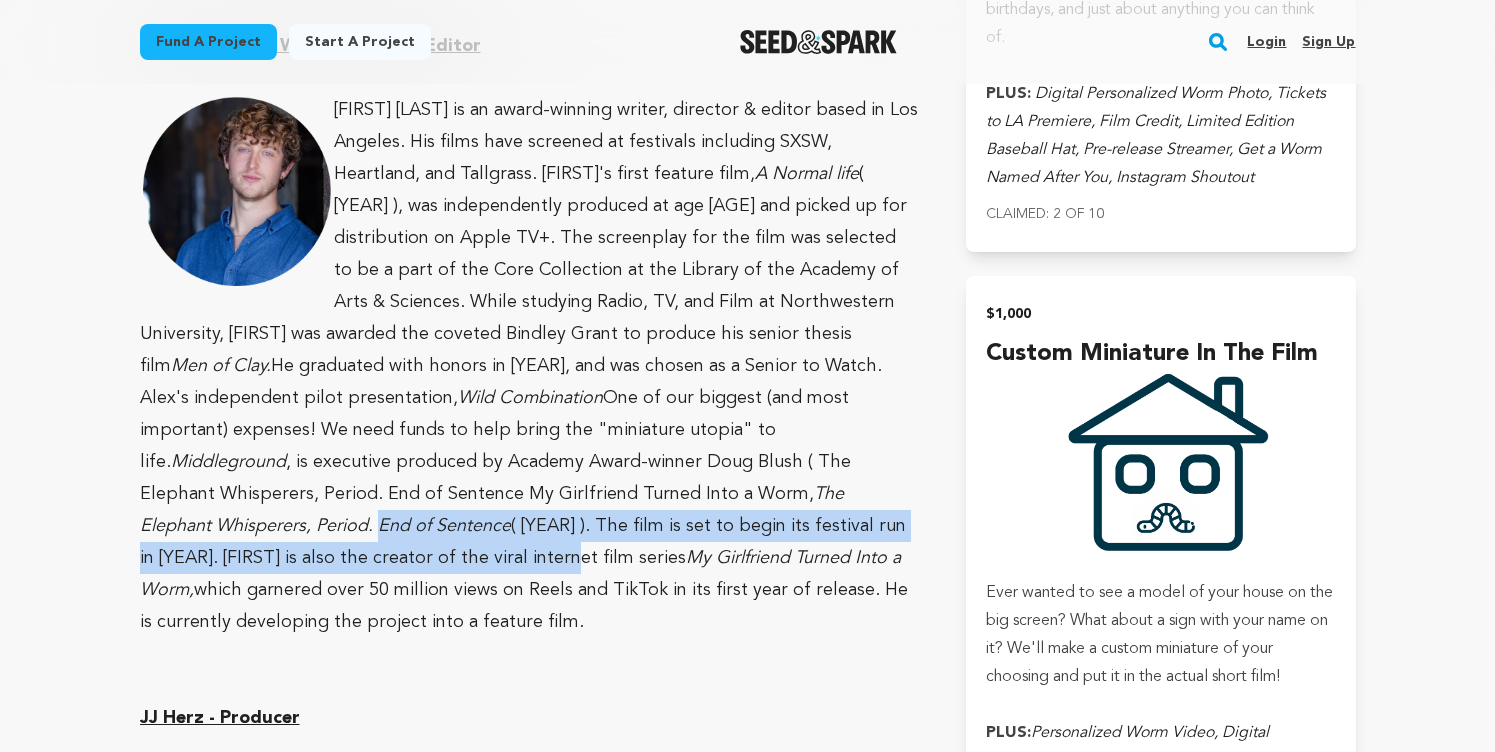 drag, startPoint x: 109, startPoint y: 458, endPoint x: 326, endPoint y: 487, distance: 218.92921 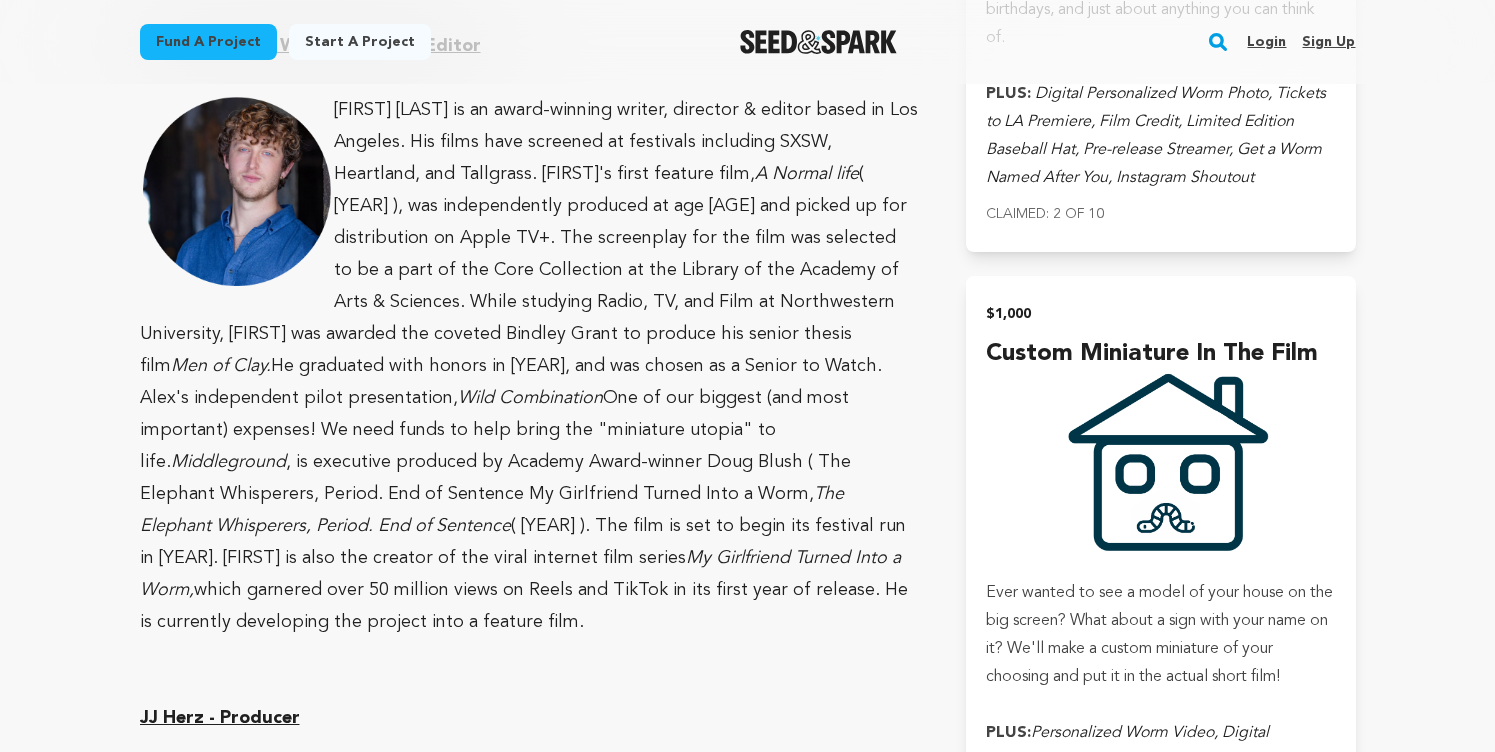 click on "[FIRST] [LAST] is an award-winning writer, director & editor based in Los Angeles. His films have screened at festivals including SXSW, Heartland, and Tallgrass. [FIRST]'s first feature film, A Normal life ( [YEAR] ), was independently produced at age [AGE] and picked up for distribution on Apple TV+. The screenplay for the film was selected to be a part of the Core Collection at the Library of the Academy of Arts & Sciences. While studying Radio, TV, and Film at Northwestern University, [FIRST] was awarded the coveted Bindley Grant to produce his senior thesis film Men of Clay. He graduated with honors in [YEAR], and was chosen as a Senior to Watch. [FIRST]'s independent pilot presentation, Wild Combination — starring [FIRST] and [LAST] — was a part of the SXSW film festival in [YEAR]. [FIRST]’s latest project, the short documentary Middleground , is executive produced by Academy Award-winner Doug Blush ( The Elephant Whisperers, Period. End of Sentence My Girlfriend Turned Into a Worm," at bounding box center (529, 366) 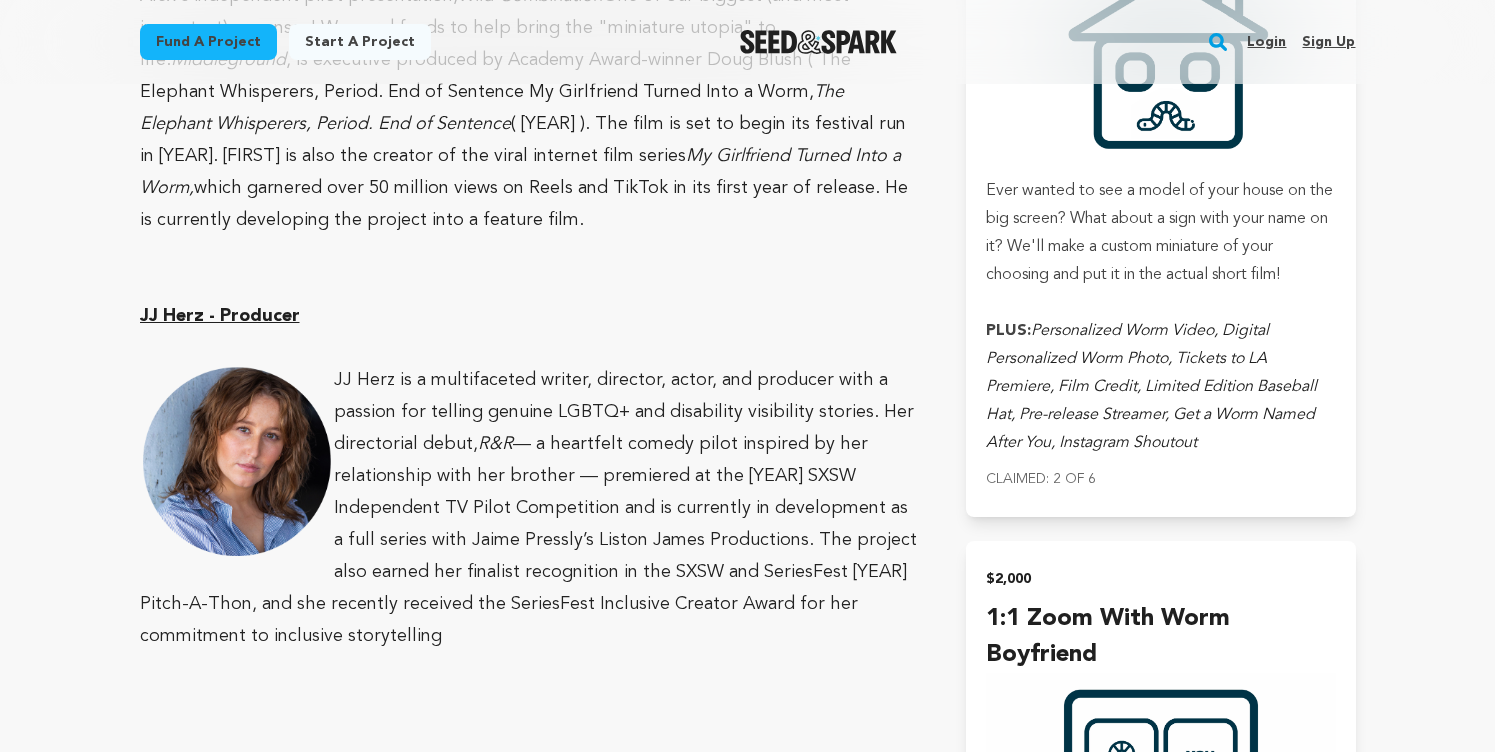scroll, scrollTop: 5303, scrollLeft: 0, axis: vertical 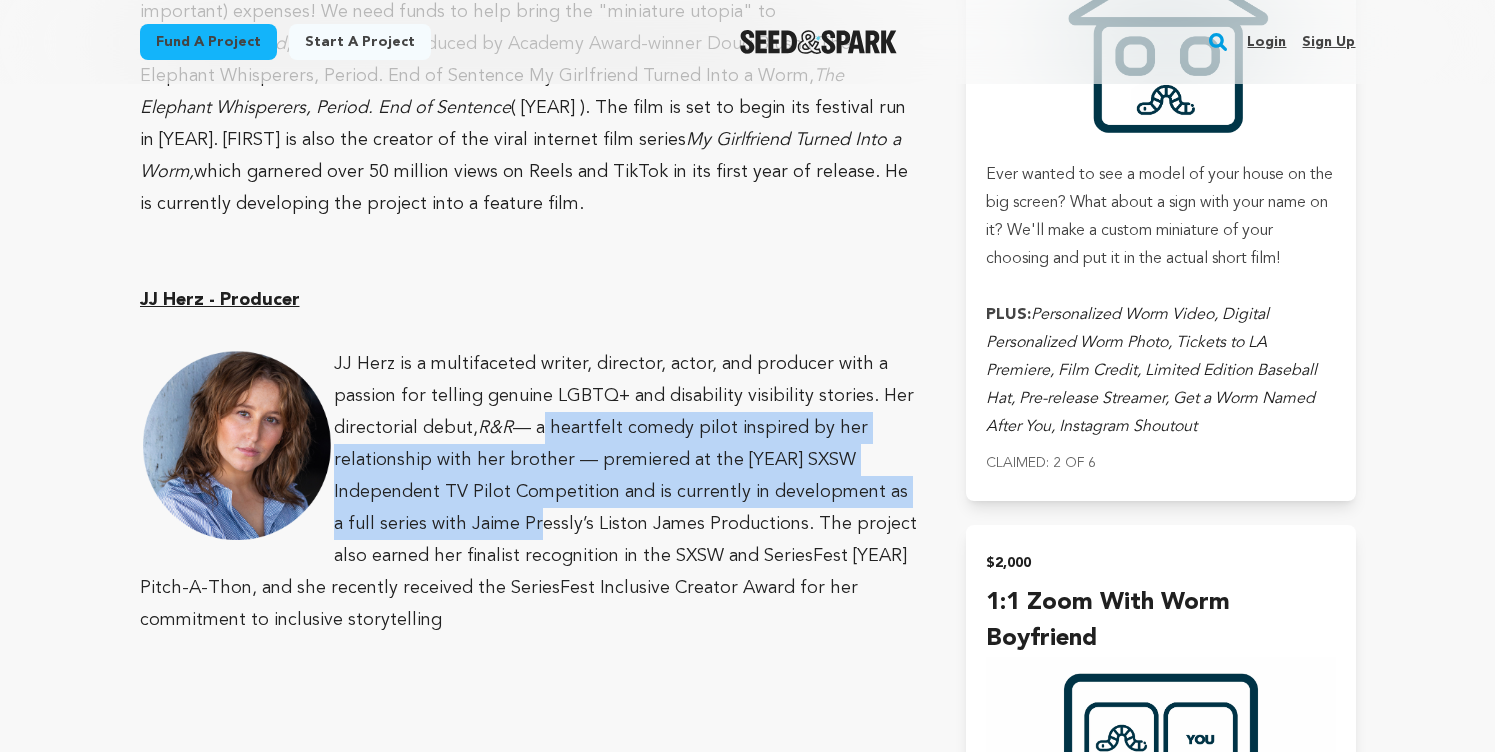 drag, startPoint x: 143, startPoint y: 378, endPoint x: 220, endPoint y: 439, distance: 98.23441 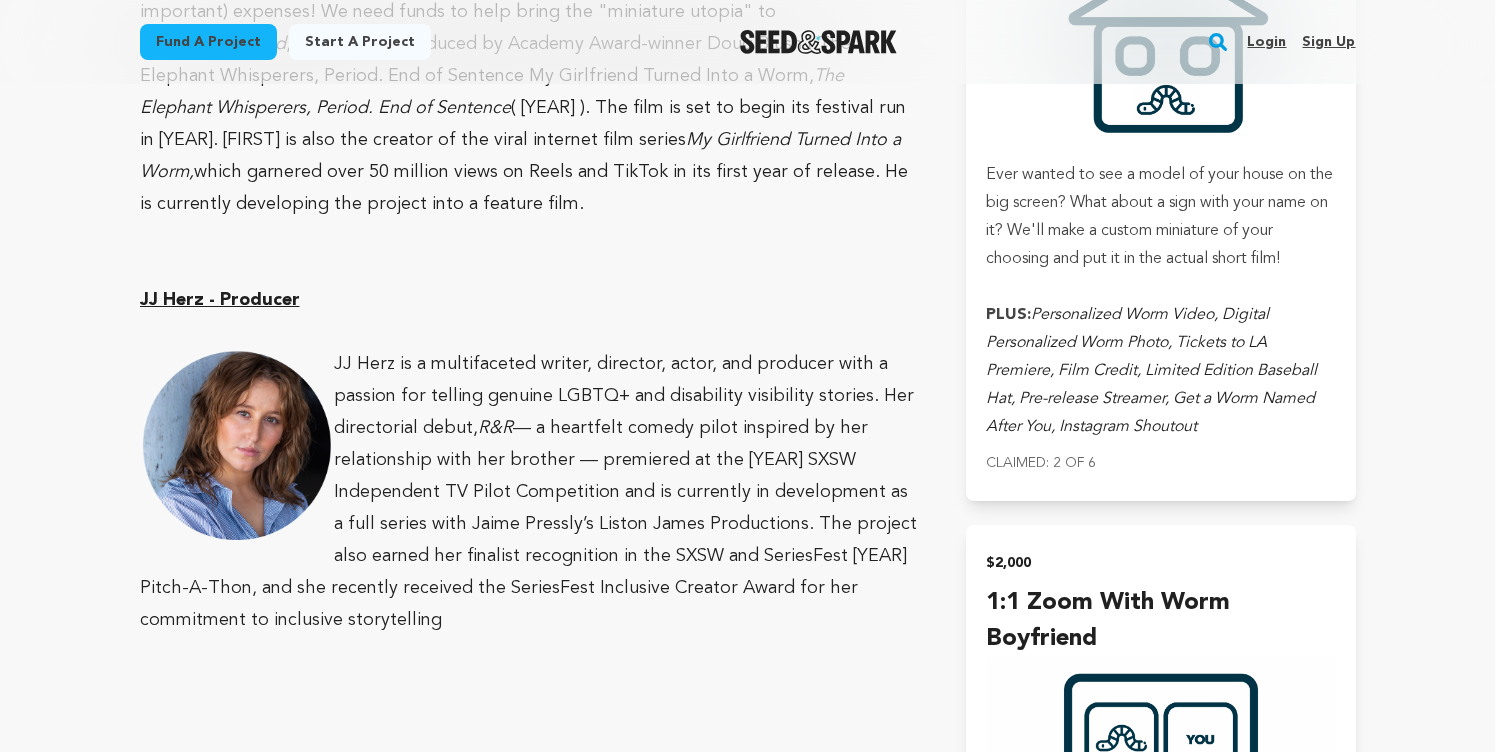 click on "My Girlfriend Turned Into a Worm
Los Angeles, California |                                 Film Short
Romance,
Comedy" at bounding box center (748, 149) 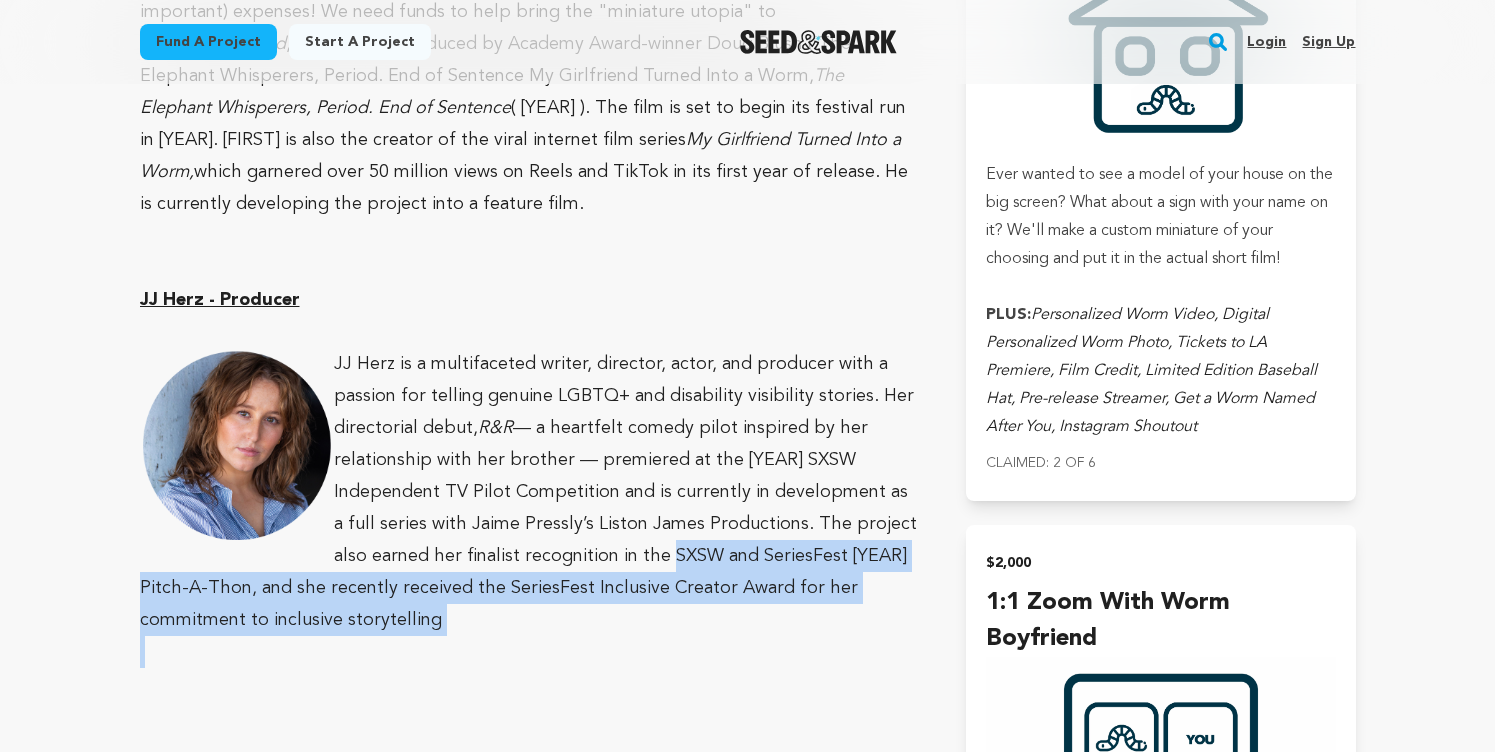 drag, startPoint x: 263, startPoint y: 539, endPoint x: 150, endPoint y: 450, distance: 143.8402 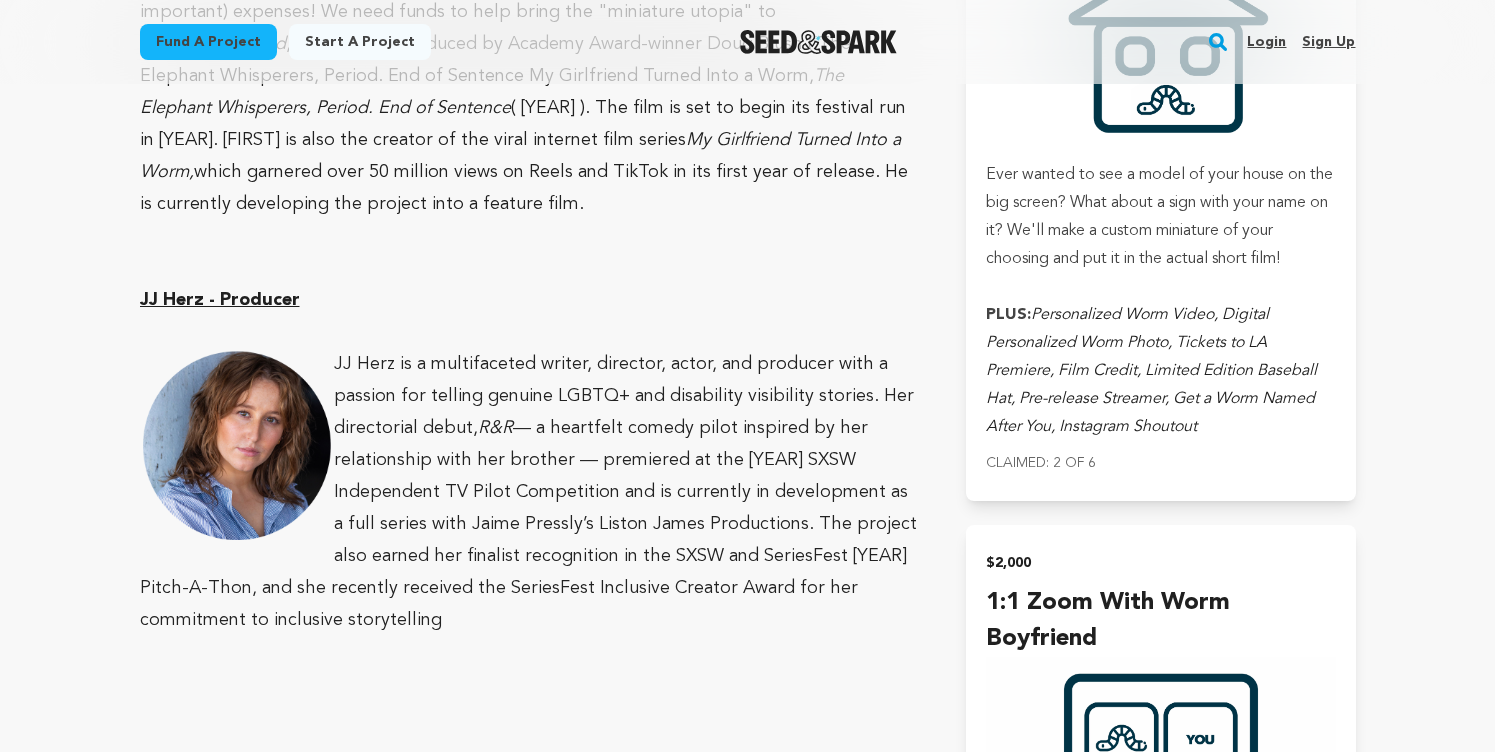 click on "My Girlfriend Turned Into a Worm
Los Angeles, California |                                 Film Short
Romance,
Comedy" at bounding box center [748, 149] 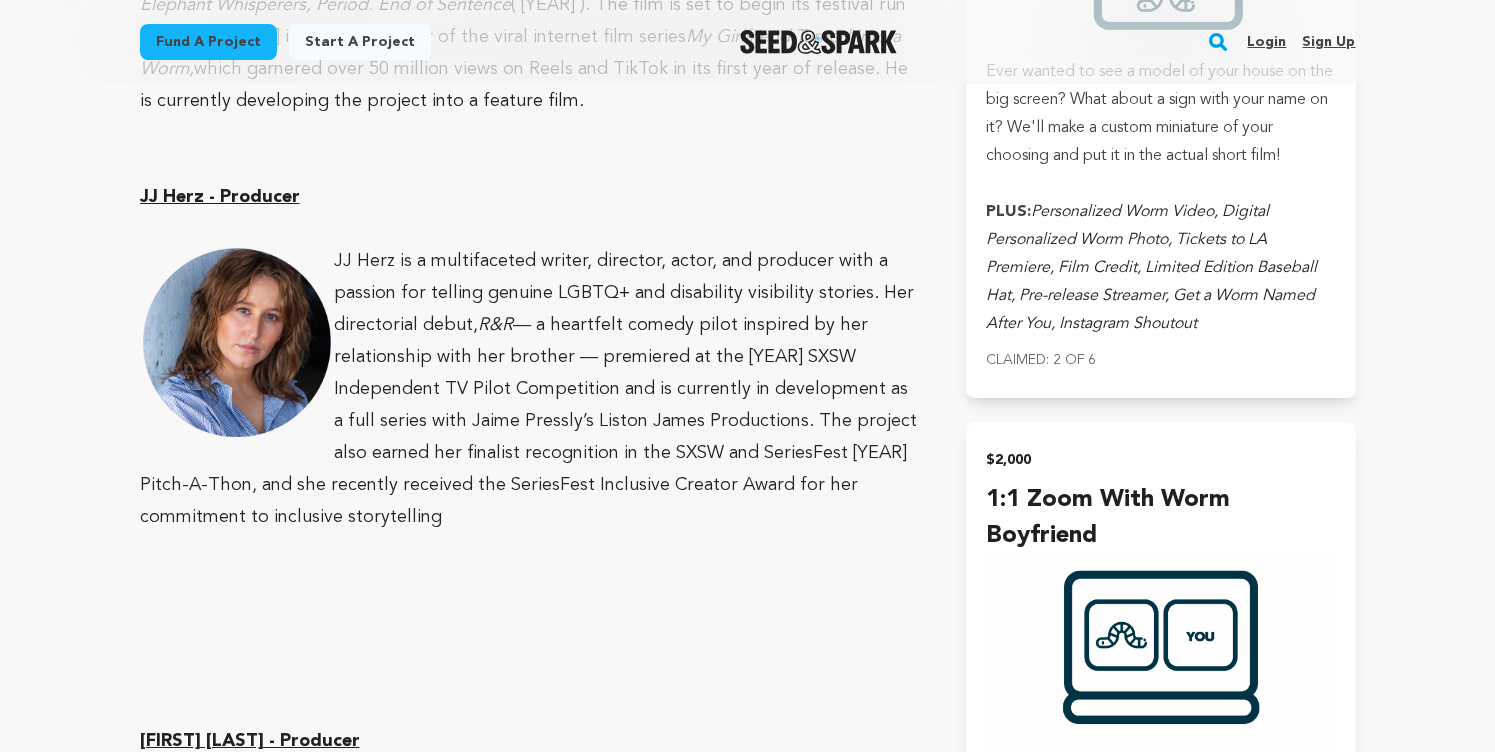 scroll, scrollTop: 5407, scrollLeft: 0, axis: vertical 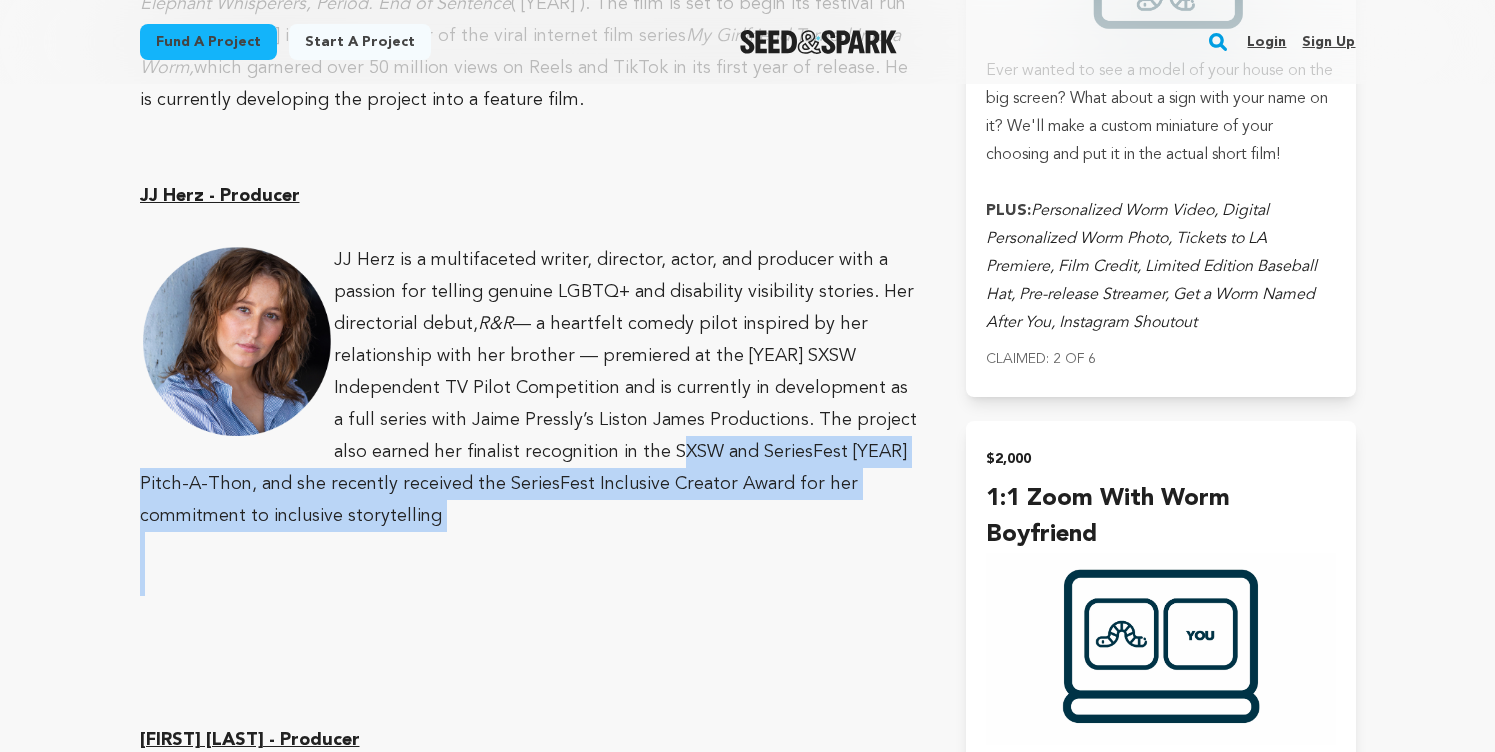 drag, startPoint x: 276, startPoint y: 445, endPoint x: 161, endPoint y: 348, distance: 150.446 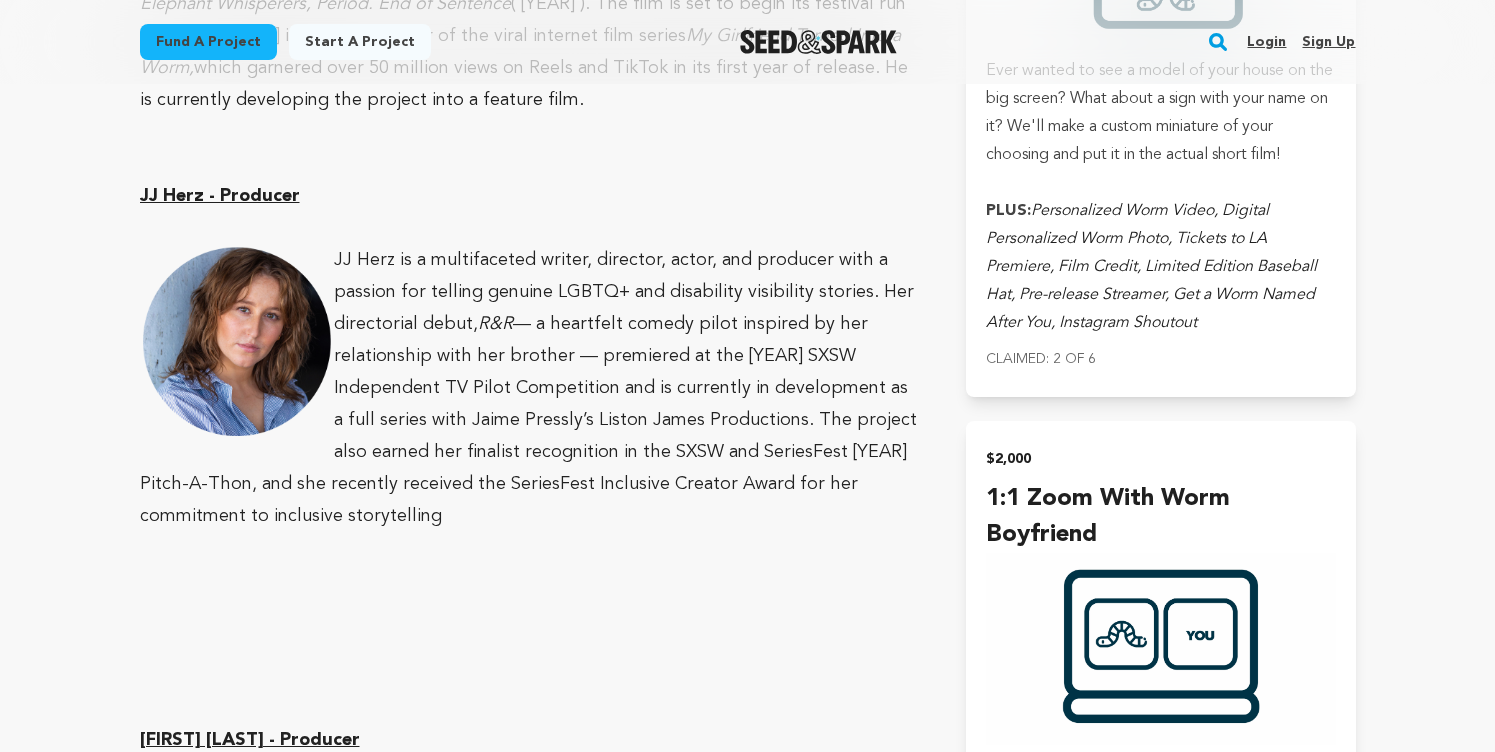 click on "My Girlfriend Turned Into a Worm
Los Angeles, California |                                 Film Short
Romance,
Comedy" at bounding box center (748, 45) 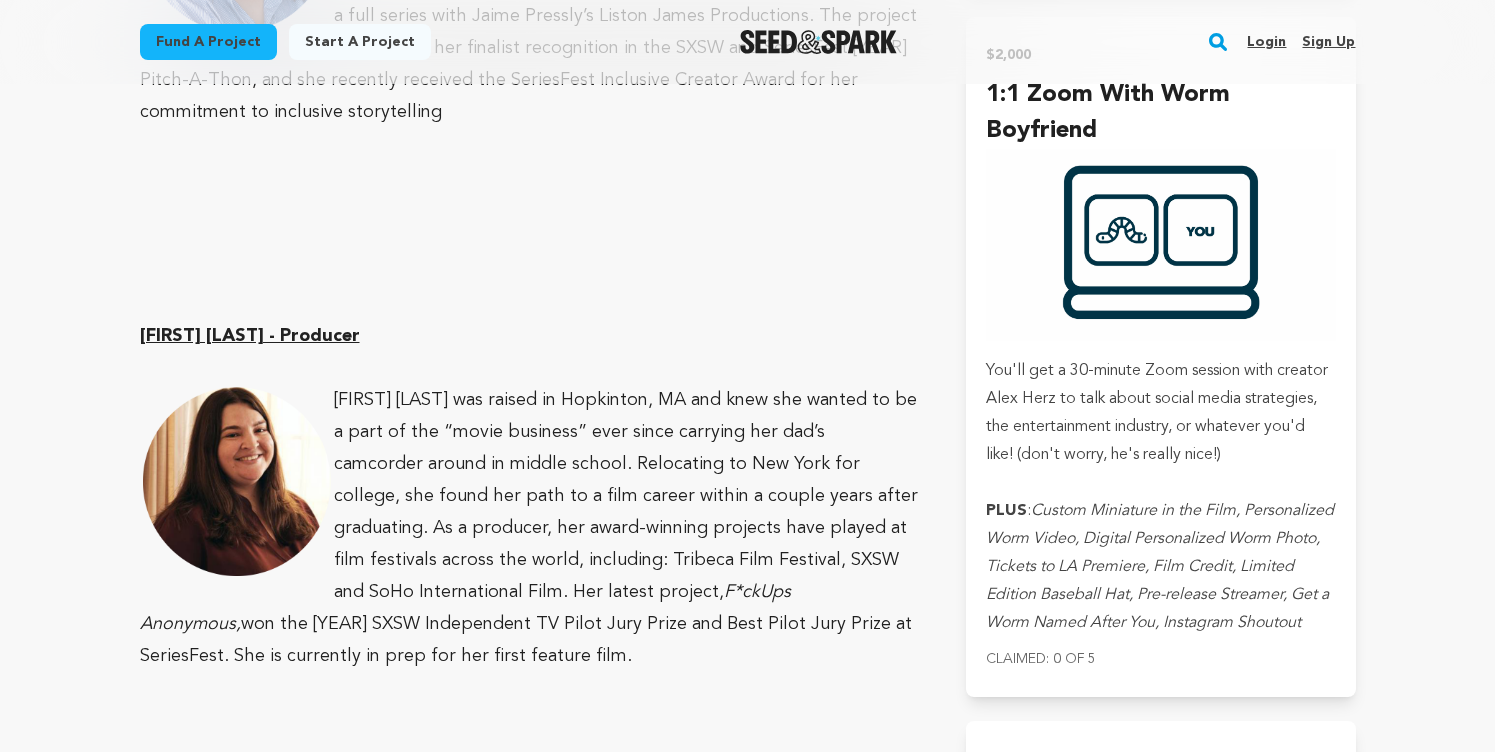 scroll, scrollTop: 5817, scrollLeft: 0, axis: vertical 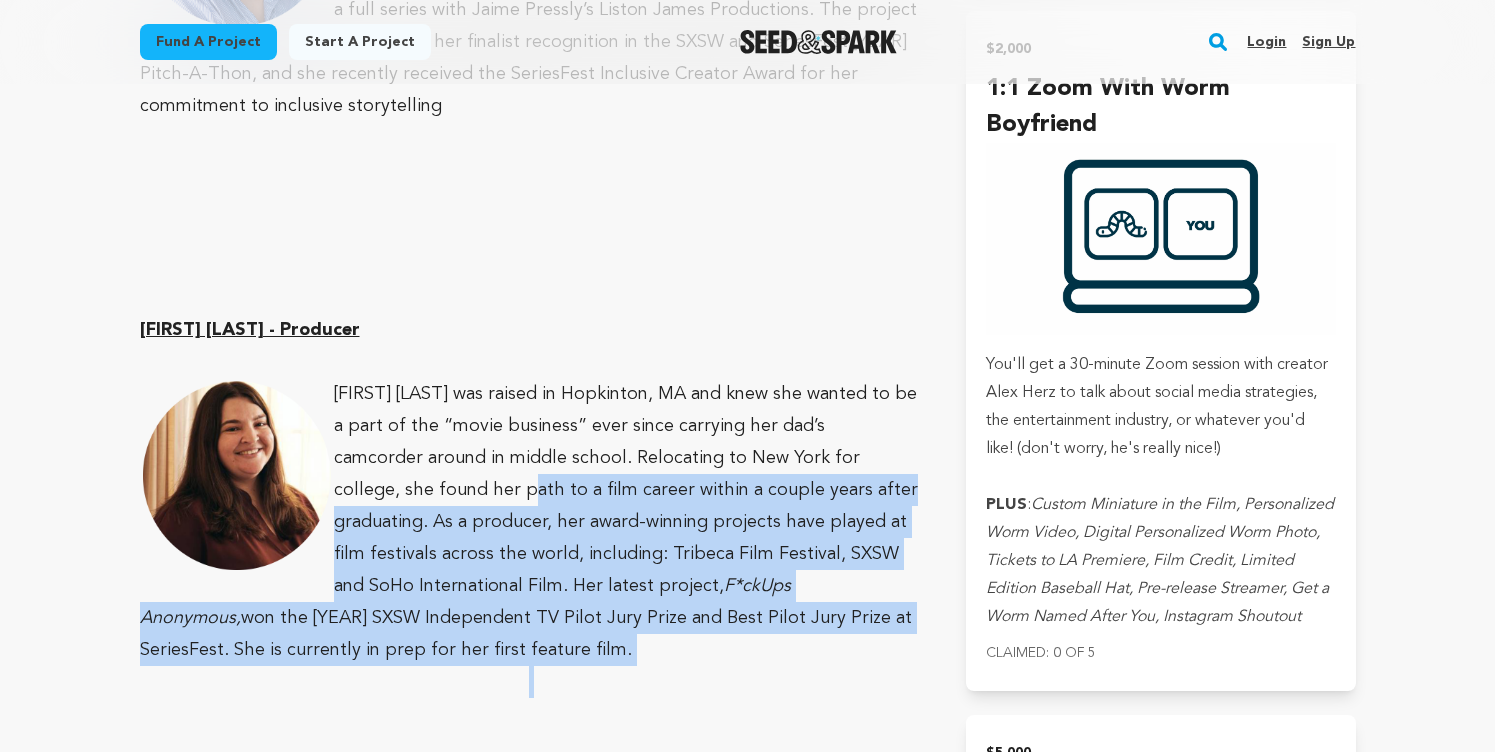 drag, startPoint x: 504, startPoint y: 548, endPoint x: 439, endPoint y: 353, distance: 205.54805 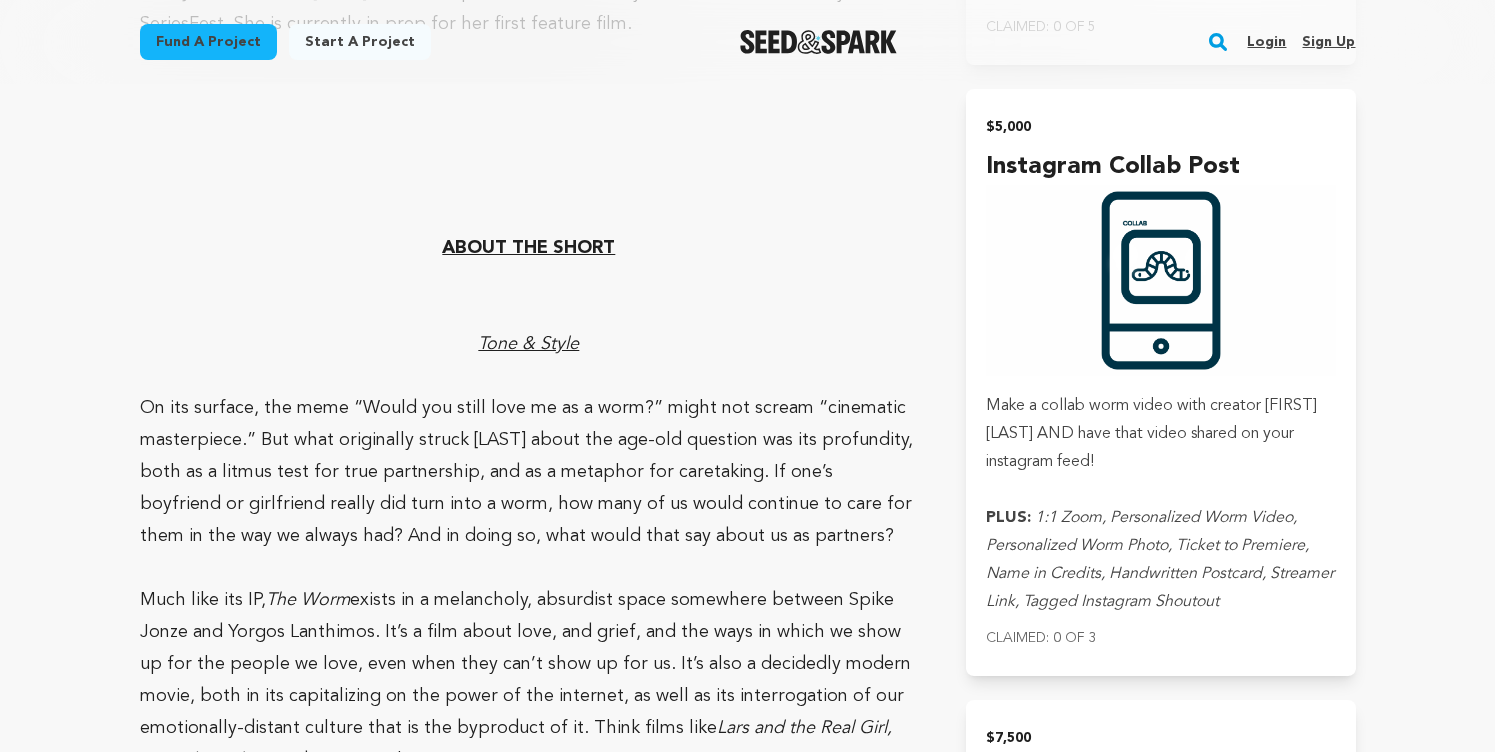 scroll, scrollTop: 6444, scrollLeft: 0, axis: vertical 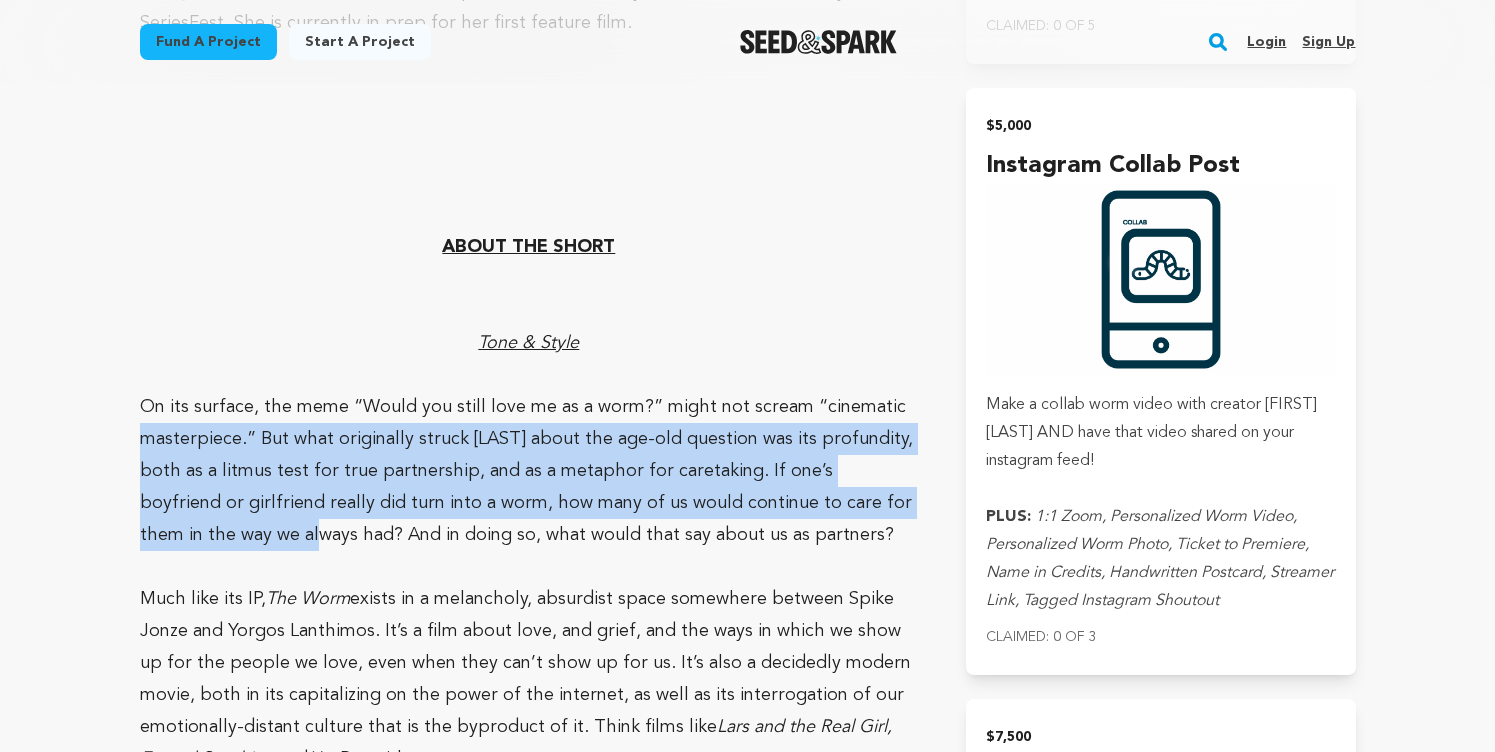 drag, startPoint x: 107, startPoint y: 305, endPoint x: 205, endPoint y: 410, distance: 143.62799 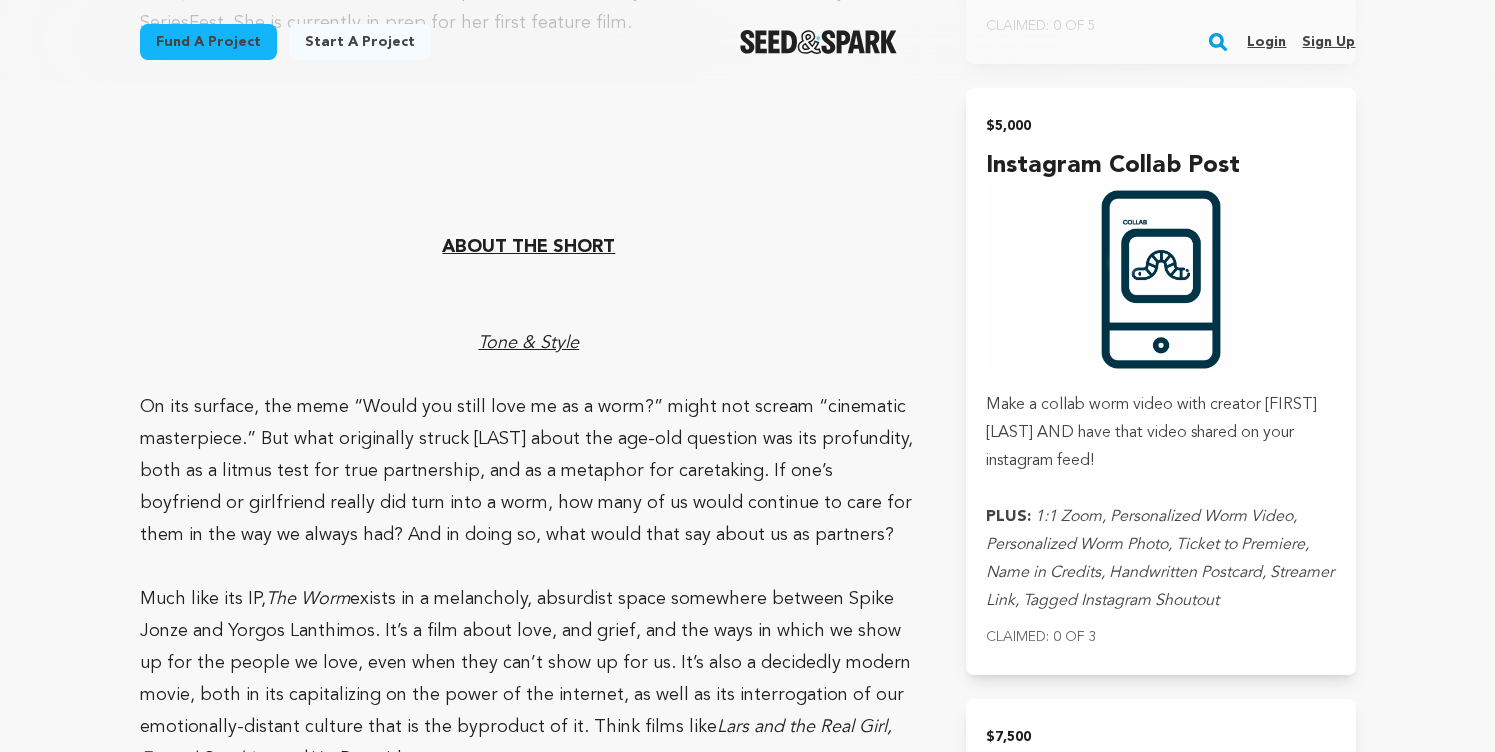 click on "Fund a project
Start a project
Search
Login
Sign up
Start a project" at bounding box center [747, -778] 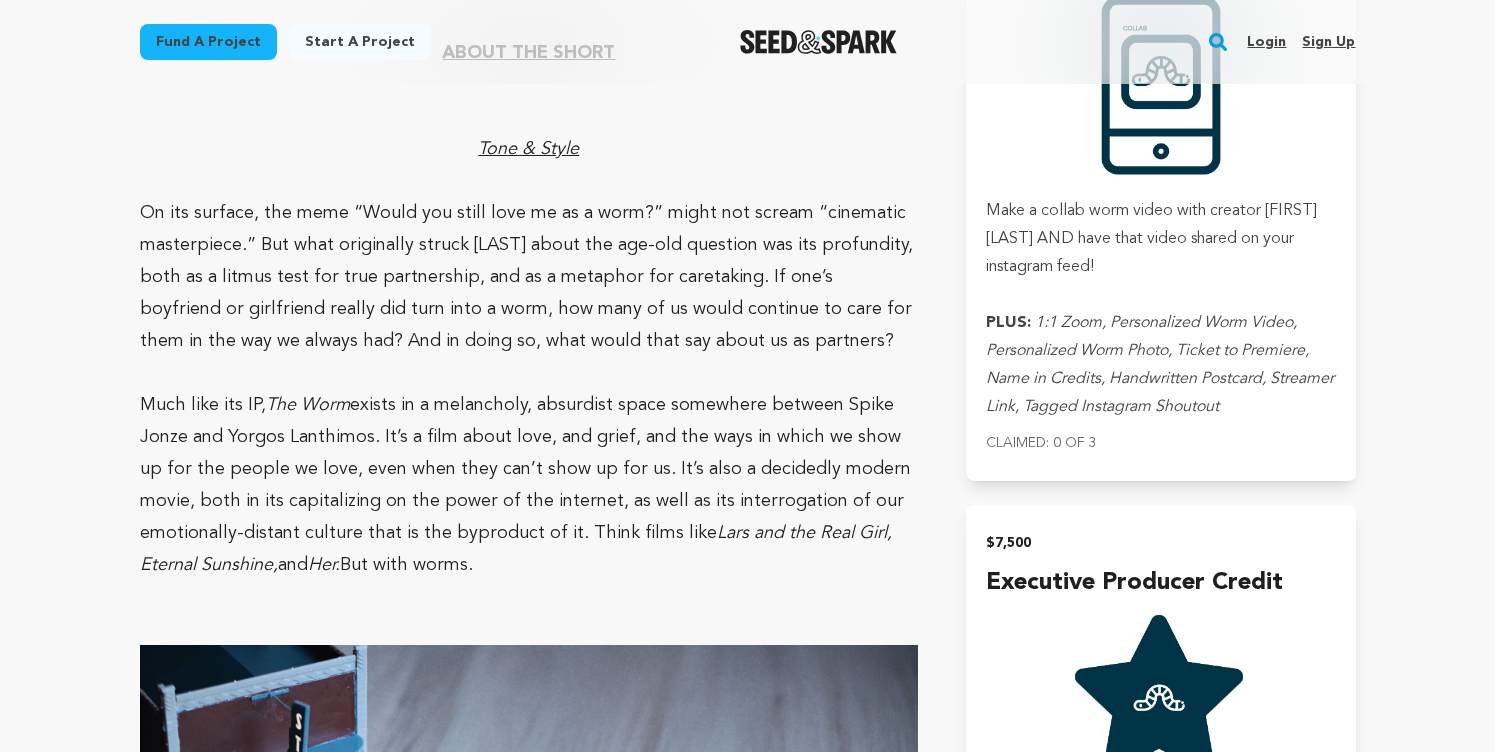 scroll, scrollTop: 6642, scrollLeft: 0, axis: vertical 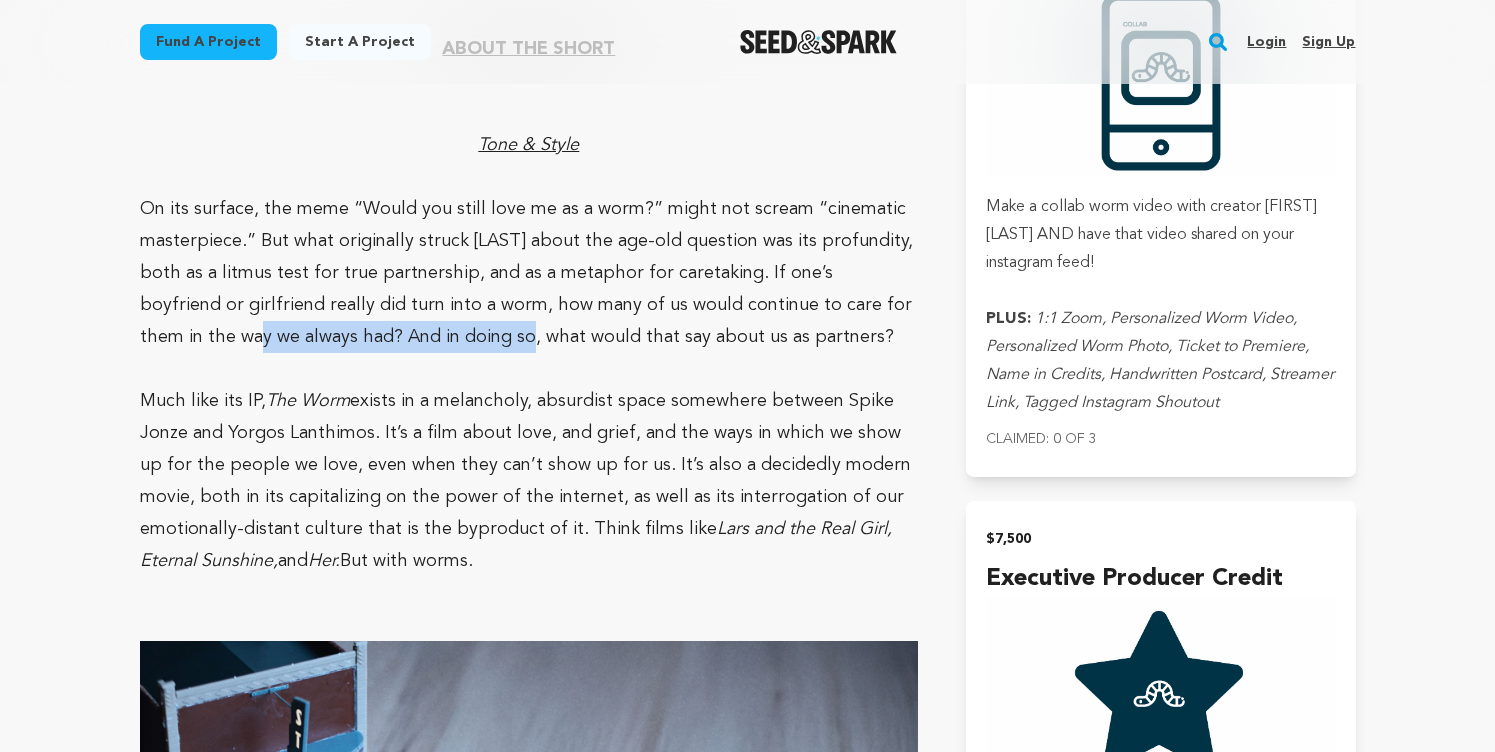 drag, startPoint x: 113, startPoint y: 219, endPoint x: 420, endPoint y: 219, distance: 307 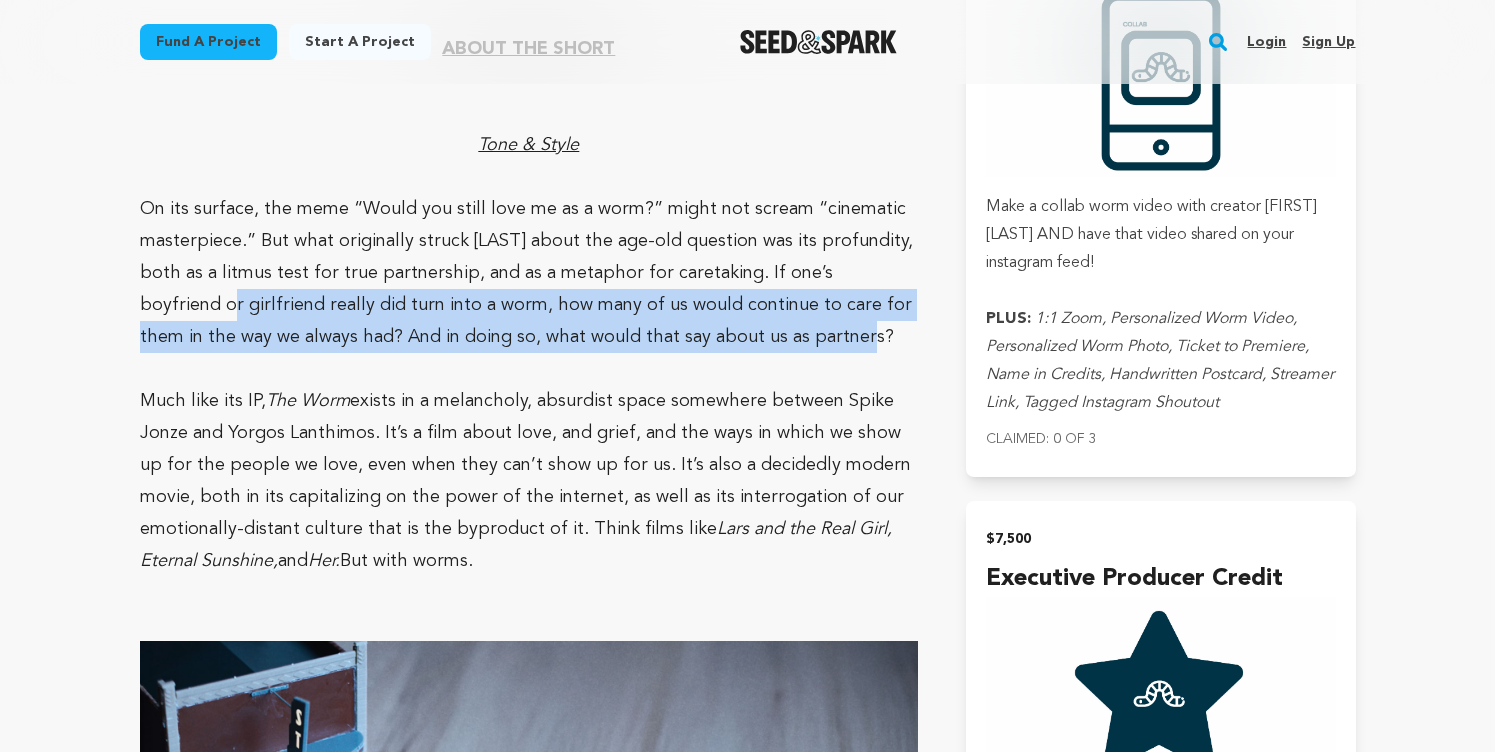 drag, startPoint x: 423, startPoint y: 194, endPoint x: 66, endPoint y: 192, distance: 357.0056 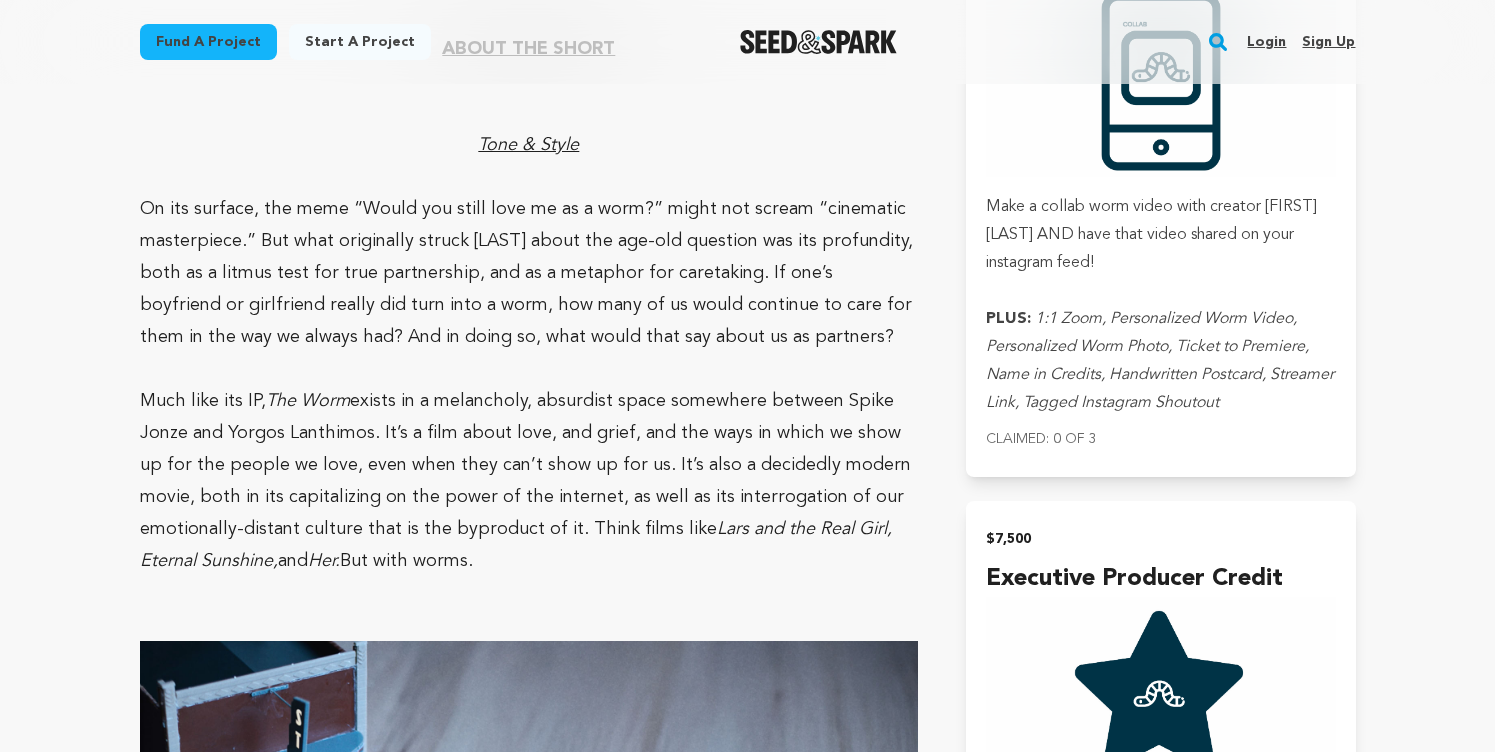 click on "Fund a project
Start a project
Search
Login
Sign up
Start a project" at bounding box center [747, -976] 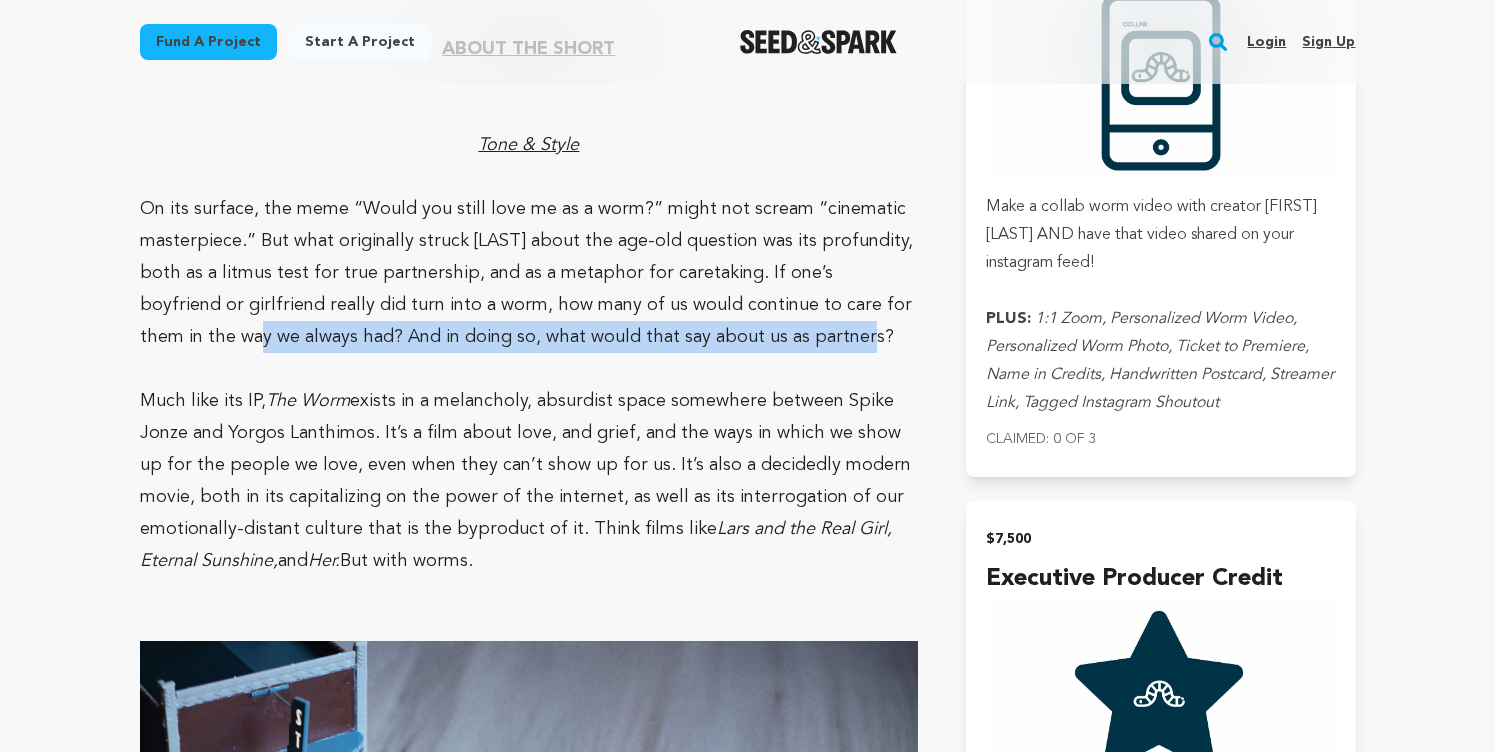 drag, startPoint x: 99, startPoint y: 210, endPoint x: 824, endPoint y: 195, distance: 725.15515 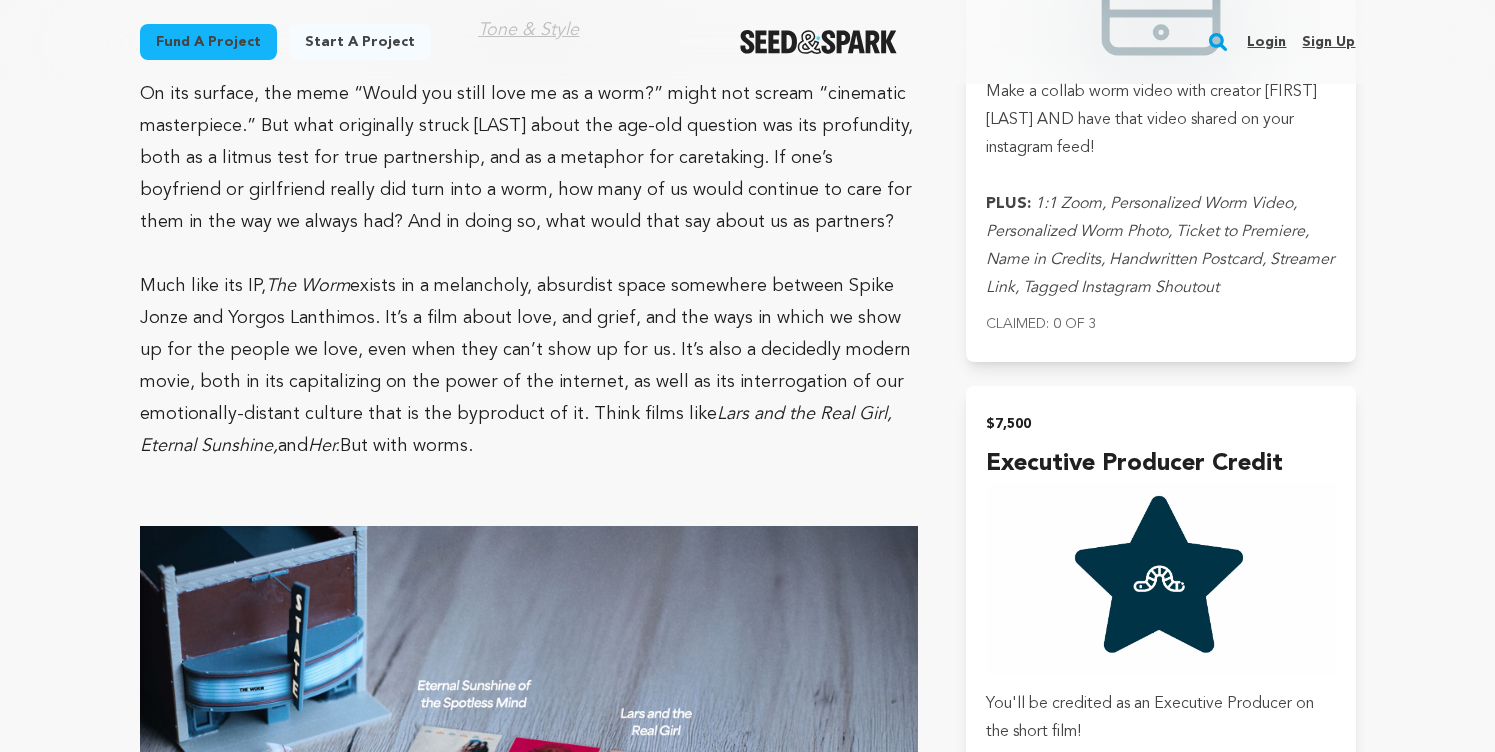 scroll, scrollTop: 6741, scrollLeft: 0, axis: vertical 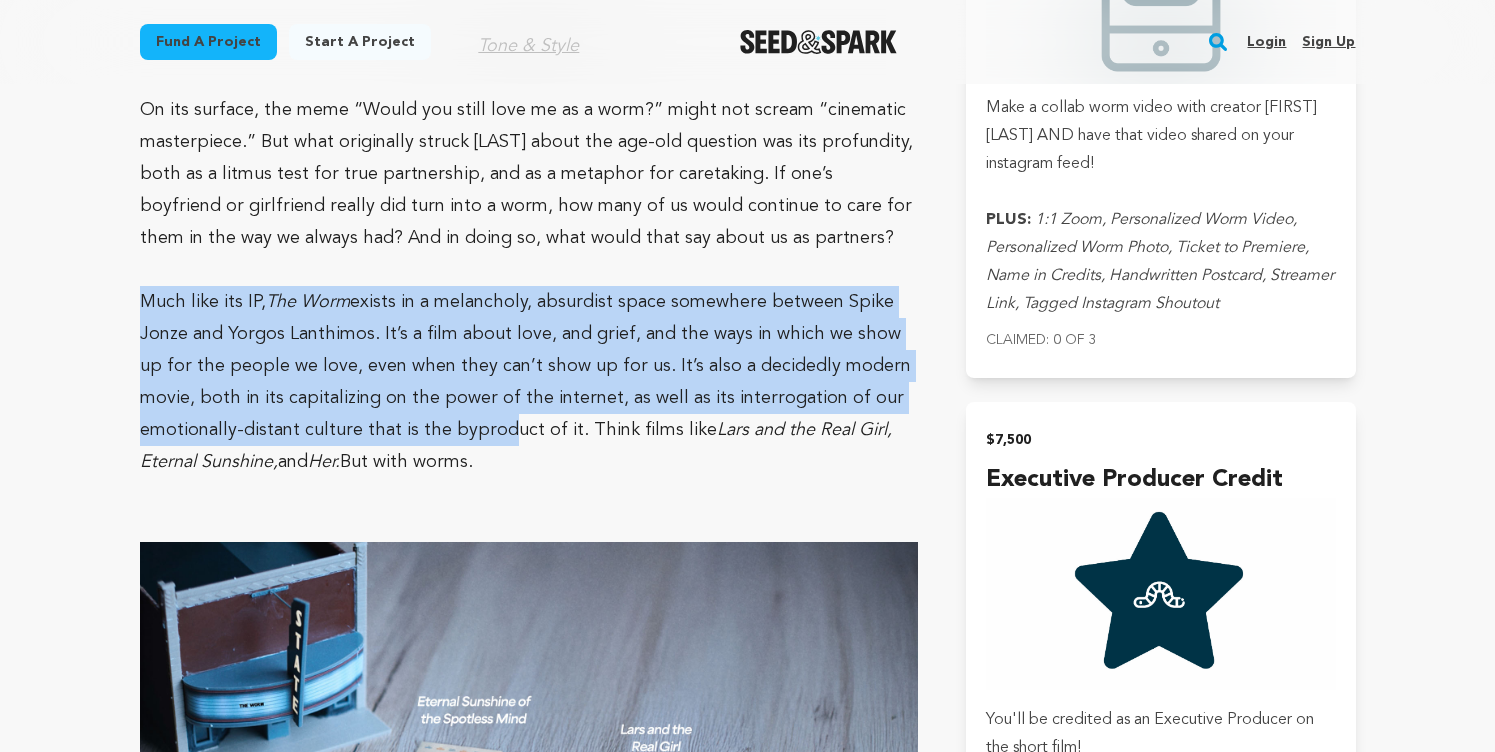 drag, startPoint x: 89, startPoint y: 173, endPoint x: 474, endPoint y: 315, distance: 410.3523 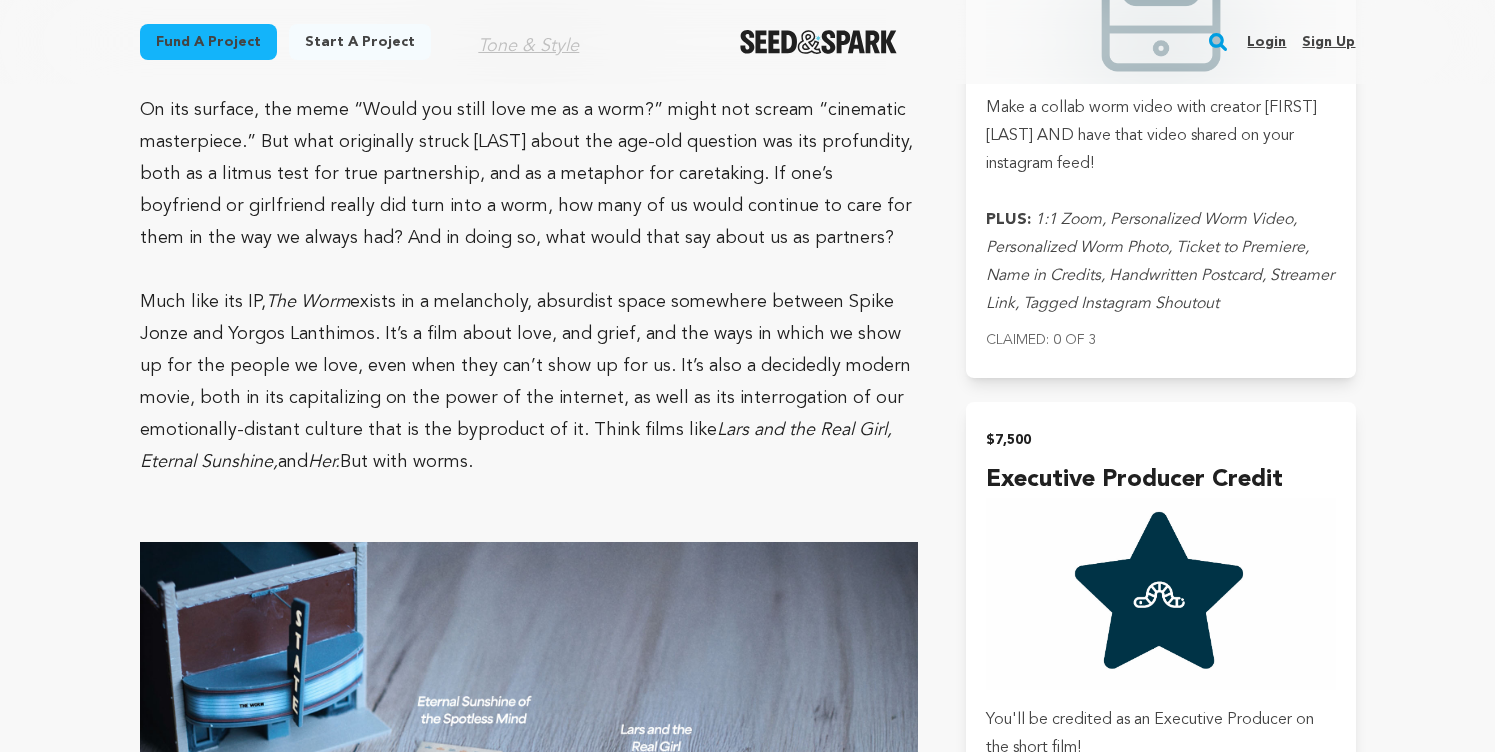 click on "Much like its IP, The Worm exists in a melancholy, absurdist space somewhere between Spike Jonze and Yorgos Lanthimos. It’s a film about love, and grief, and the ways in which we show up for the people we love, even when they can’t show up for us. It’s also a decidedly modern movie, both in its capitalizing on the power of the internet, as well as its interrogation of our emotionally-distant culture that is the byproduct of it. Think films like Lars and the Real Girl, Eternal Sunshine, and Her. But with worms." at bounding box center [529, 382] 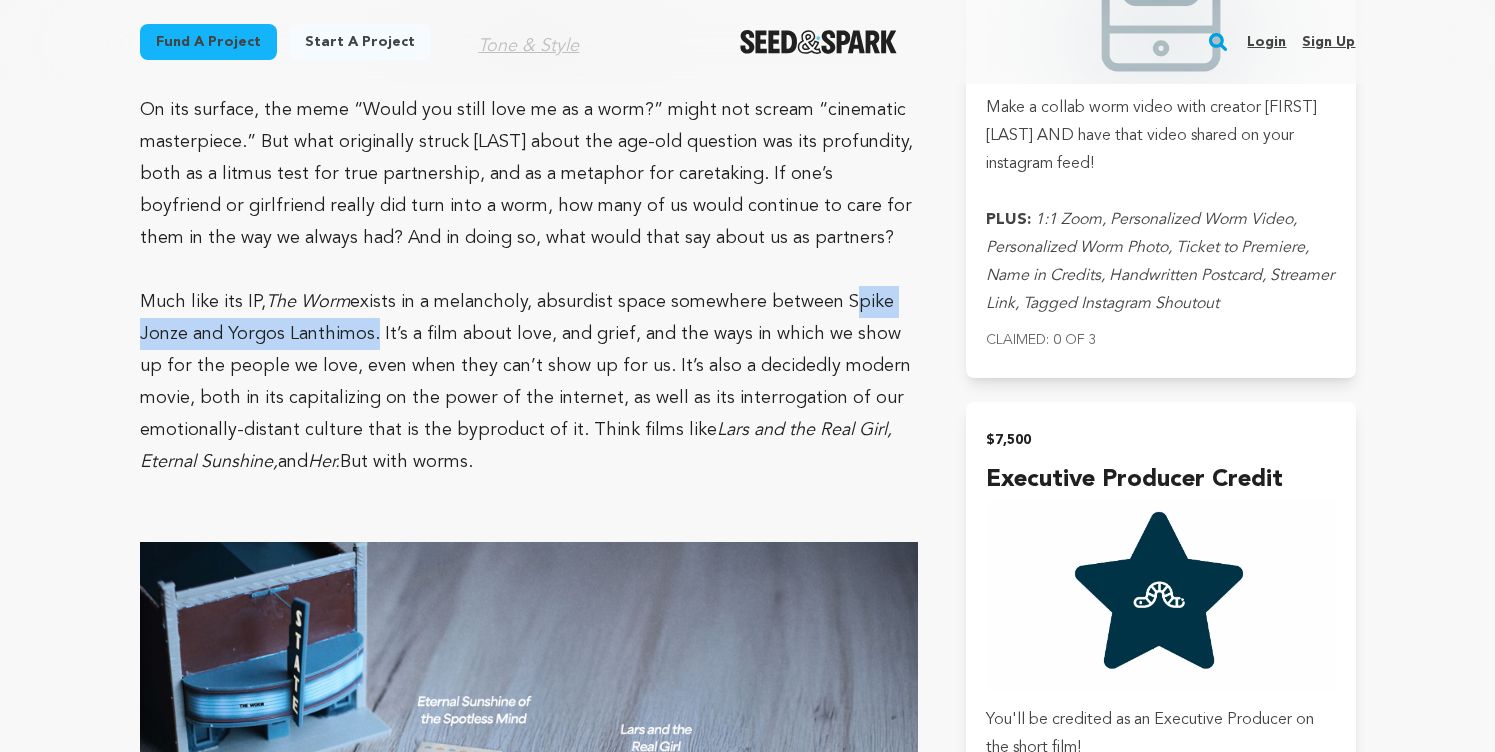 drag, startPoint x: 838, startPoint y: 168, endPoint x: 369, endPoint y: 207, distance: 470.61874 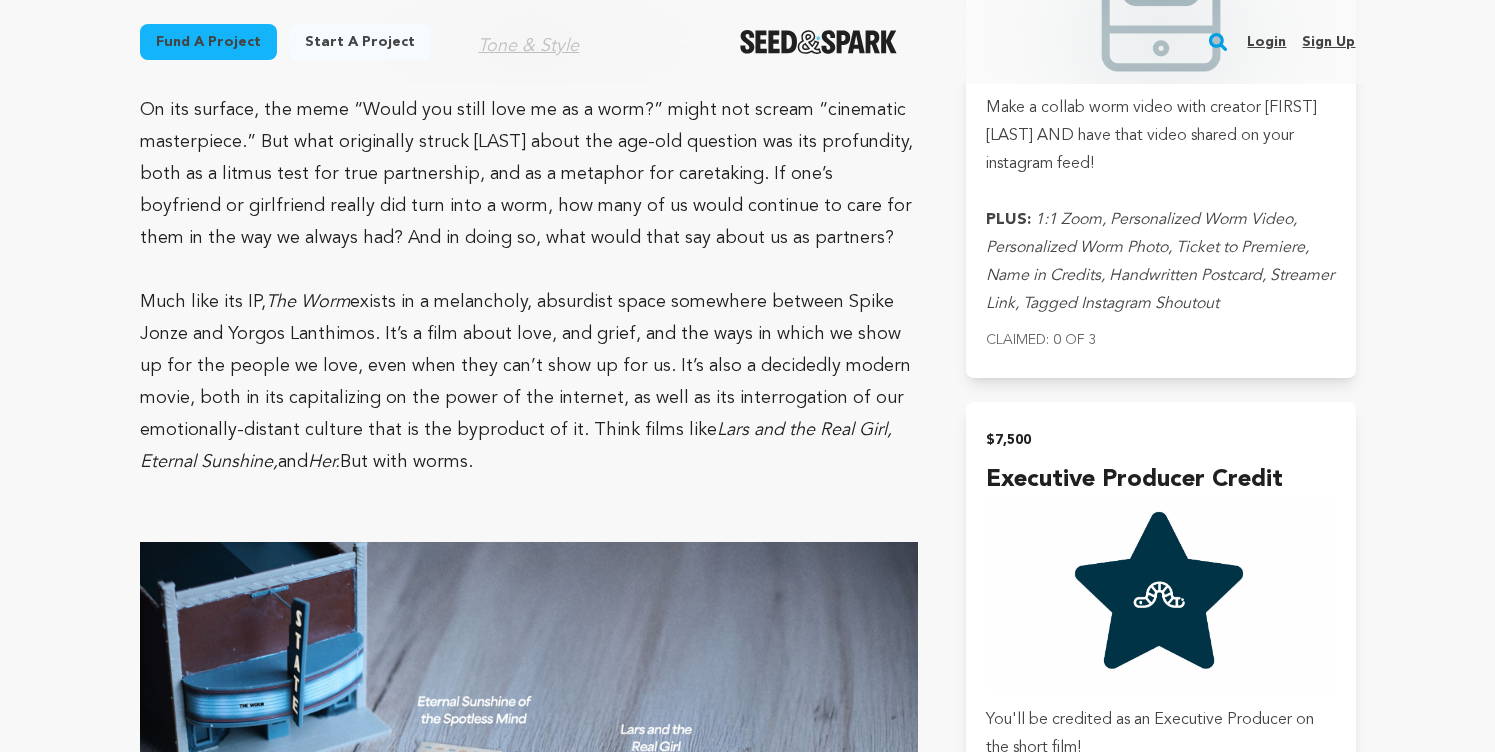 click on "Fund a project
Start a project
Search
Login
Sign up
Start a project" at bounding box center [747, -1075] 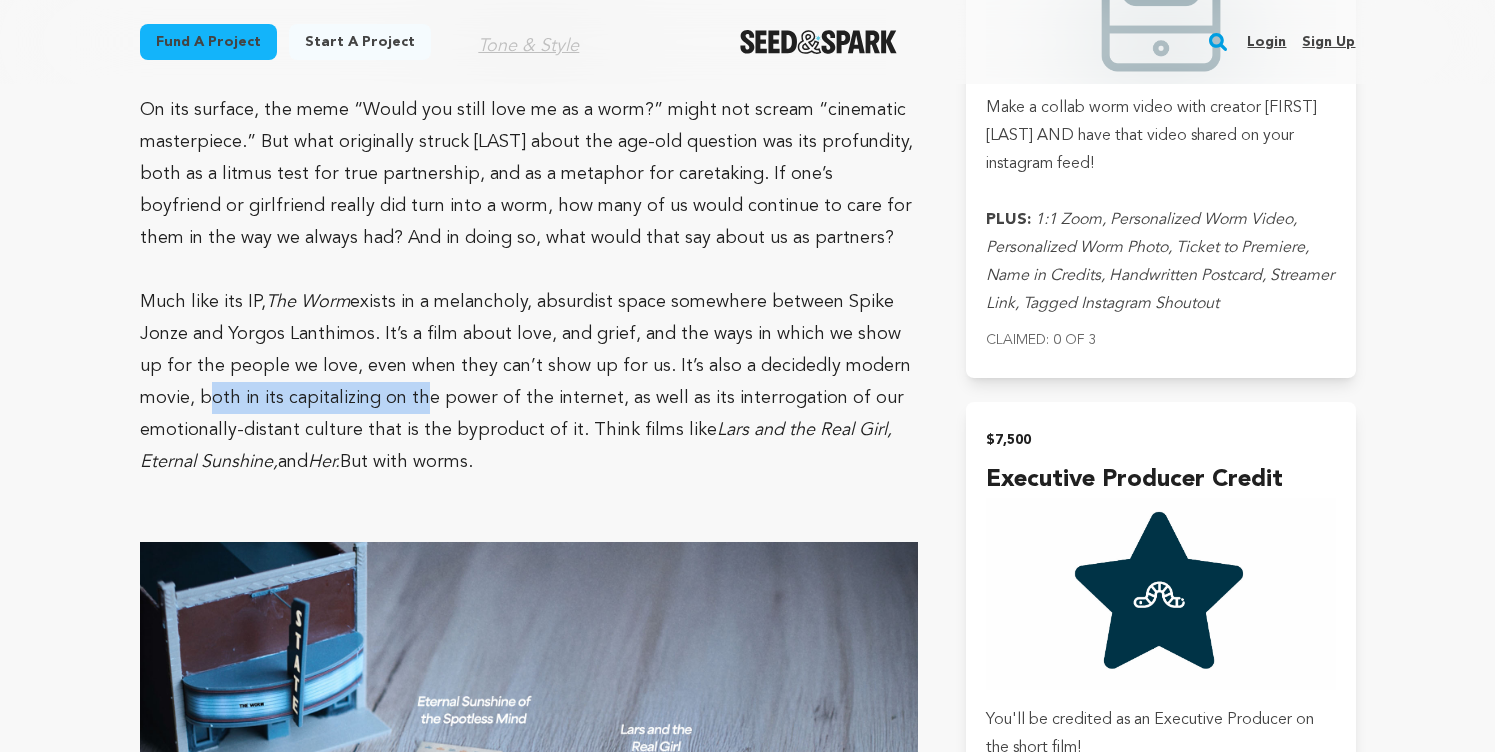 drag, startPoint x: 96, startPoint y: 270, endPoint x: 355, endPoint y: 273, distance: 259.01736 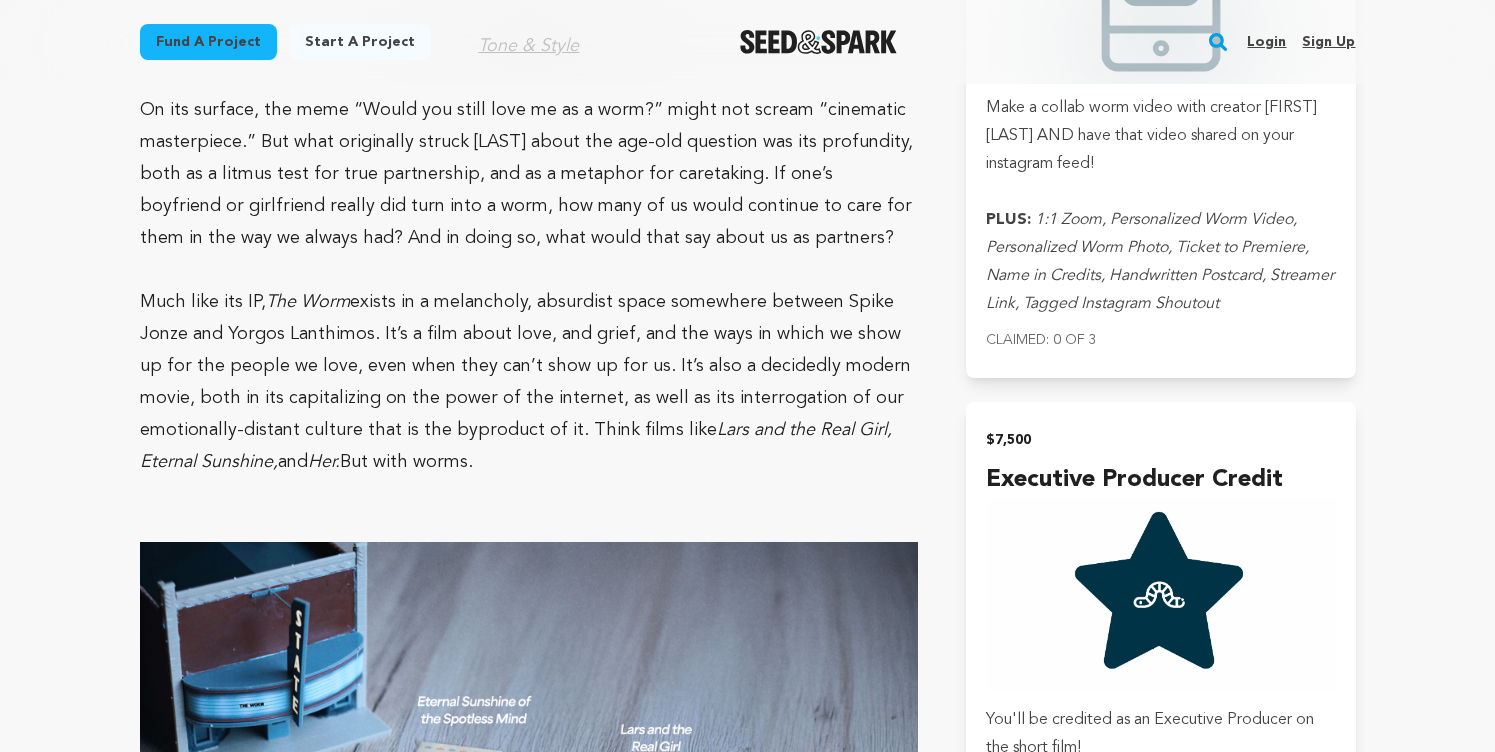 click on "Much like its IP, The Worm exists in a melancholy, absurdist space somewhere between Spike Jonze and Yorgos Lanthimos. It’s a film about love, and grief, and the ways in which we show up for the people we love, even when they can’t show up for us. It’s also a decidedly modern movie, both in its capitalizing on the power of the internet, as well as its interrogation of our emotionally-distant culture that is the byproduct of it. Think films like Lars and the Real Girl, Eternal Sunshine, and Her. But with worms." at bounding box center [529, 382] 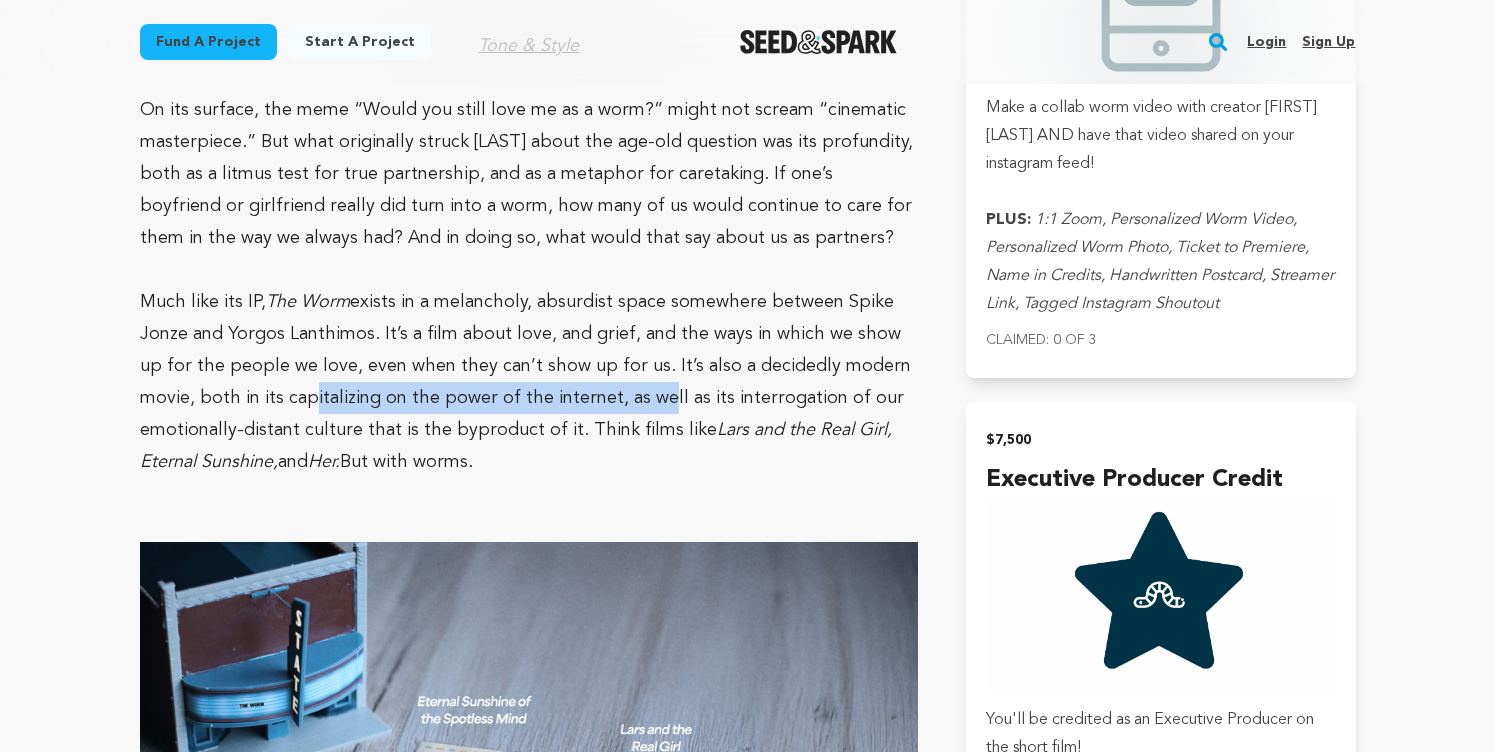 drag, startPoint x: 589, startPoint y: 265, endPoint x: 240, endPoint y: 263, distance: 349.00574 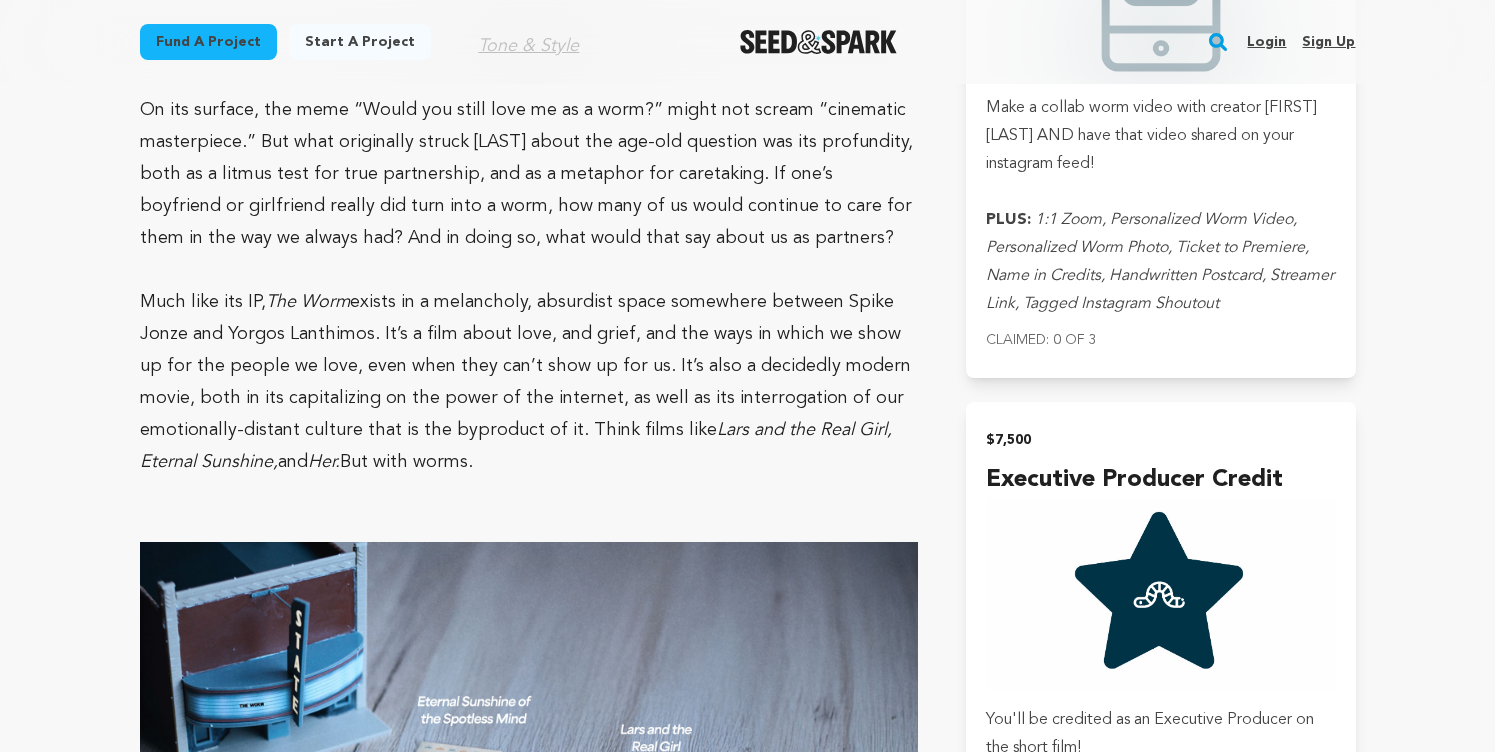 click on "exists in a melancholy, absurdist space somewhere between Spike Jonze and Yorgos Lanthimos. It’s a film about love, and grief, and the ways in which we show up for the people we love, even when they can’t show up for us. It’s also a decidedly modern movie, both in its capitalizing on the power of the internet, as well as its interrogation of our emotionally-distant culture that is the byproduct of it. Think films like" at bounding box center [525, 366] 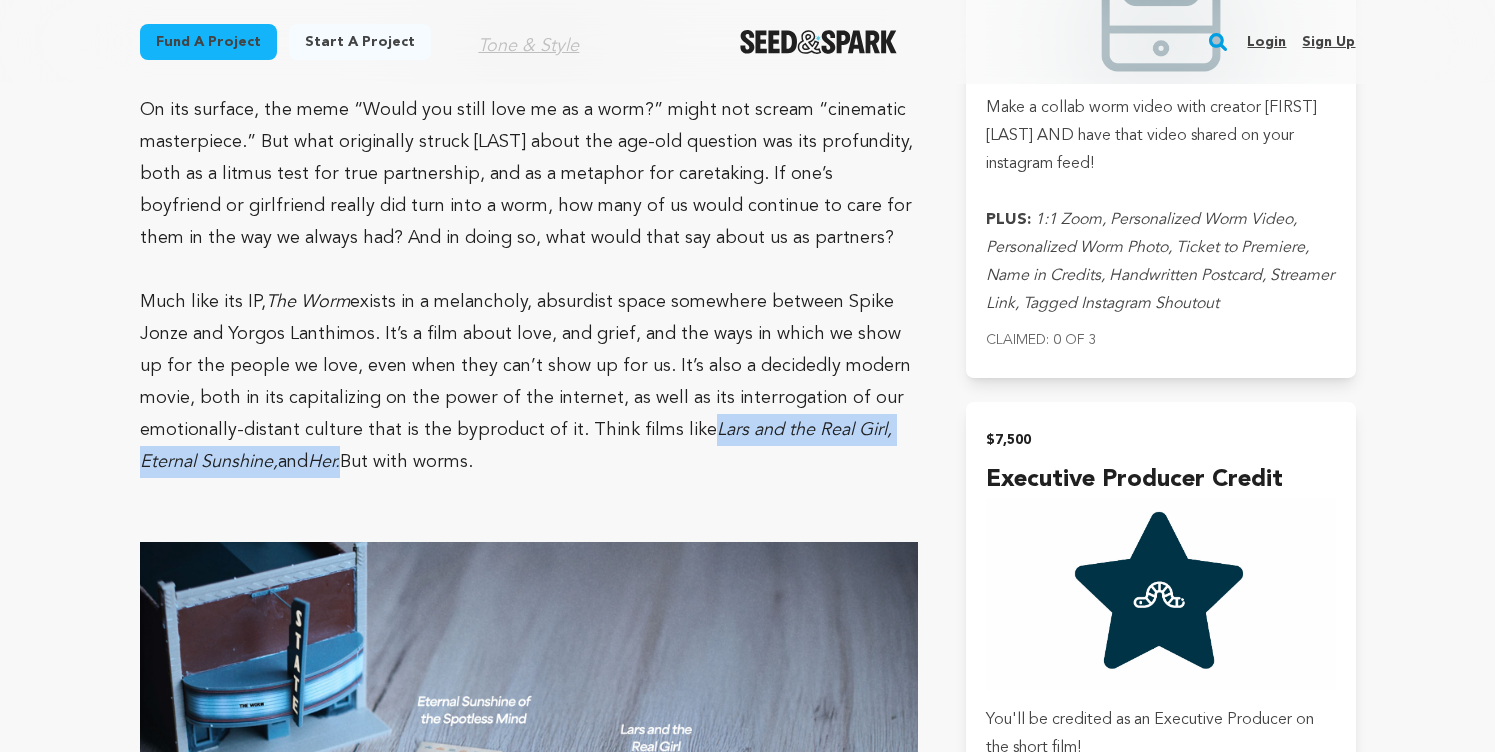 drag, startPoint x: 694, startPoint y: 298, endPoint x: 350, endPoint y: 334, distance: 345.8786 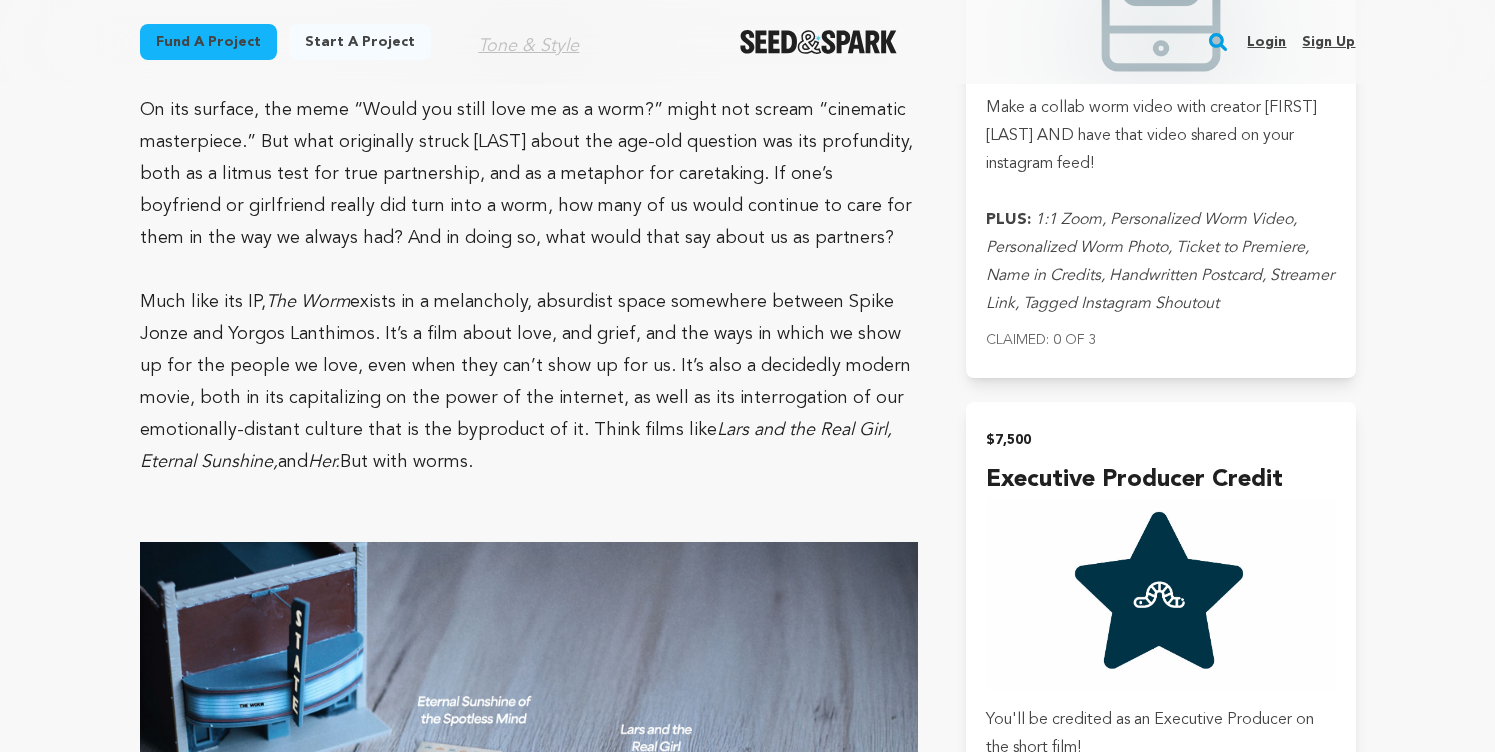 click on "Fund a project
Start a project
Search
Login
Sign up
Start a project" at bounding box center [747, -1075] 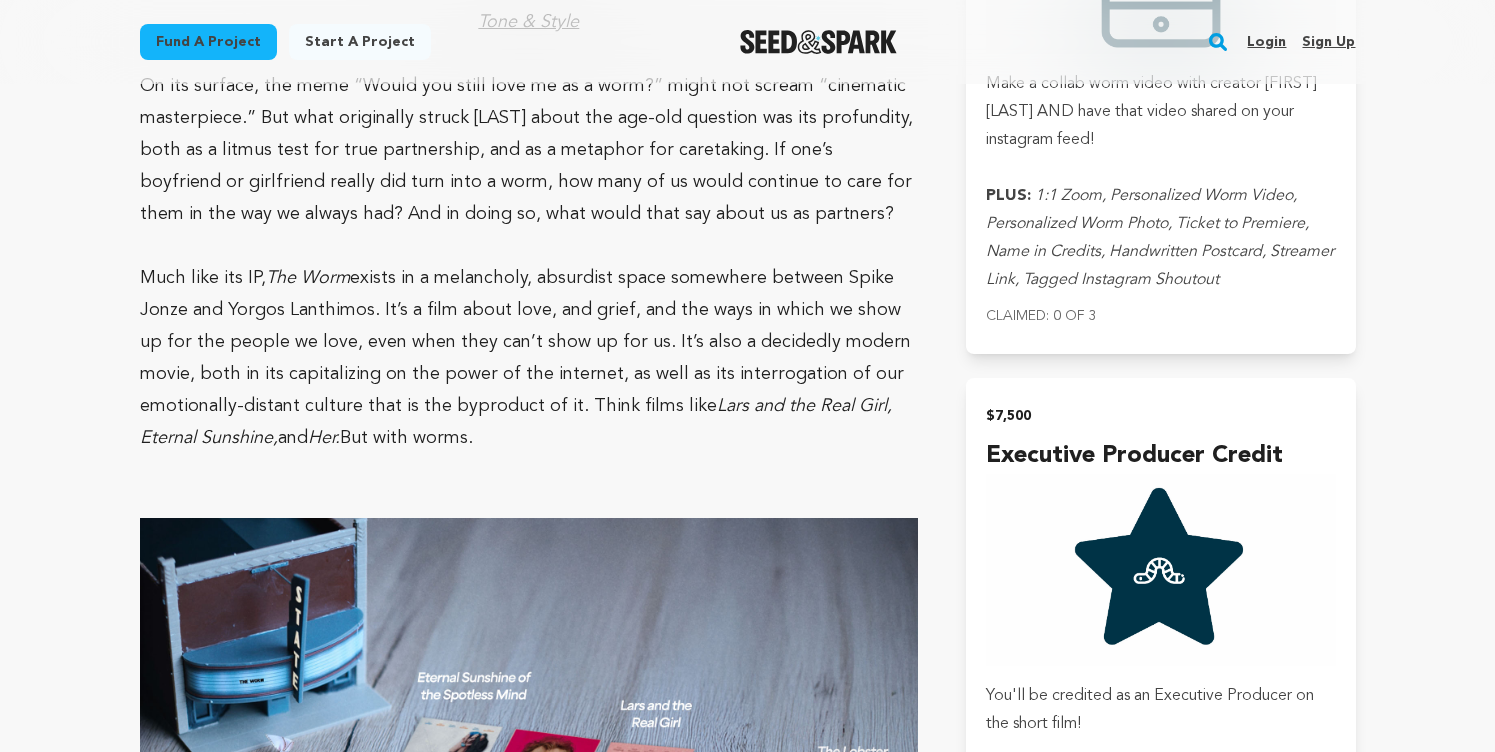 scroll, scrollTop: 6787, scrollLeft: 0, axis: vertical 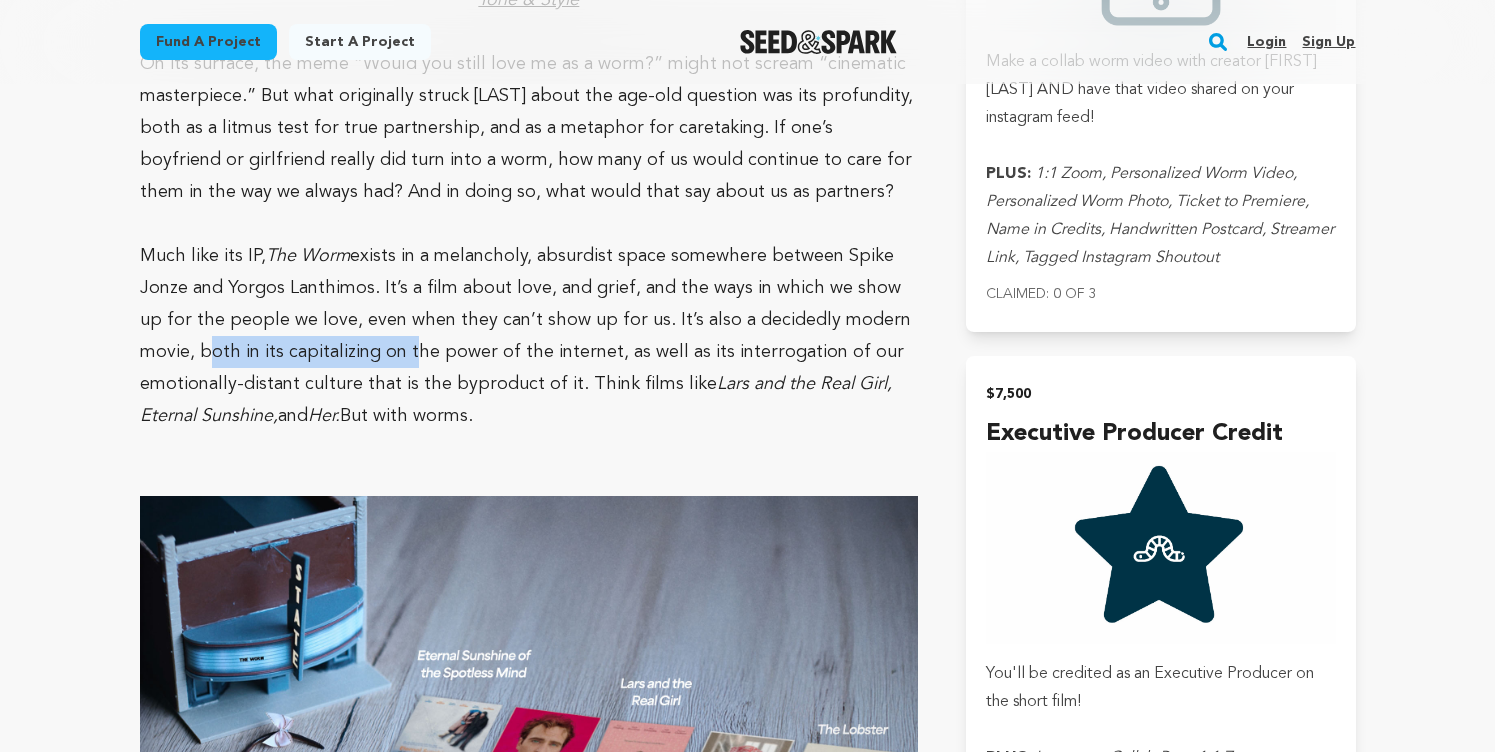 drag, startPoint x: 151, startPoint y: 215, endPoint x: 348, endPoint y: 215, distance: 197 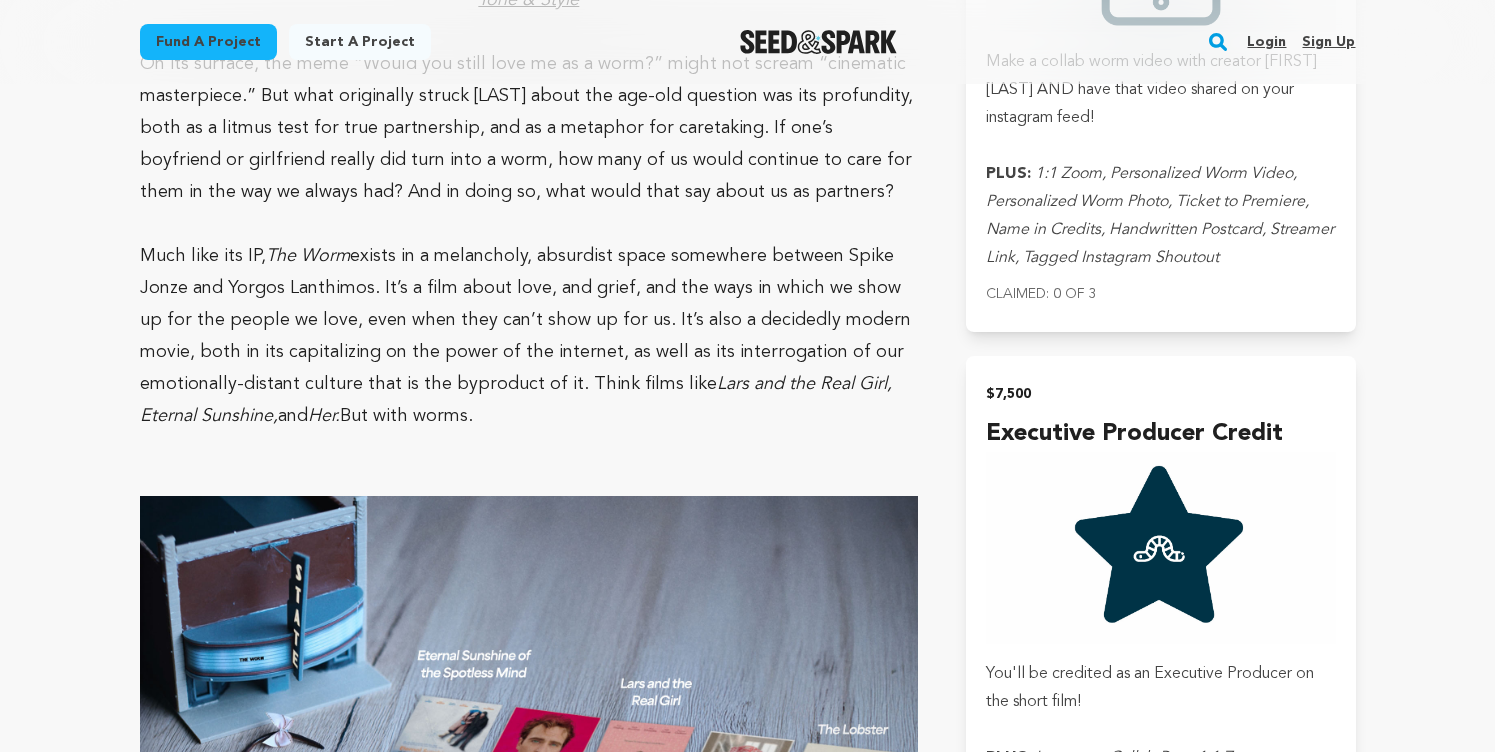 click on "exists in a melancholy, absurdist space somewhere between Spike Jonze and Yorgos Lanthimos. It’s a film about love, and grief, and the ways in which we show up for the people we love, even when they can’t show up for us. It’s also a decidedly modern movie, both in its capitalizing on the power of the internet, as well as its interrogation of our emotionally-distant culture that is the byproduct of it. Think films like" at bounding box center (525, 320) 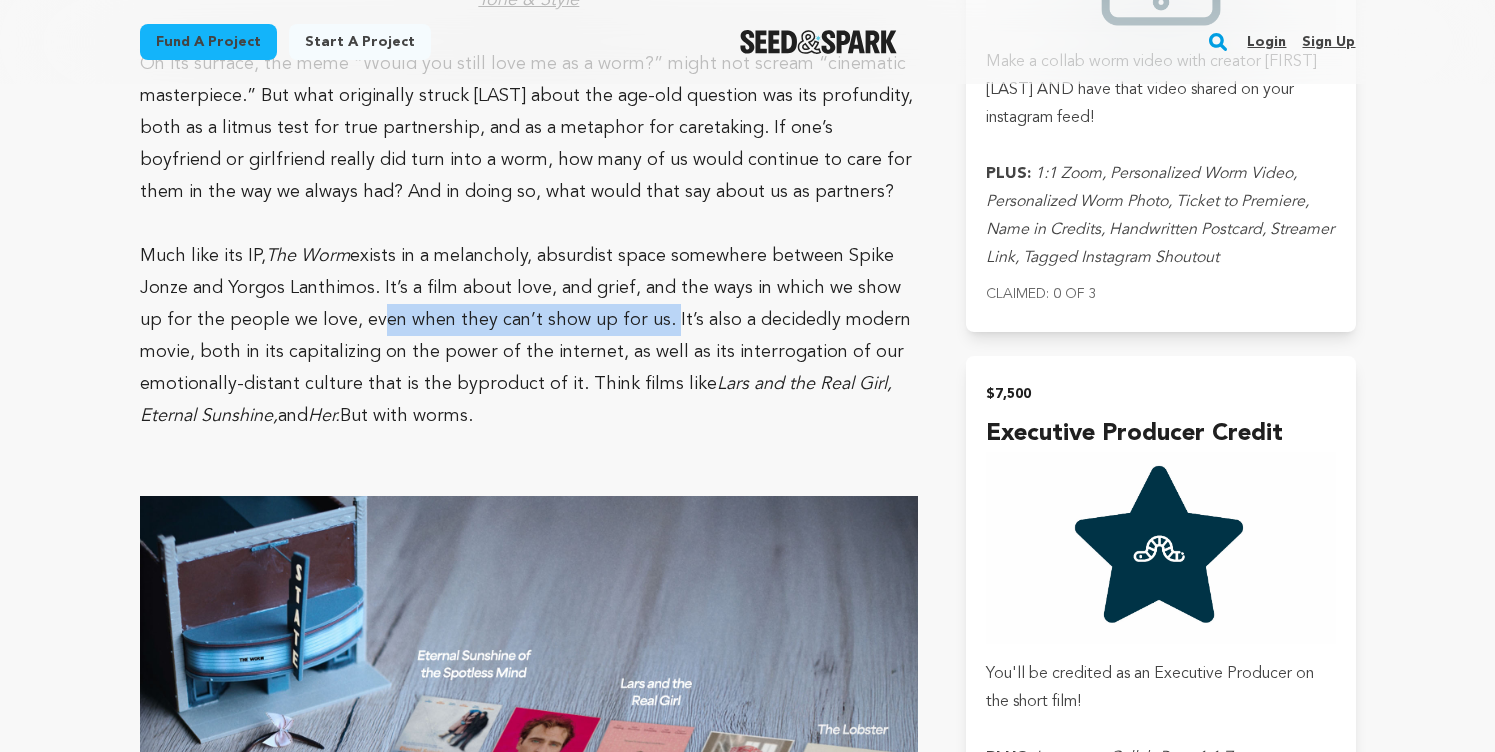 drag, startPoint x: 630, startPoint y: 187, endPoint x: 323, endPoint y: 187, distance: 307 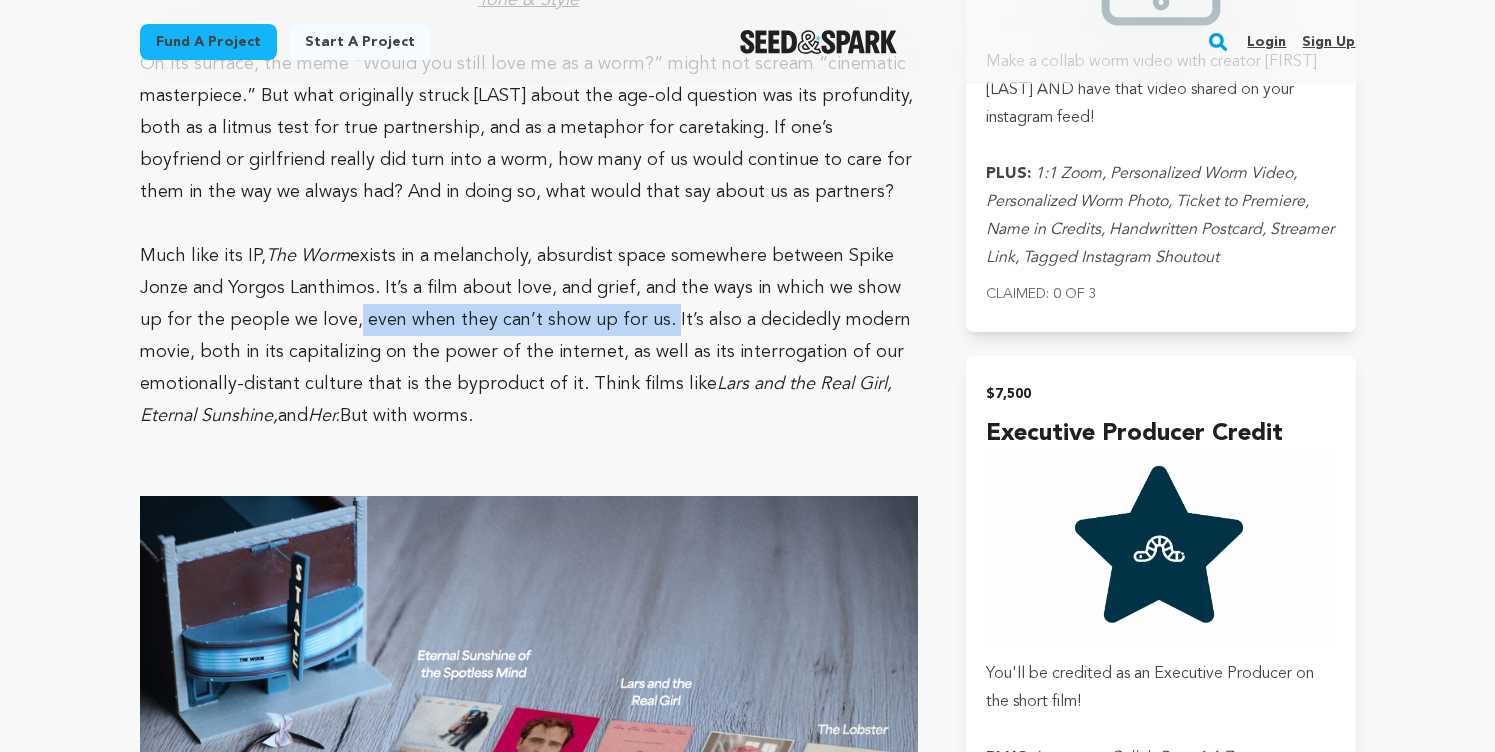 click on "exists in a melancholy, absurdist space somewhere between Spike Jonze and Yorgos Lanthimos. It’s a film about love, and grief, and the ways in which we show up for the people we love, even when they can’t show up for us. It’s also a decidedly modern movie, both in its capitalizing on the power of the internet, as well as its interrogation of our emotionally-distant culture that is the byproduct of it. Think films like" at bounding box center (525, 320) 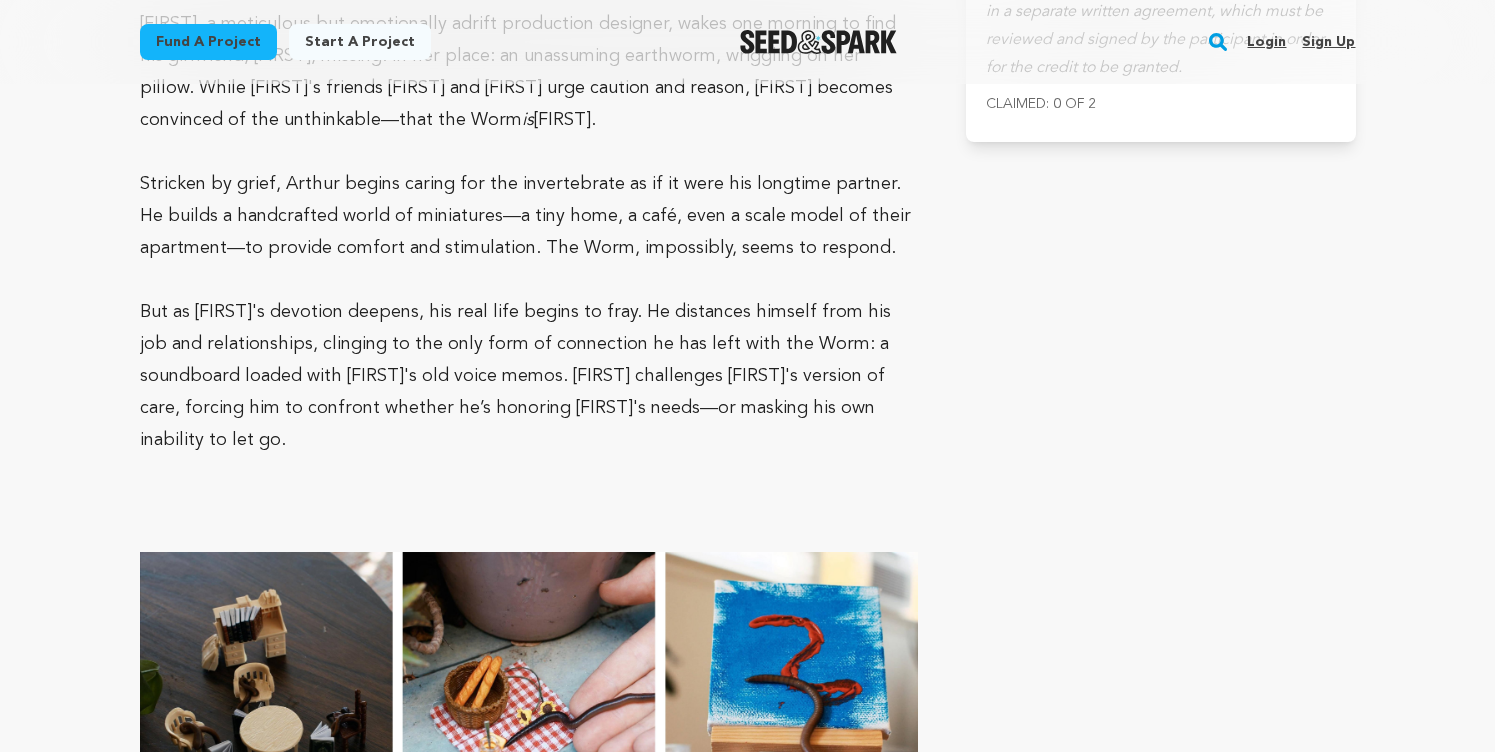 scroll, scrollTop: 7863, scrollLeft: 0, axis: vertical 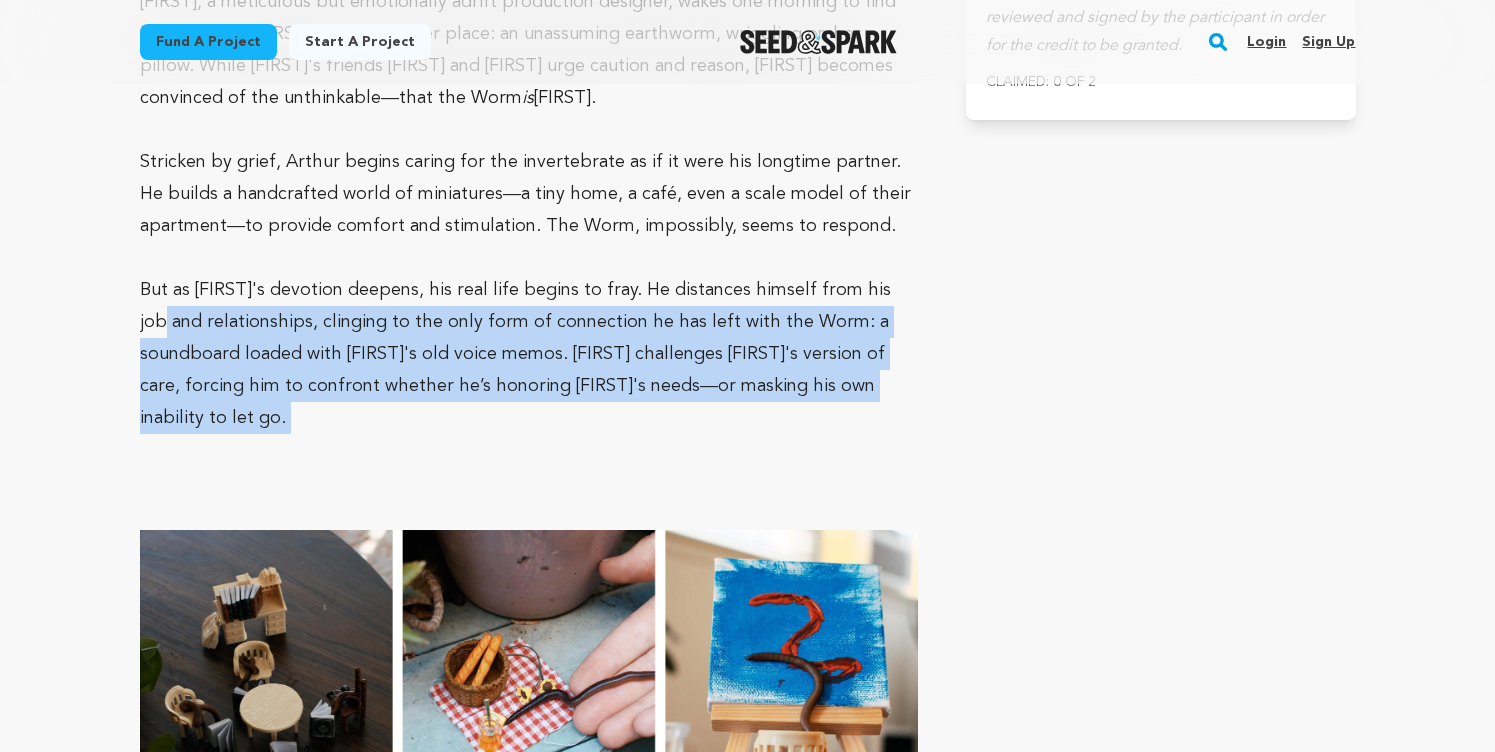 drag, startPoint x: 430, startPoint y: 311, endPoint x: 127, endPoint y: 193, distance: 325.1661 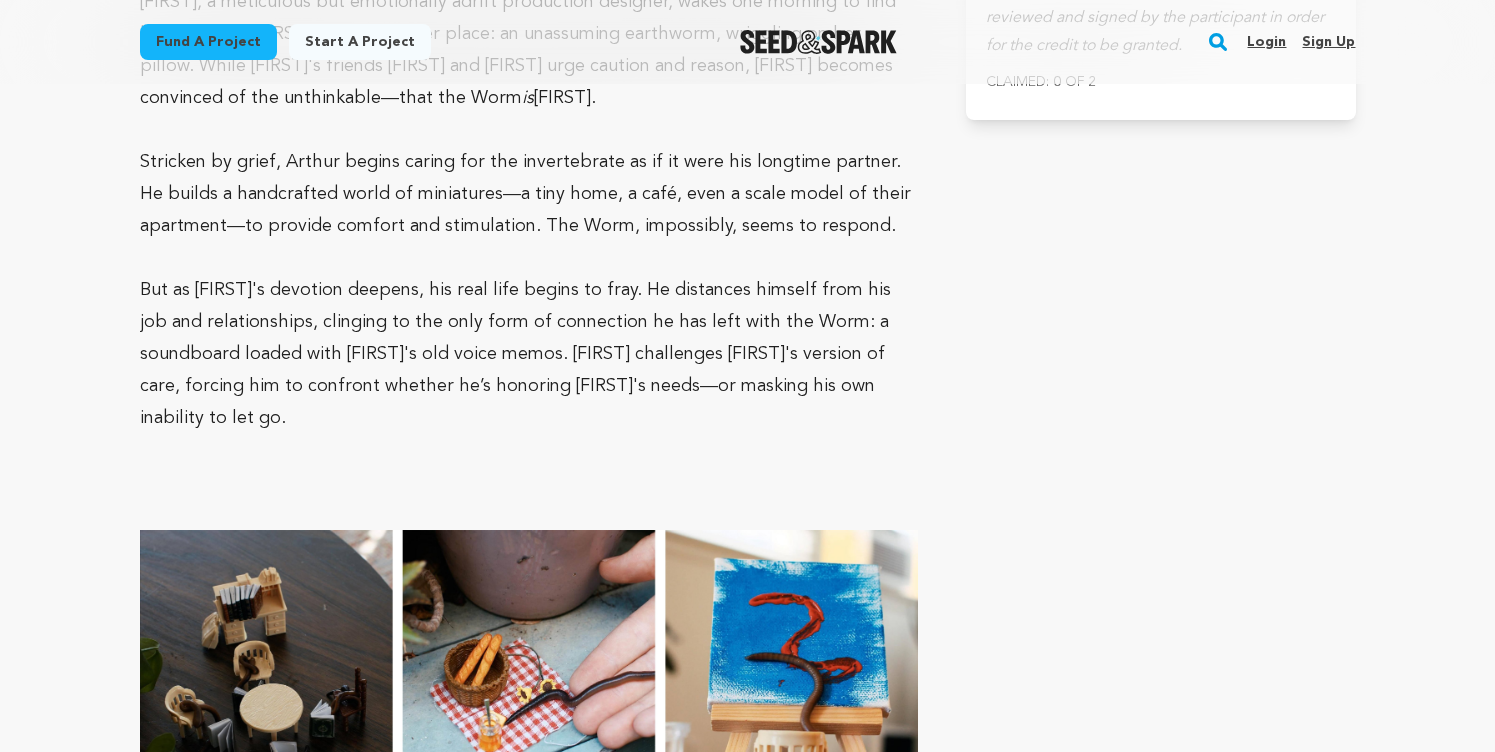 click on "Fund a project
Start a project
Search
Login
Sign up
Start a project" at bounding box center (747, -2197) 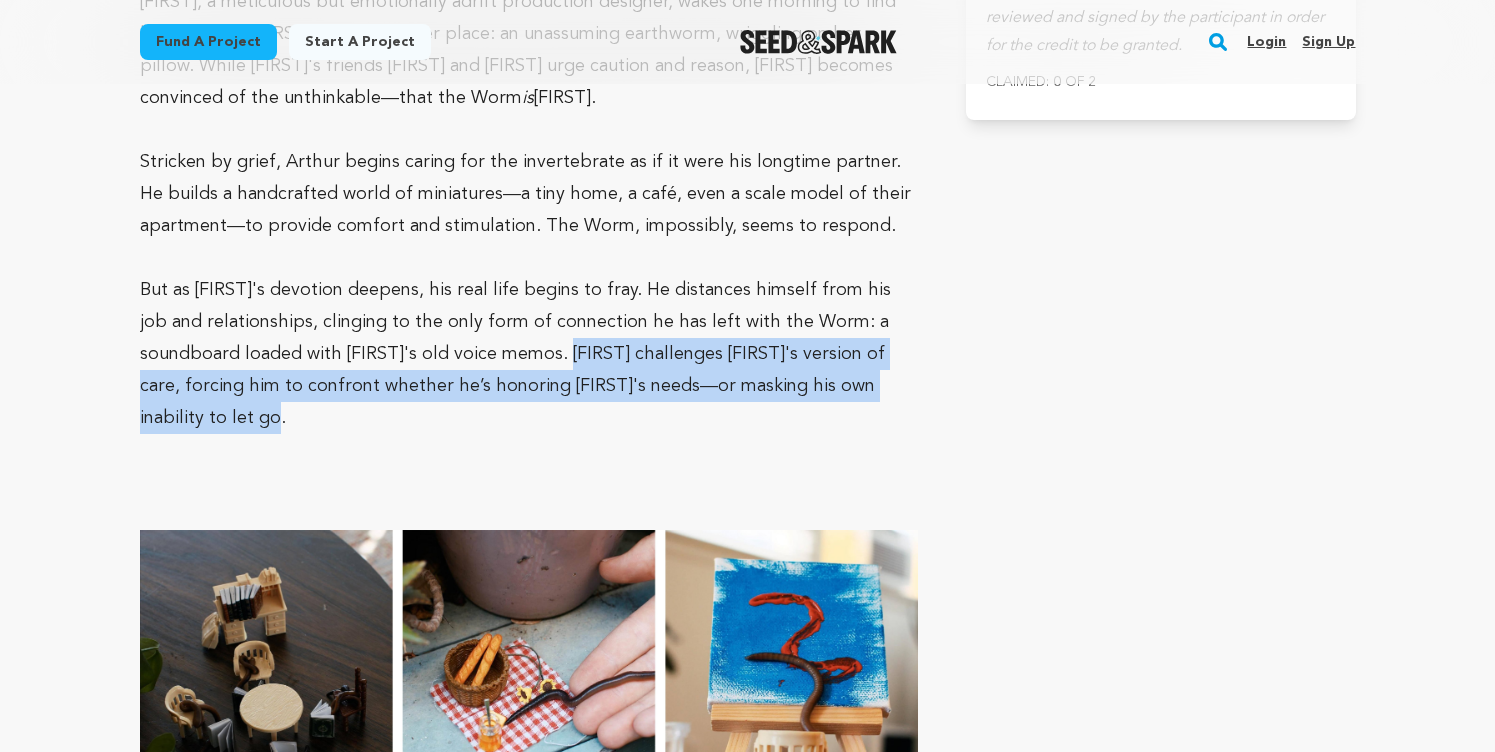 drag, startPoint x: 572, startPoint y: 221, endPoint x: 565, endPoint y: 295, distance: 74.330345 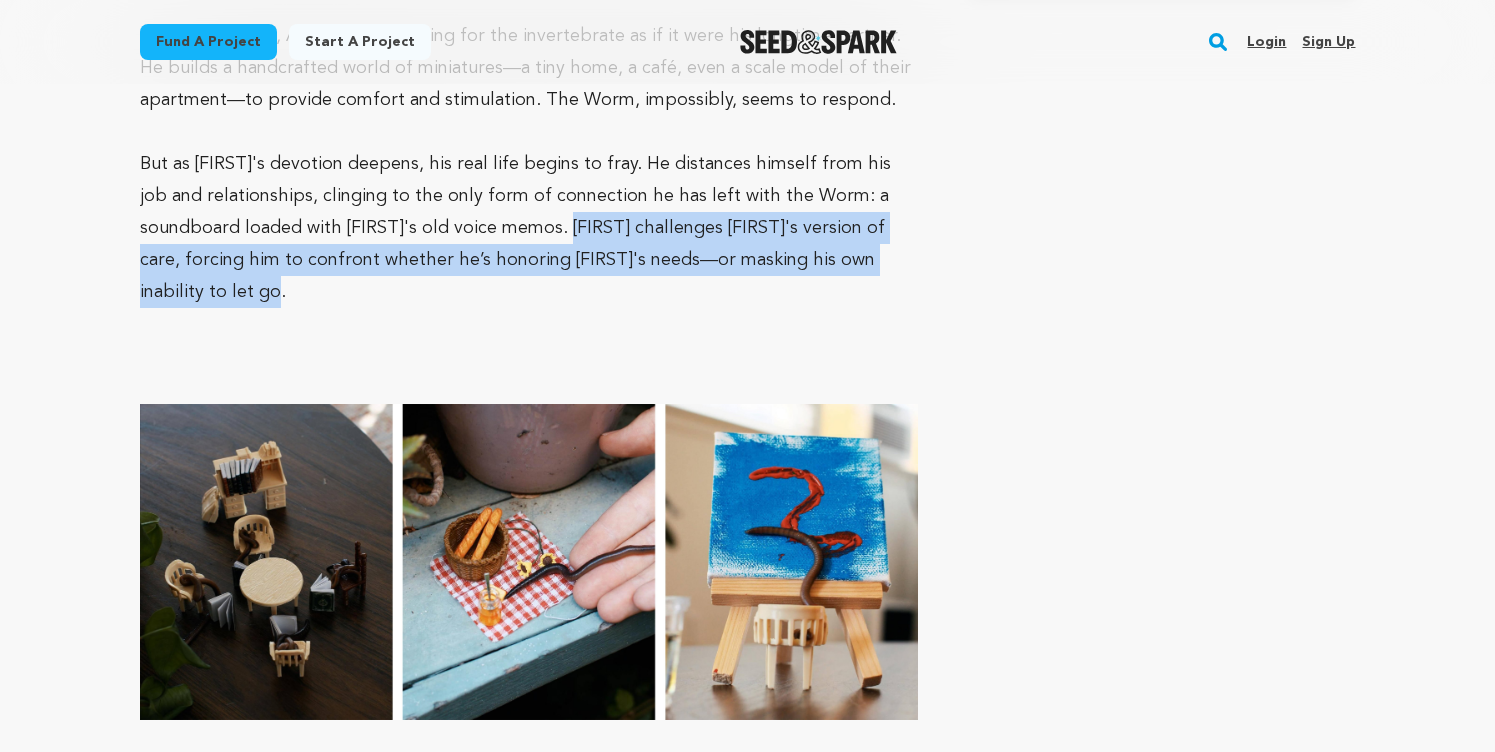 scroll, scrollTop: 7990, scrollLeft: 0, axis: vertical 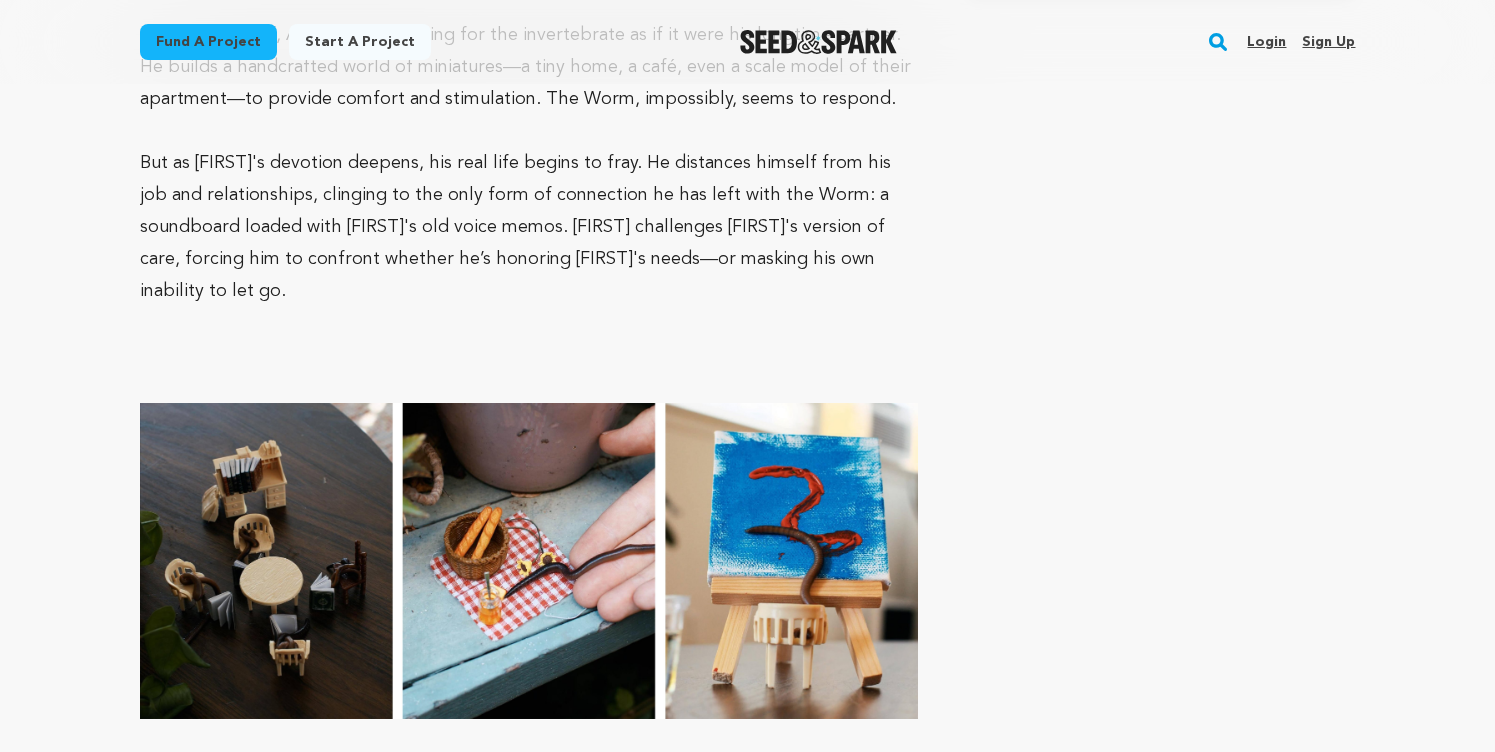 click on "Fund a project
Start a project
Search
Login
Sign up
Start a project" at bounding box center [747, -2324] 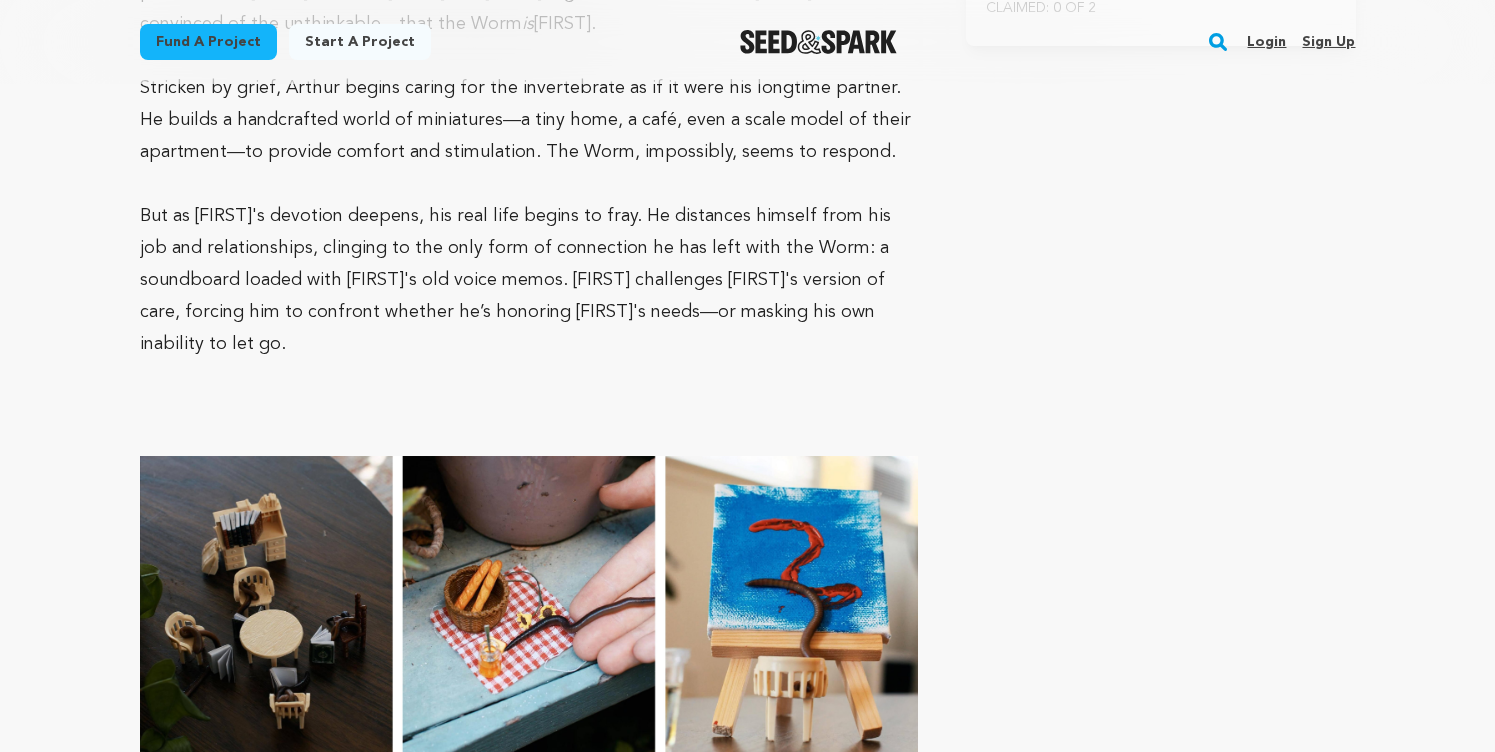 scroll, scrollTop: 7935, scrollLeft: 0, axis: vertical 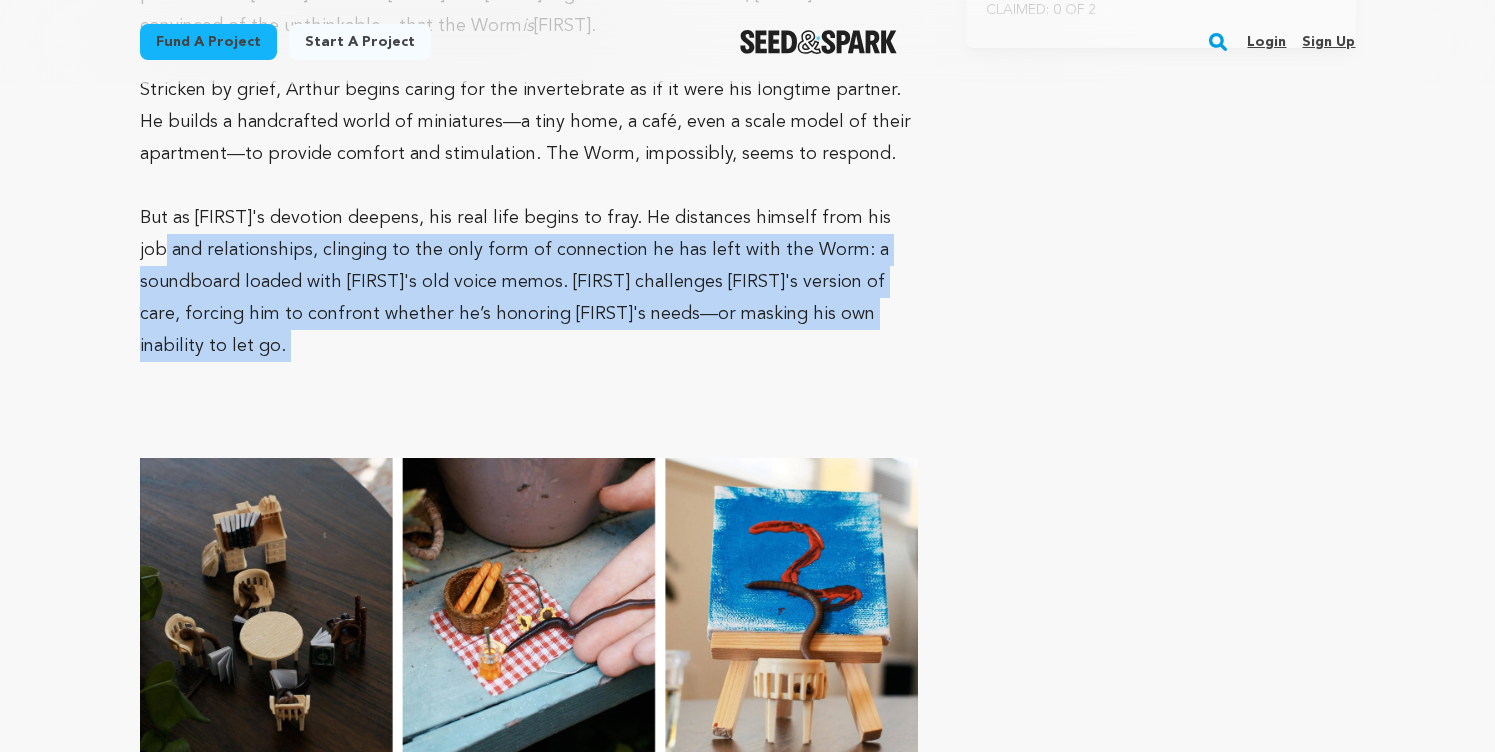 drag, startPoint x: 303, startPoint y: 220, endPoint x: 134, endPoint y: 111, distance: 201.10196 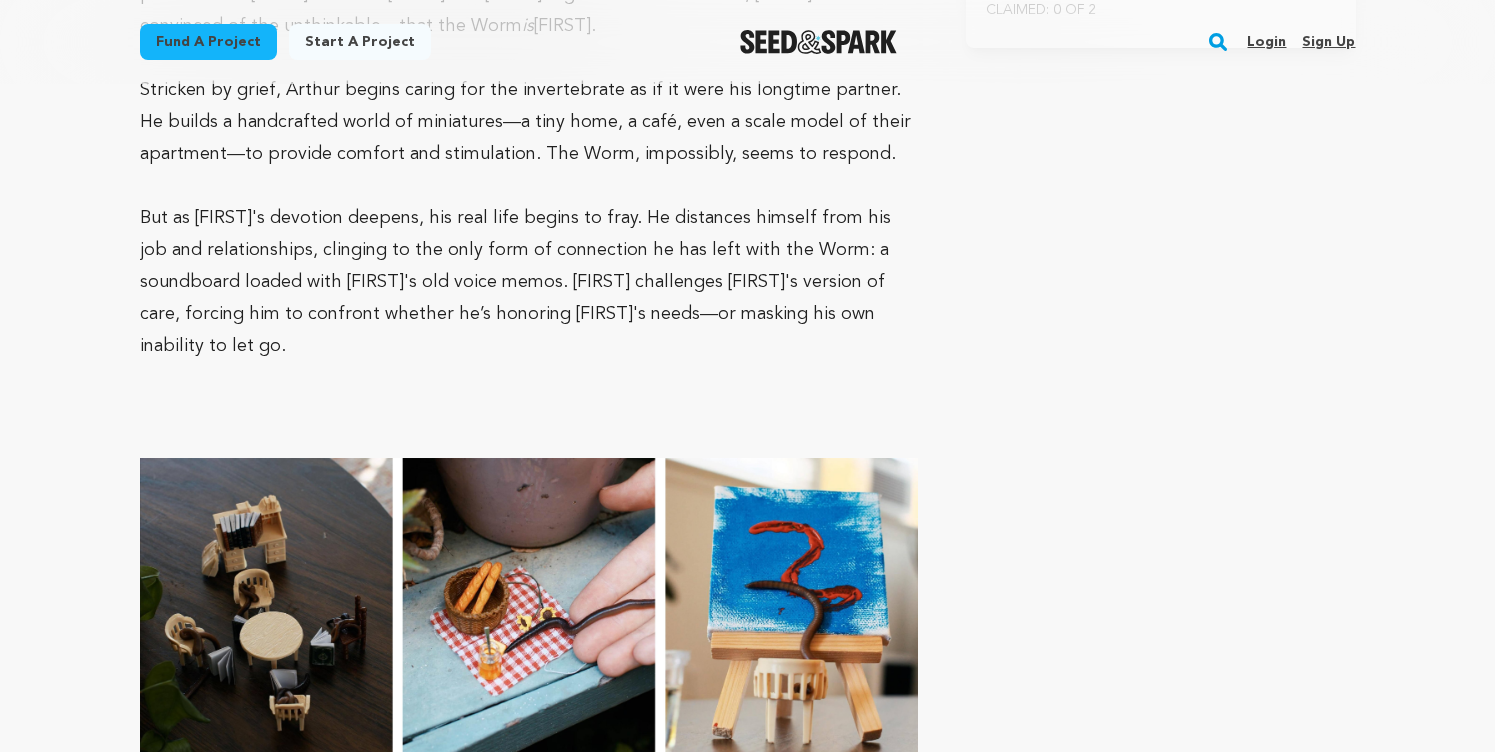 click on "Fund a project
Start a project
Search
Login
Sign up
Start a project" at bounding box center [747, -2269] 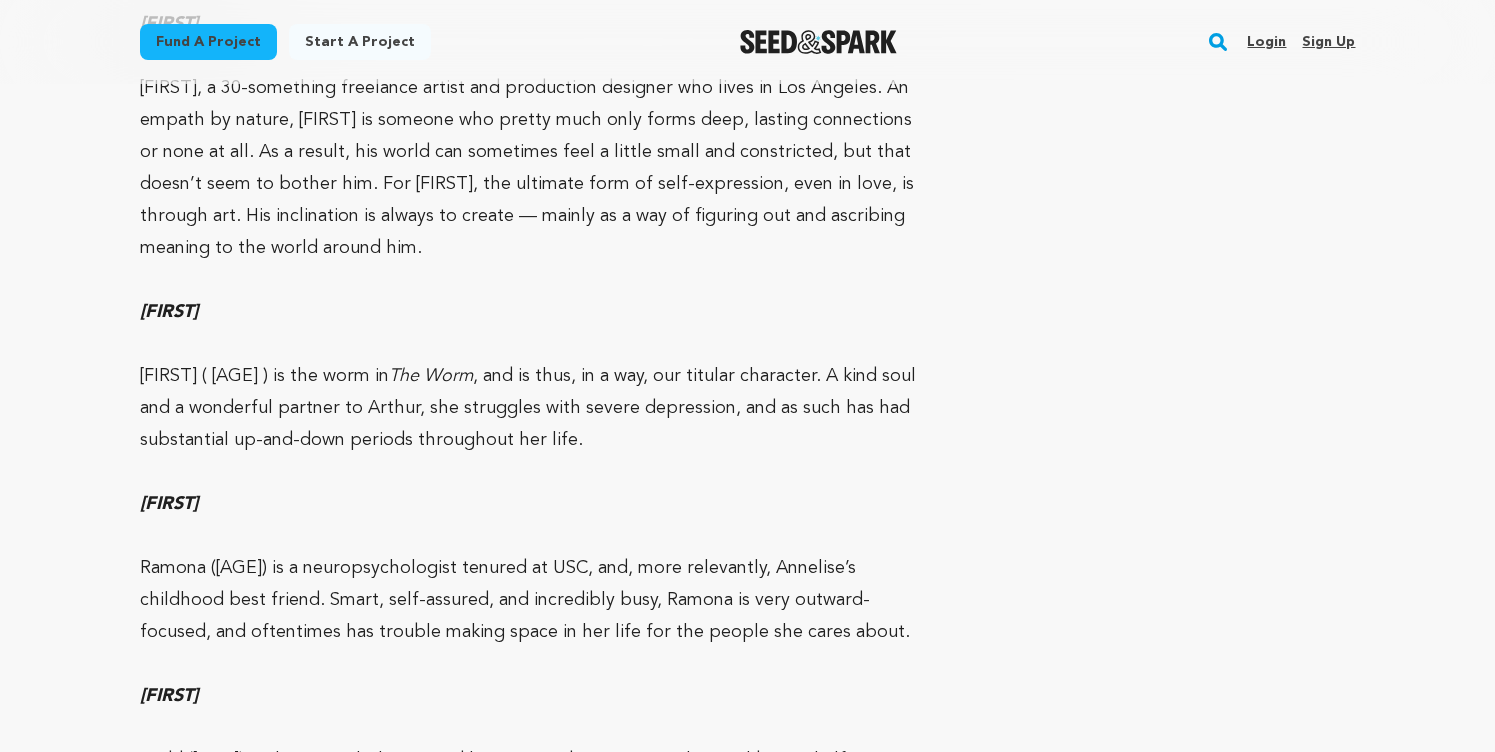 scroll, scrollTop: 8872, scrollLeft: 0, axis: vertical 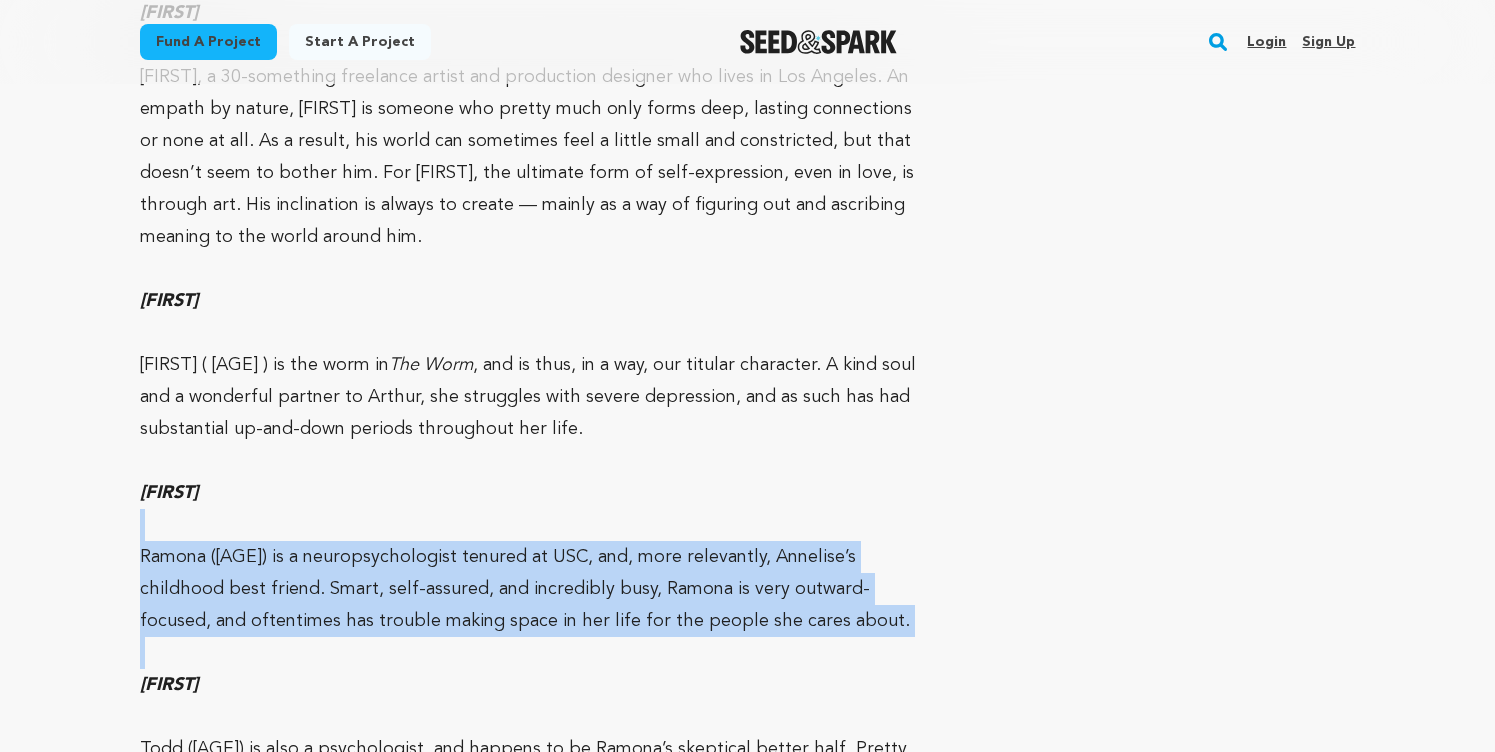 drag, startPoint x: 112, startPoint y: 412, endPoint x: 389, endPoint y: 530, distance: 301.08636 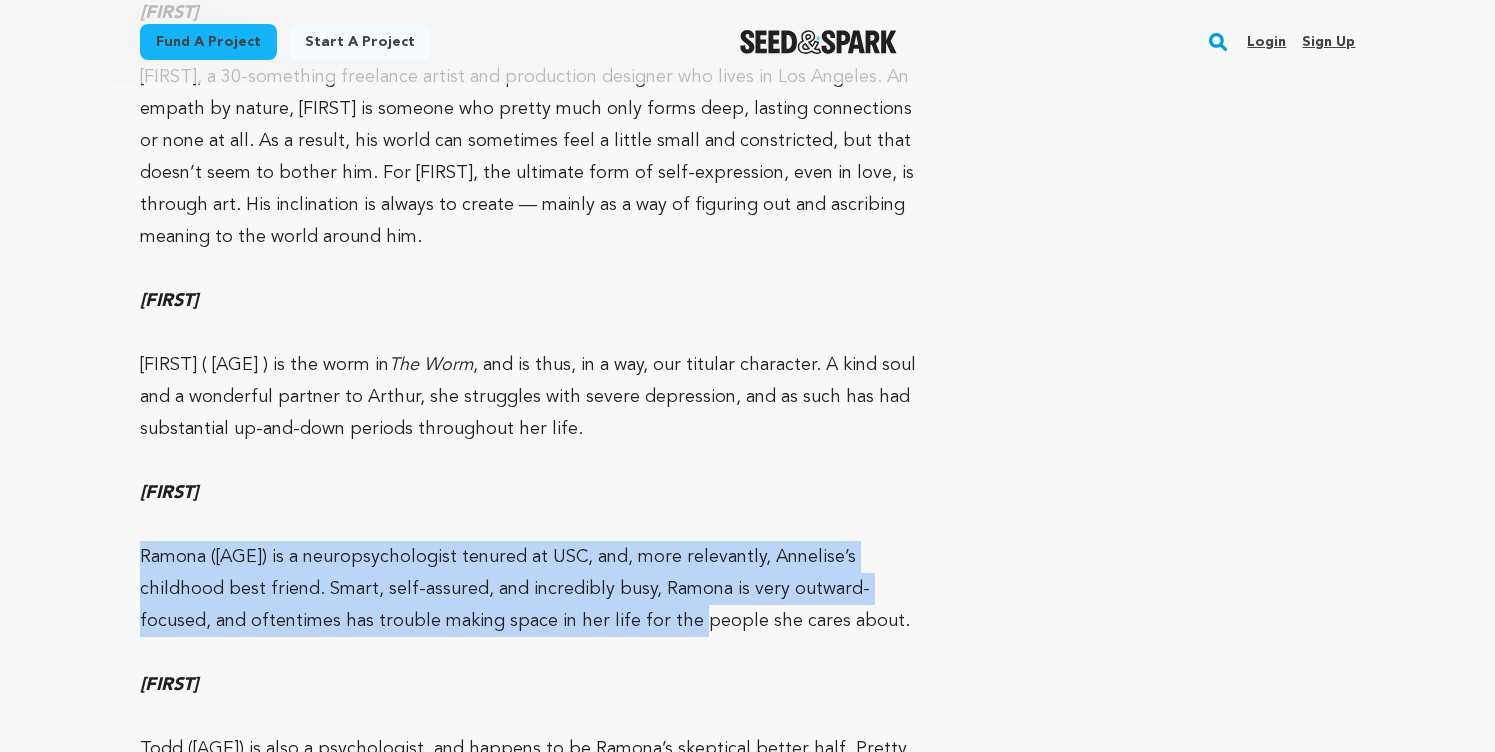 drag, startPoint x: 608, startPoint y: 509, endPoint x: 128, endPoint y: 441, distance: 484.79272 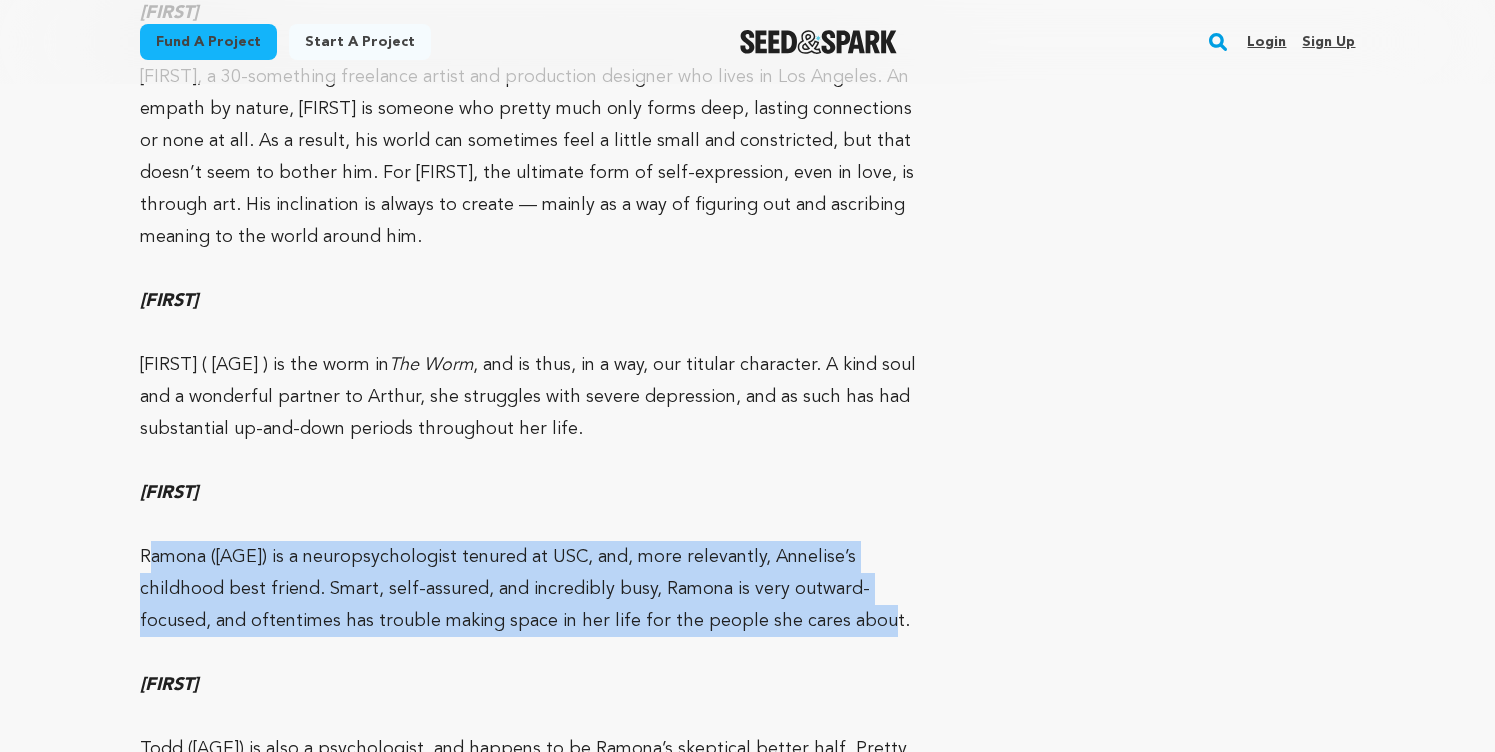 drag, startPoint x: 810, startPoint y: 494, endPoint x: 150, endPoint y: 432, distance: 662.9057 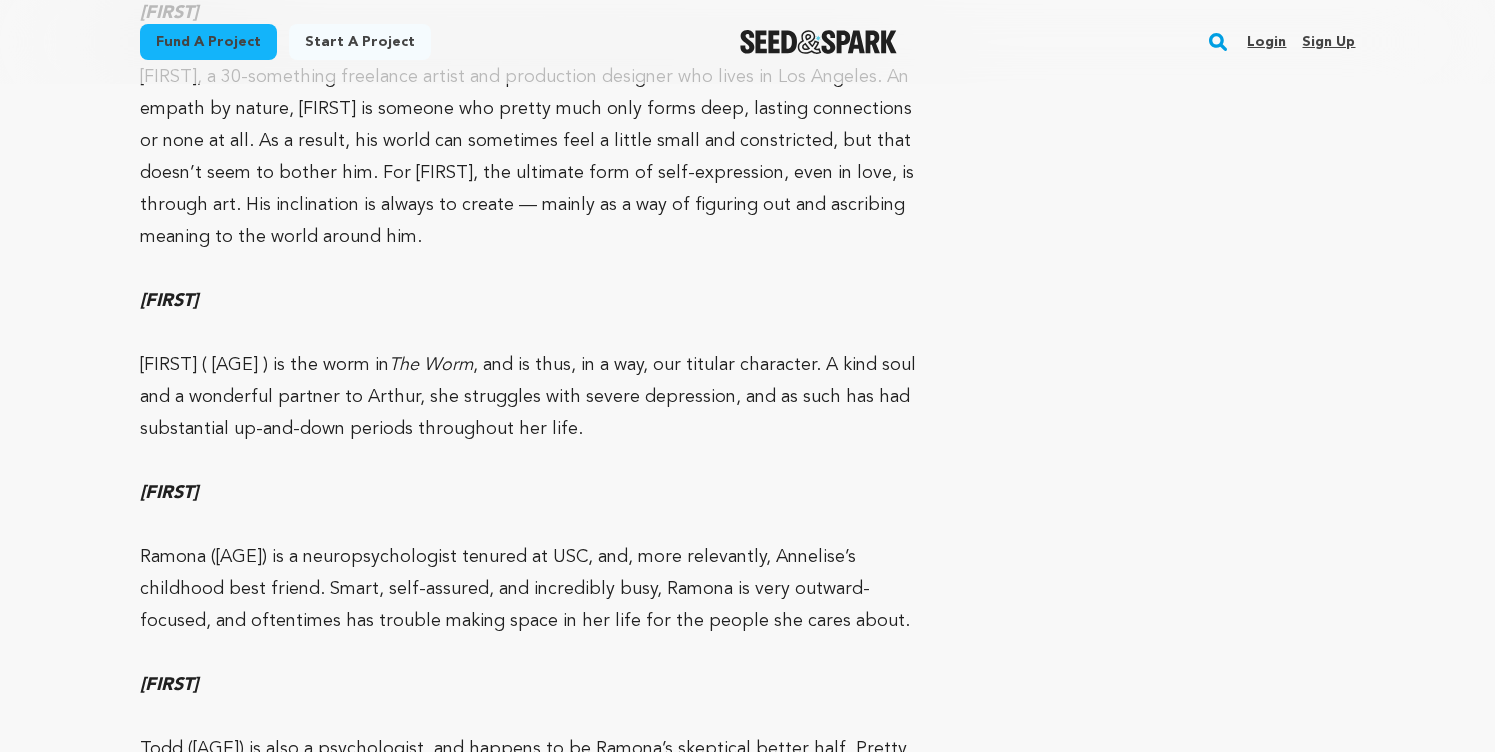 click on "Fund a project
Start a project
Search
Login
Sign up
Start a project" at bounding box center [747, -3206] 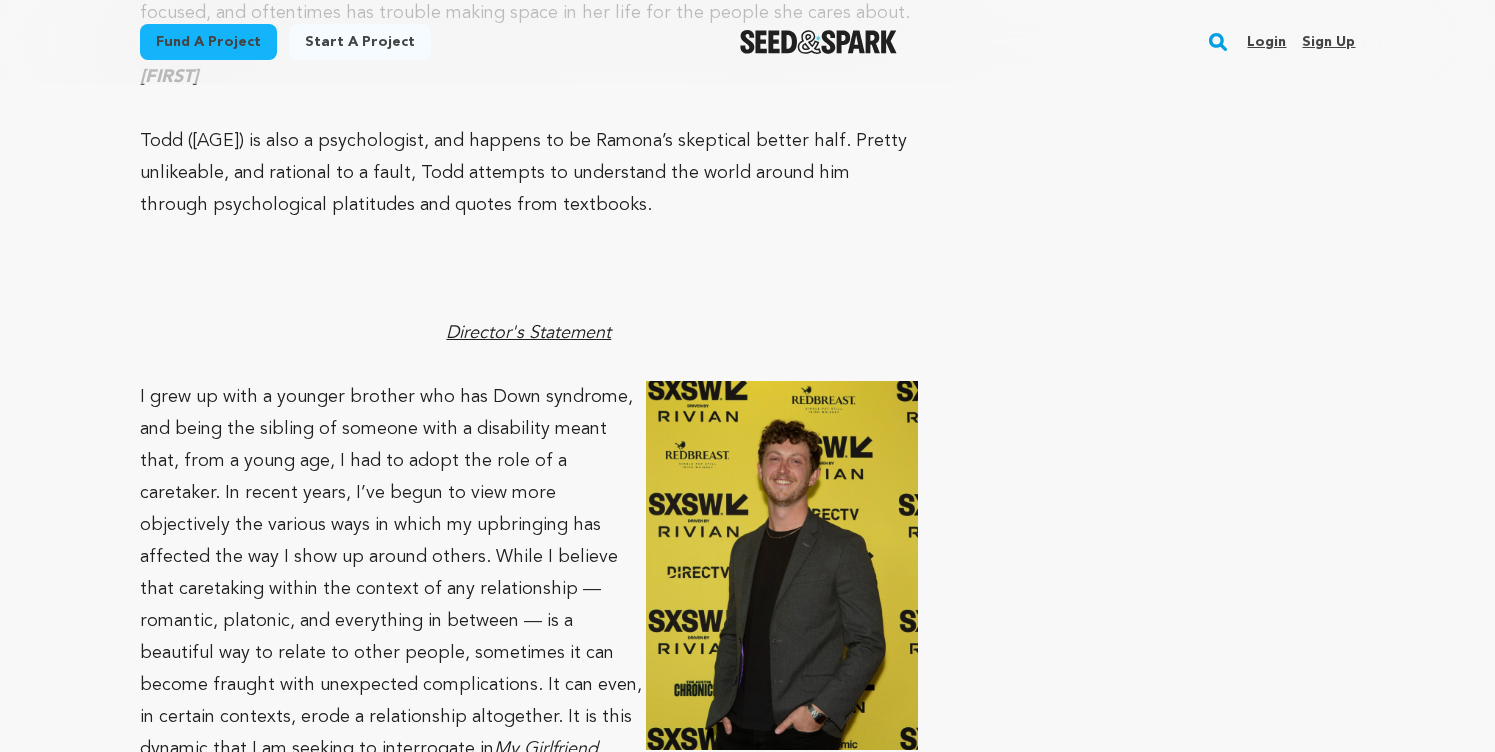 scroll, scrollTop: 9485, scrollLeft: 0, axis: vertical 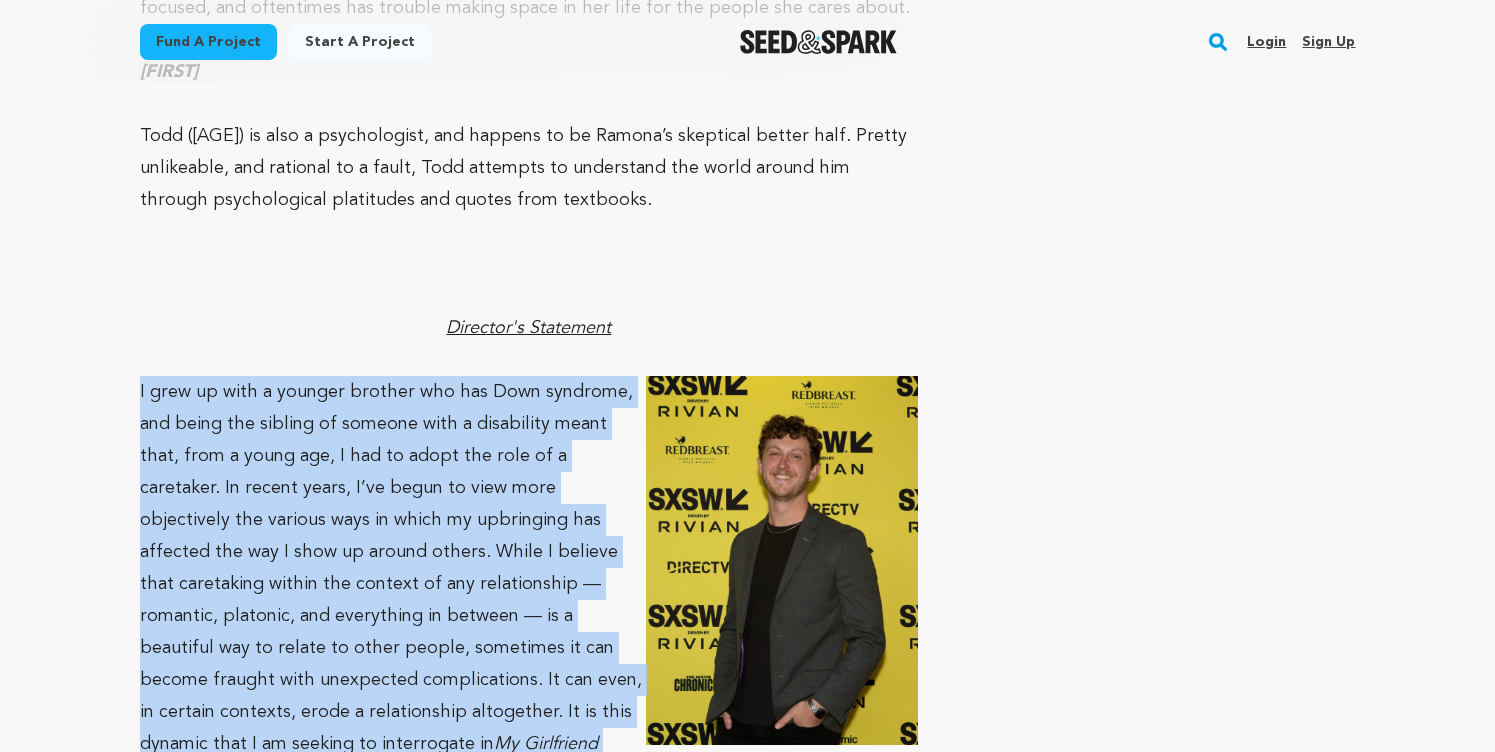 drag, startPoint x: 118, startPoint y: 271, endPoint x: 449, endPoint y: 611, distance: 474.51132 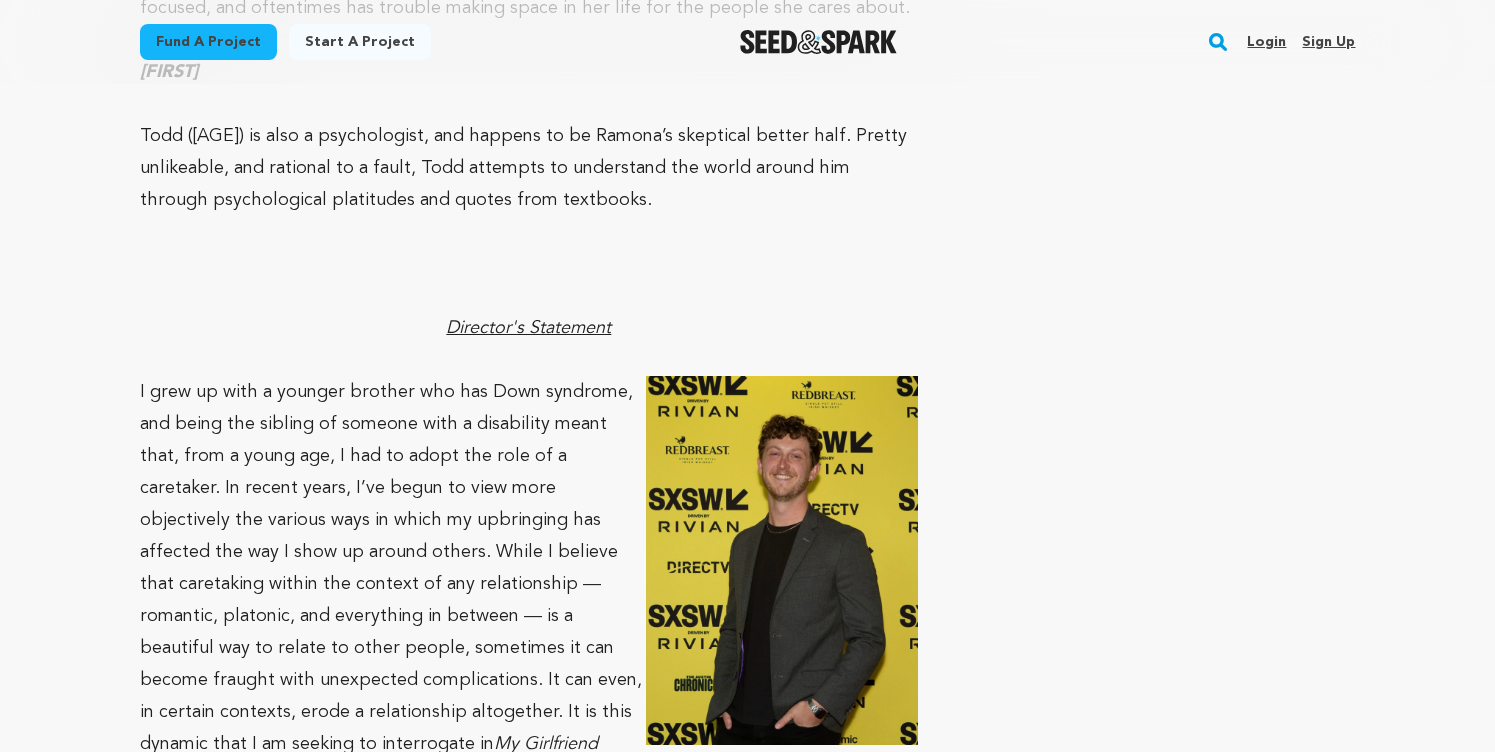 click on "Fund a project
Start a project
Search
Login
Sign up
Start a project" at bounding box center (747, -3819) 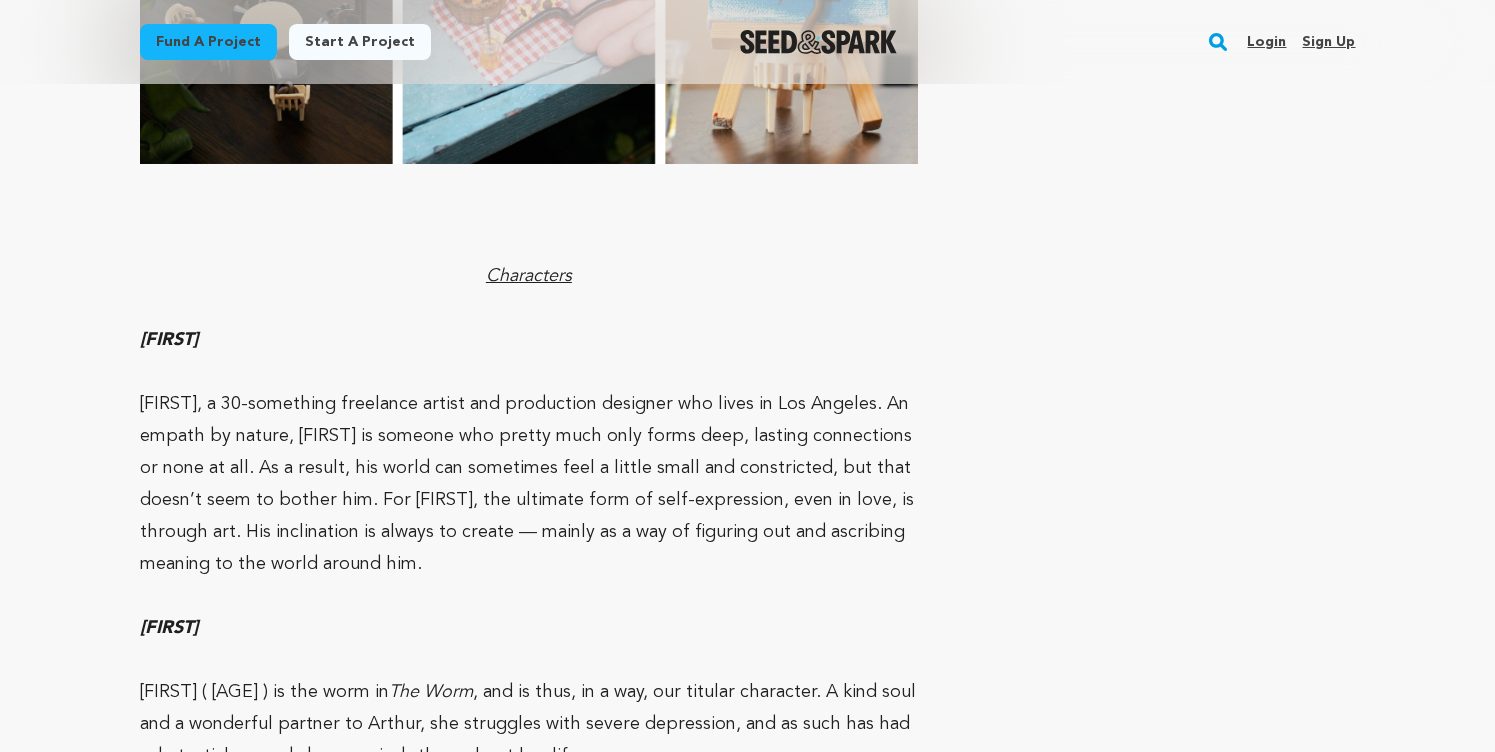 scroll, scrollTop: 8546, scrollLeft: 0, axis: vertical 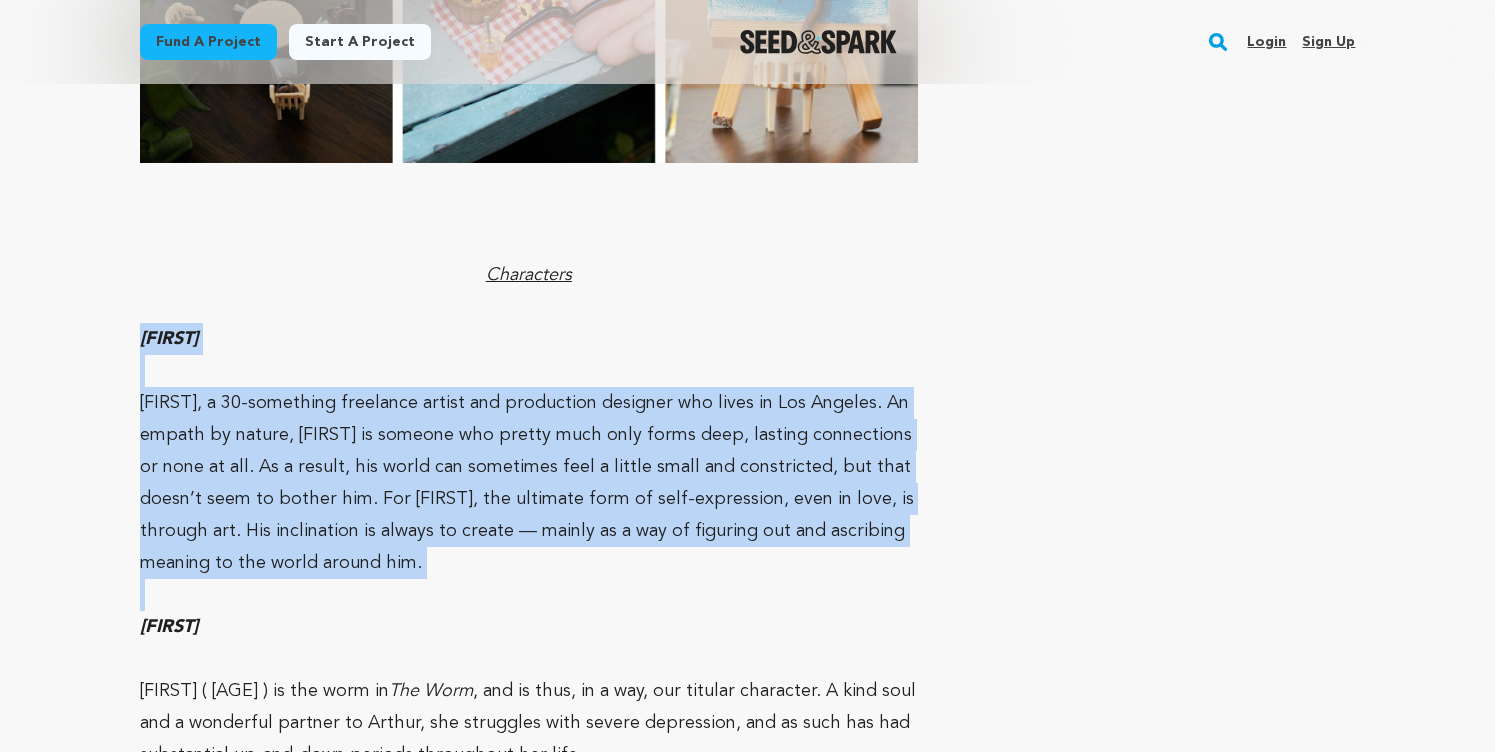 drag, startPoint x: 102, startPoint y: 199, endPoint x: 419, endPoint y: 457, distance: 408.7212 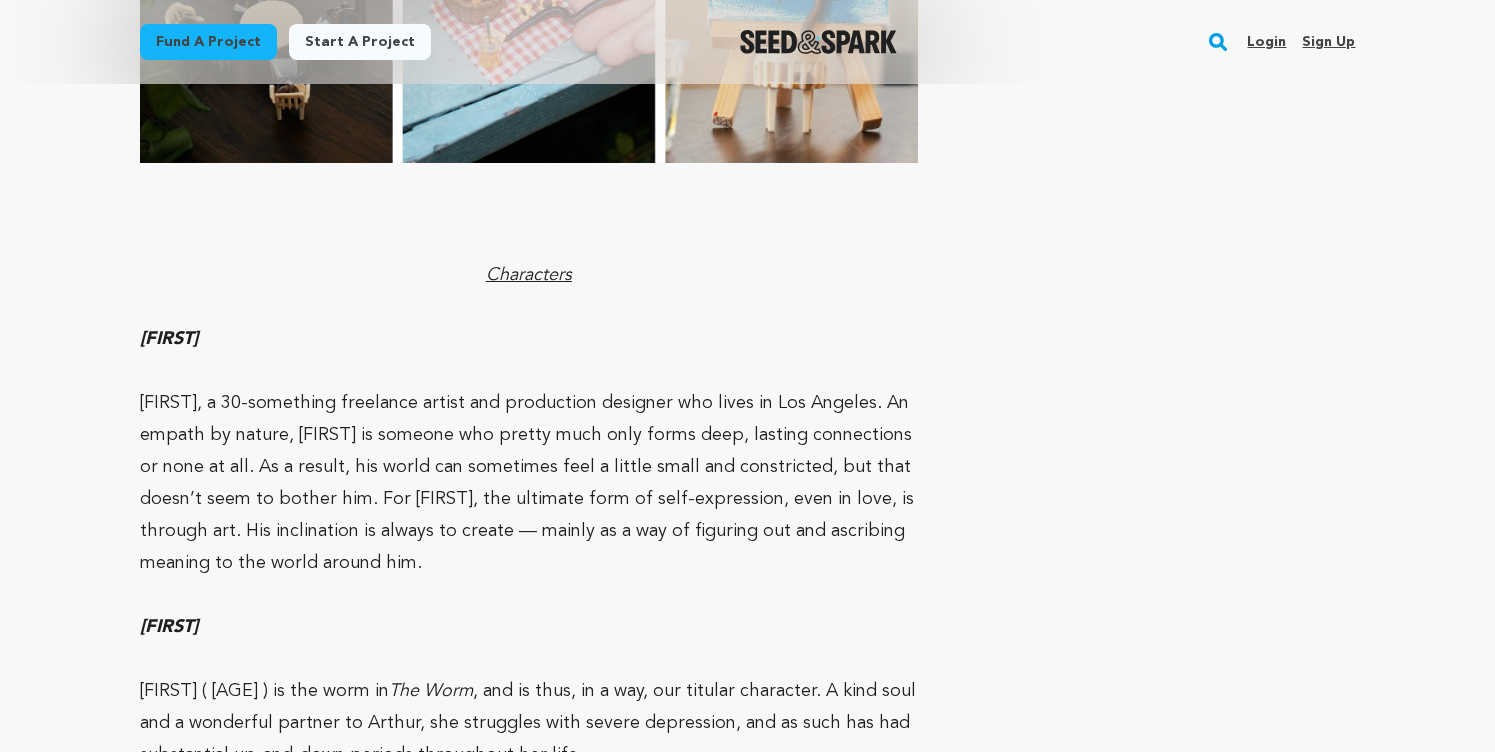 click at bounding box center [529, 595] 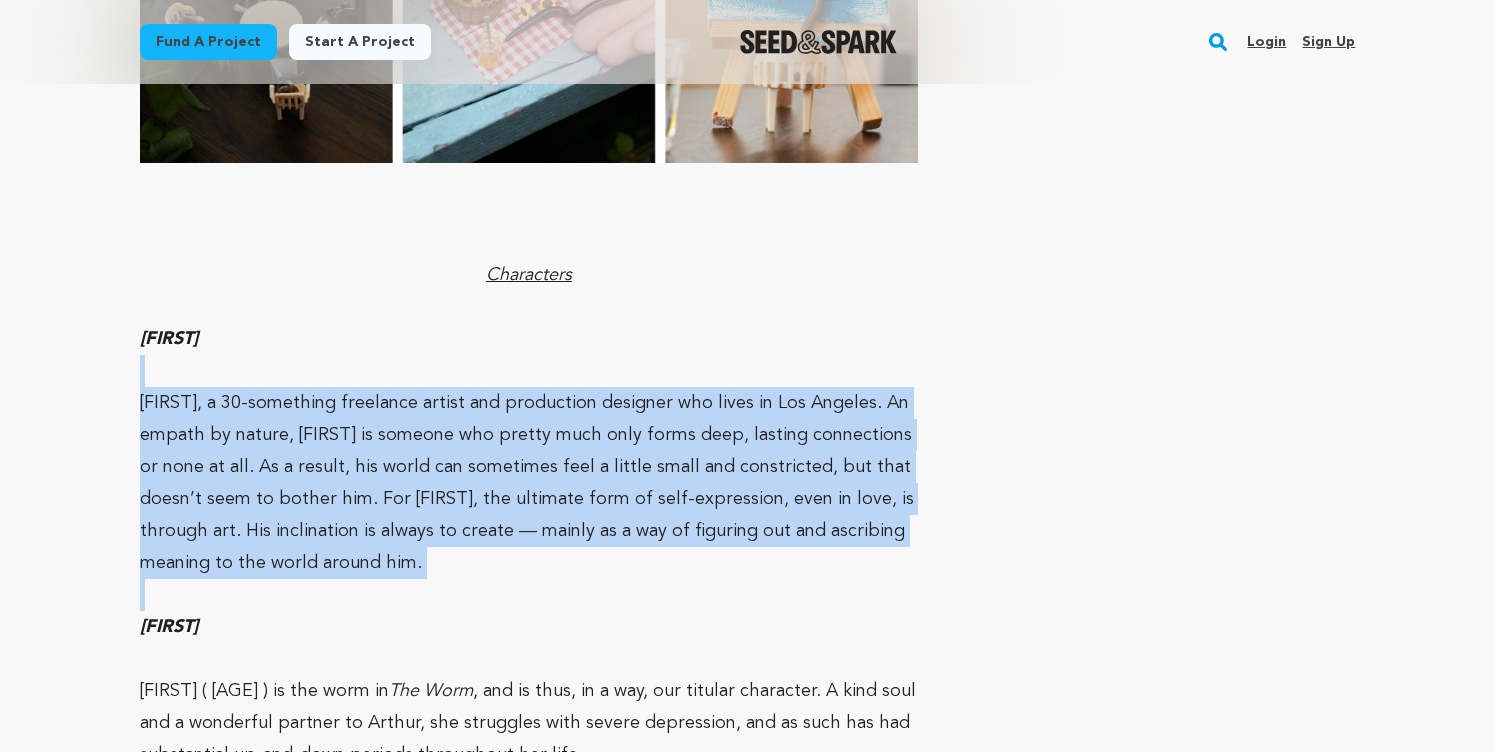 drag, startPoint x: 487, startPoint y: 445, endPoint x: 83, endPoint y: 244, distance: 451.2394 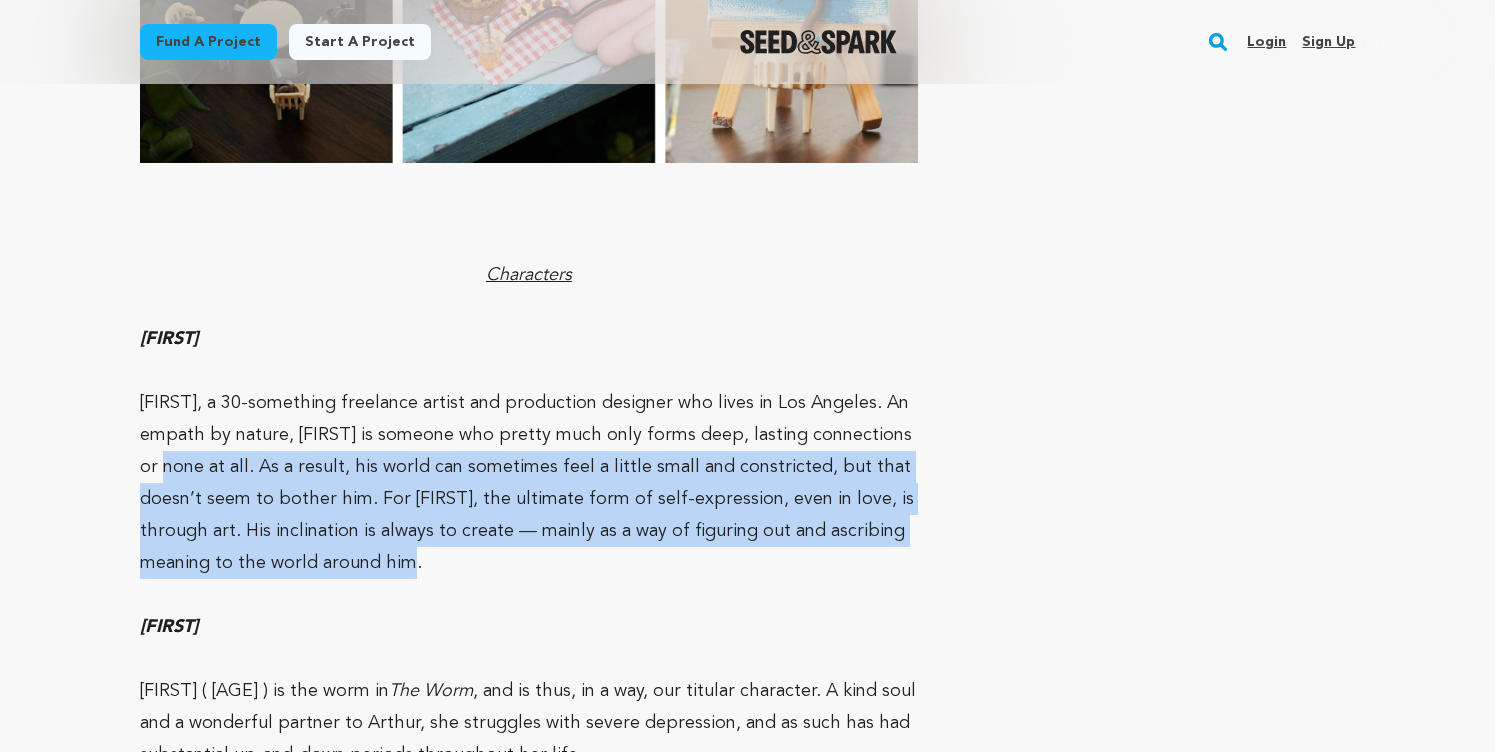 drag, startPoint x: 111, startPoint y: 325, endPoint x: 477, endPoint y: 427, distance: 379.94736 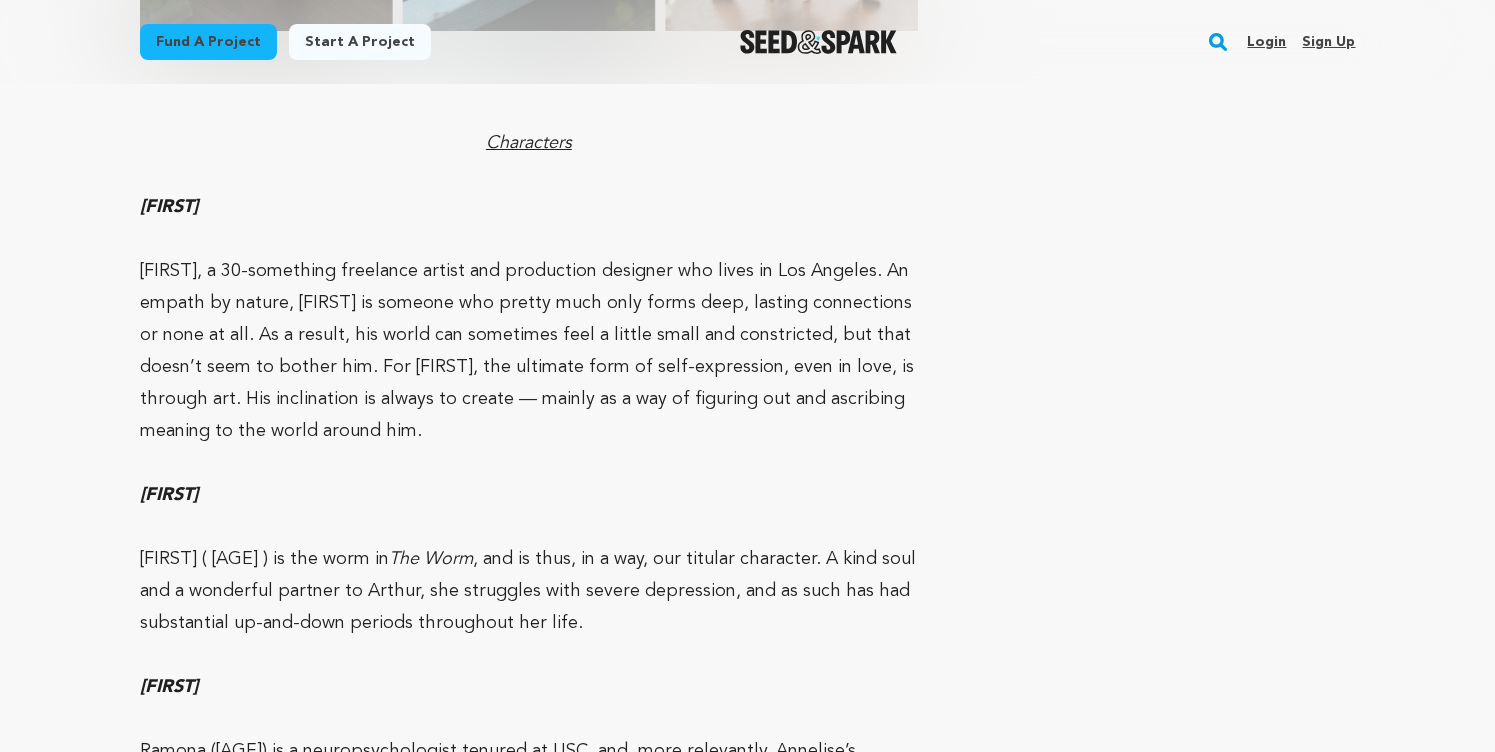 scroll, scrollTop: 8687, scrollLeft: 0, axis: vertical 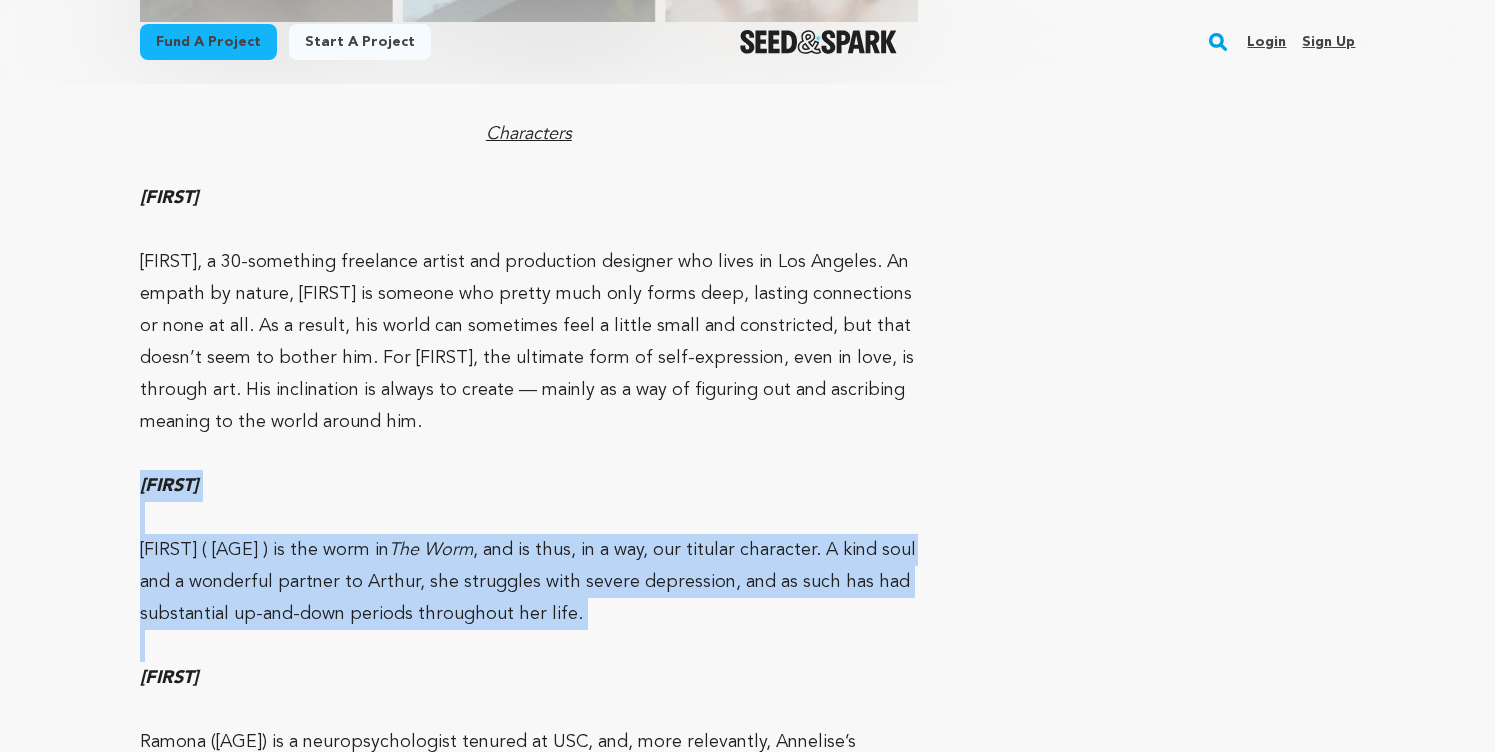drag, startPoint x: 93, startPoint y: 354, endPoint x: 234, endPoint y: 526, distance: 222.40729 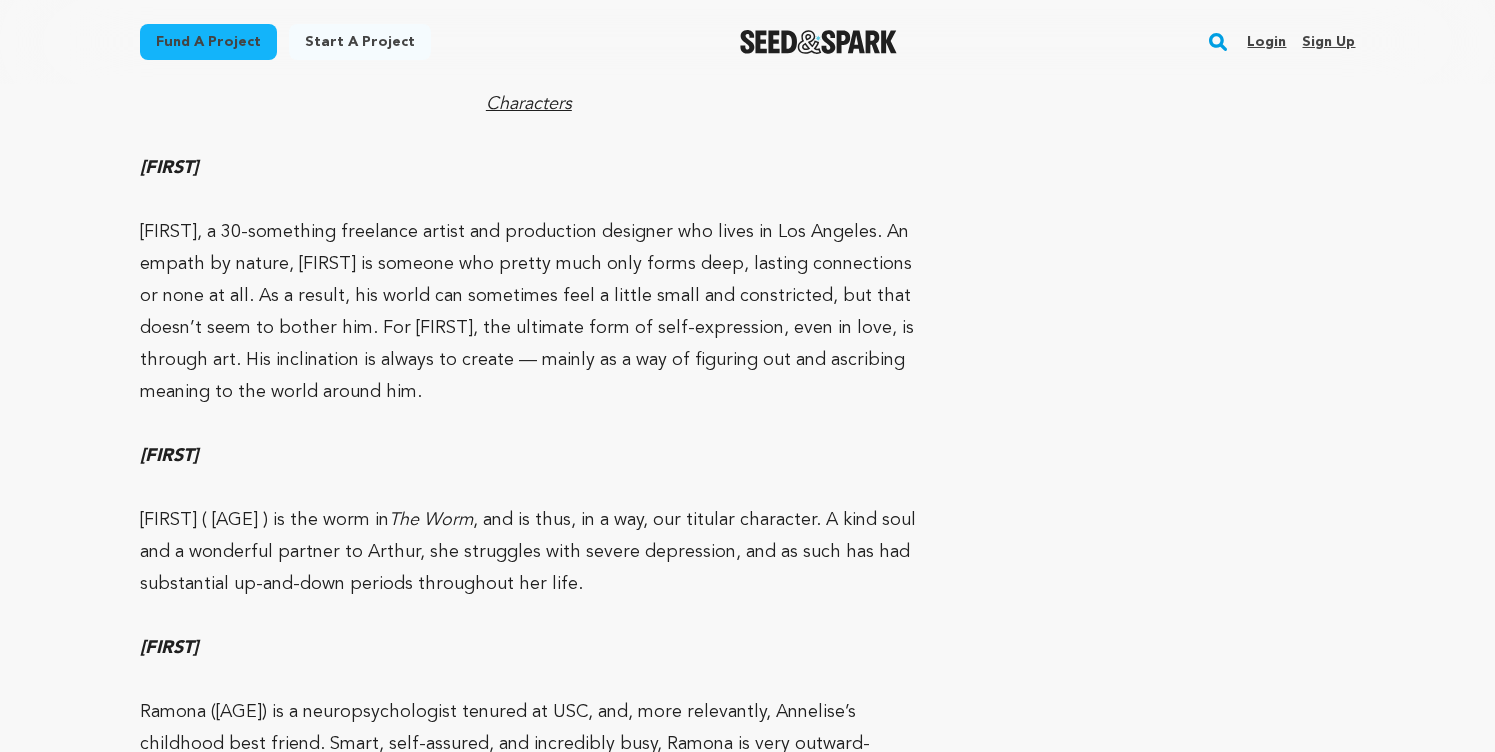 scroll, scrollTop: 8736, scrollLeft: 0, axis: vertical 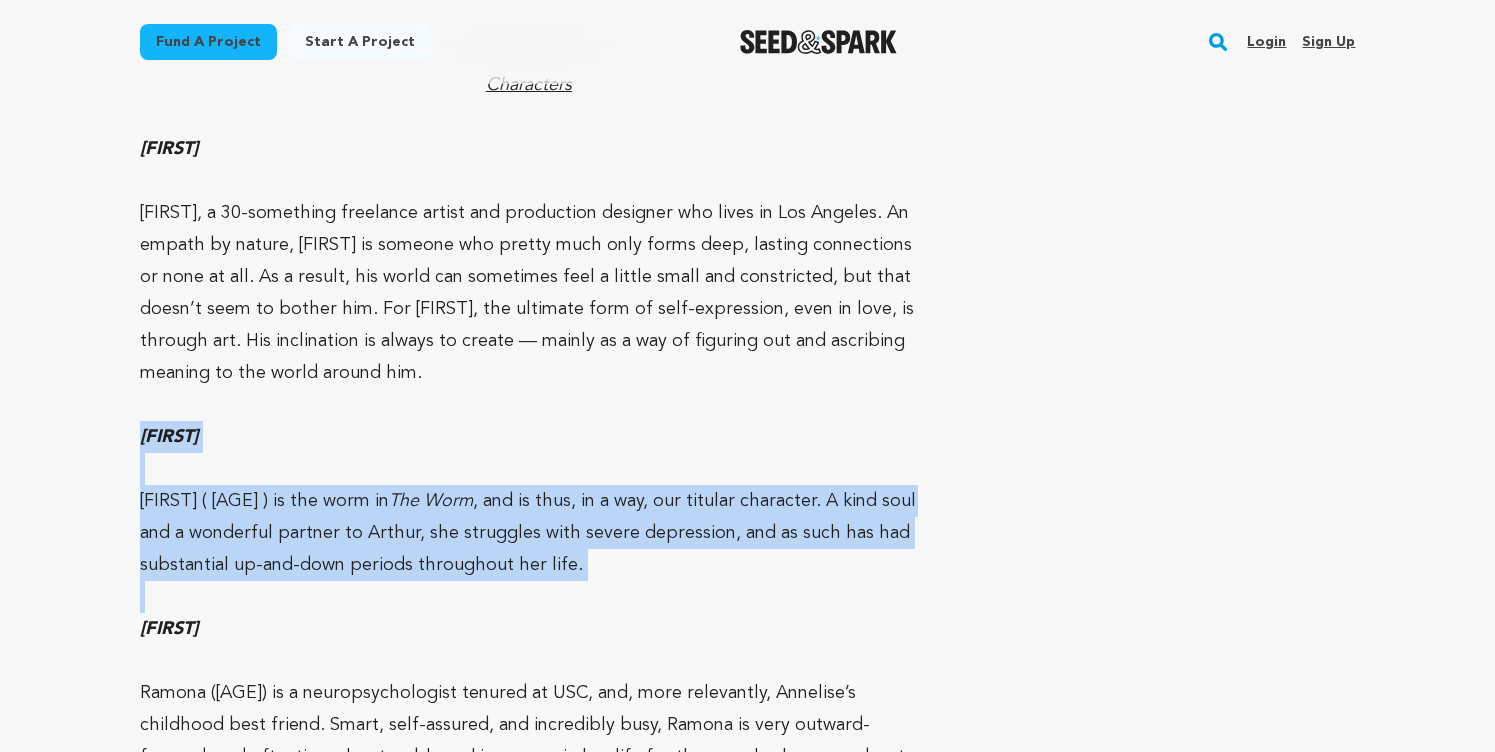 drag, startPoint x: 444, startPoint y: 482, endPoint x: 124, endPoint y: 316, distance: 360.4941 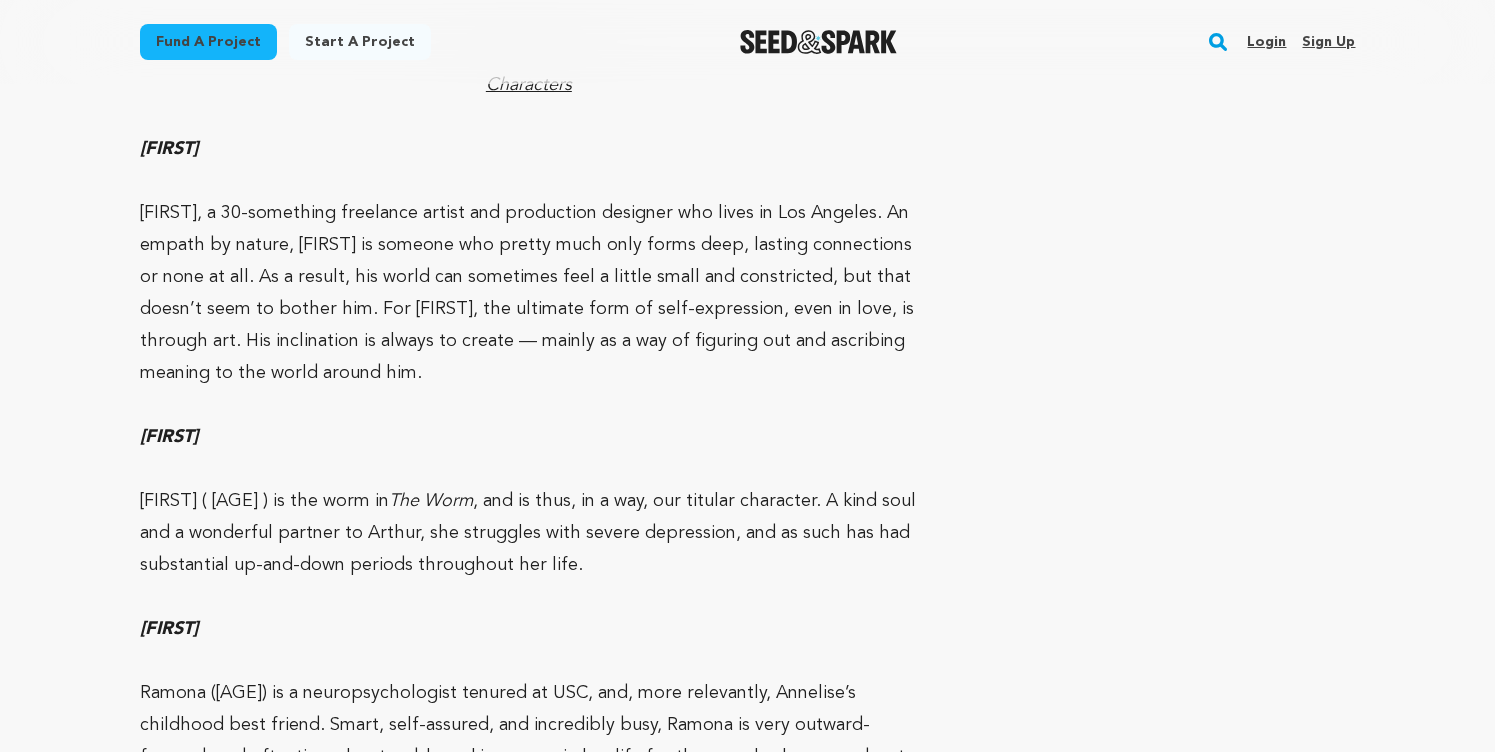 click on "My Girlfriend Turned Into a Worm
Los Angeles, California |                                 Film Short
Romance,
Comedy" at bounding box center [748, -3284] 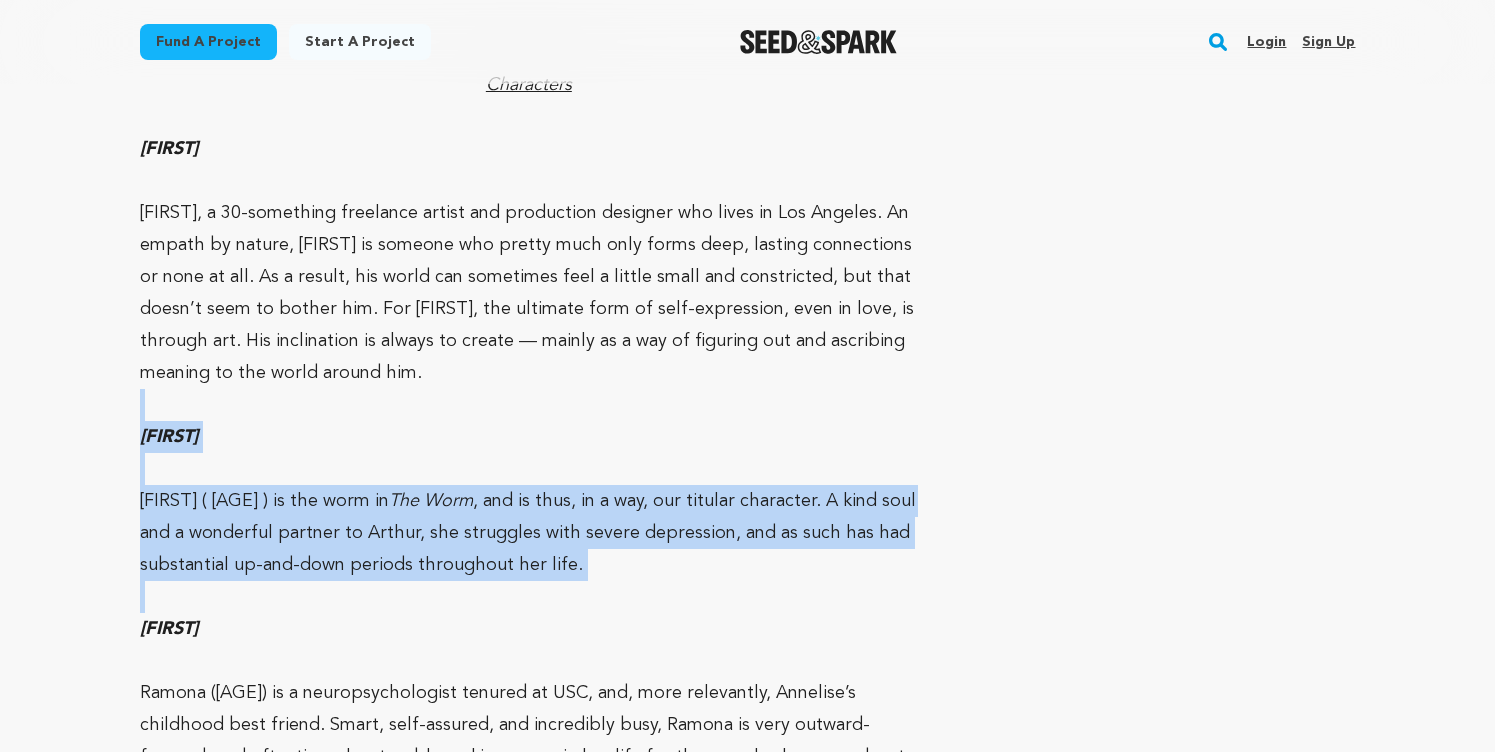 drag, startPoint x: 119, startPoint y: 283, endPoint x: 273, endPoint y: 473, distance: 244.5731 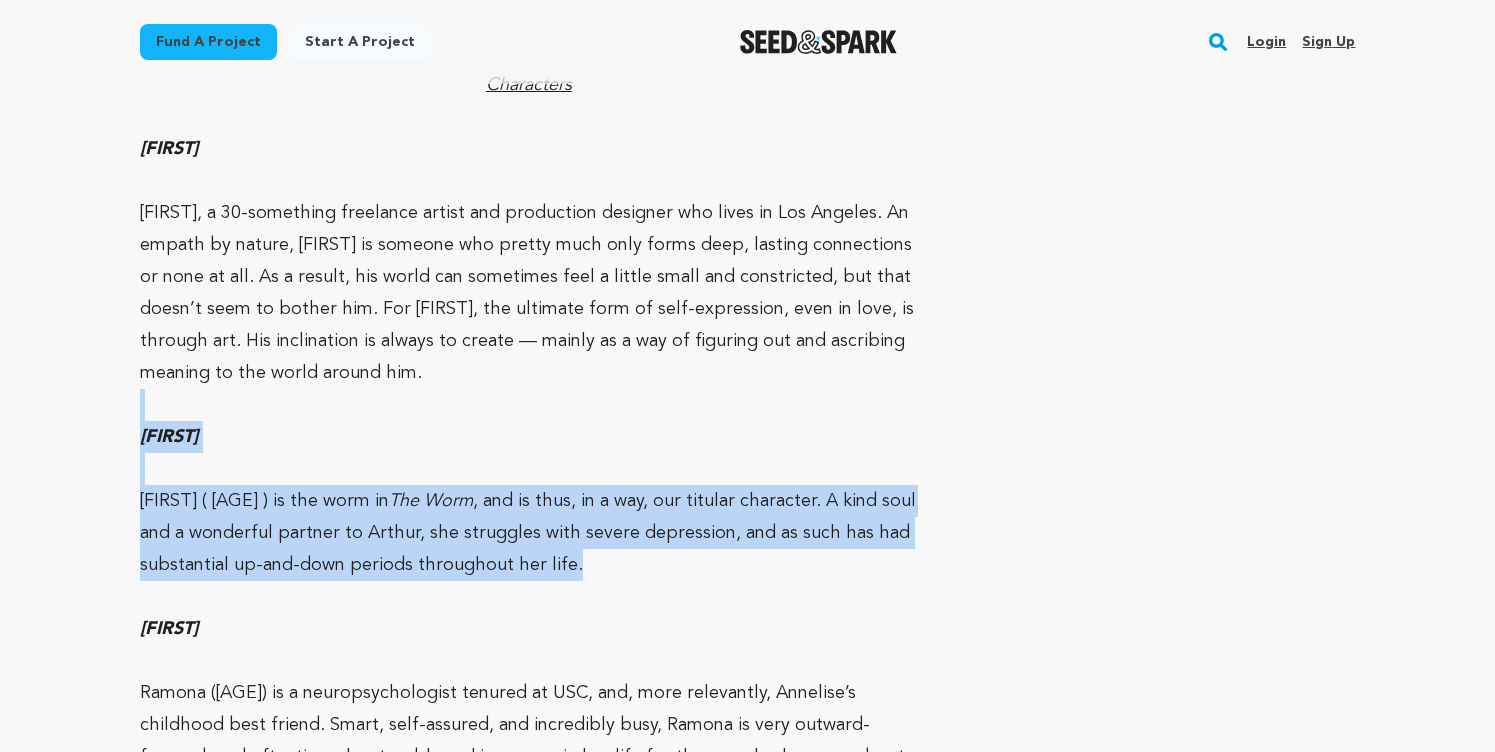 drag, startPoint x: 663, startPoint y: 450, endPoint x: 314, endPoint y: 292, distance: 383.0992 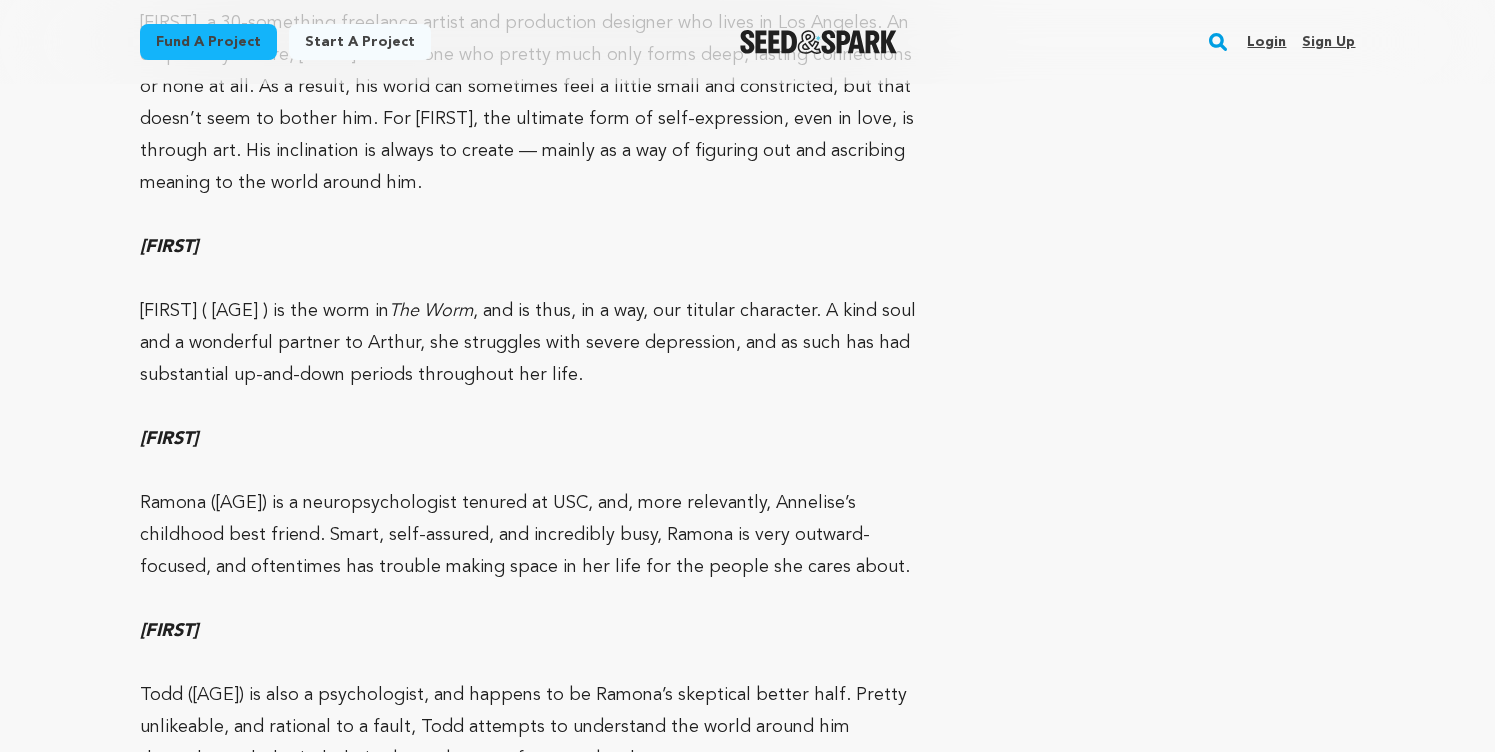 scroll, scrollTop: 8937, scrollLeft: 0, axis: vertical 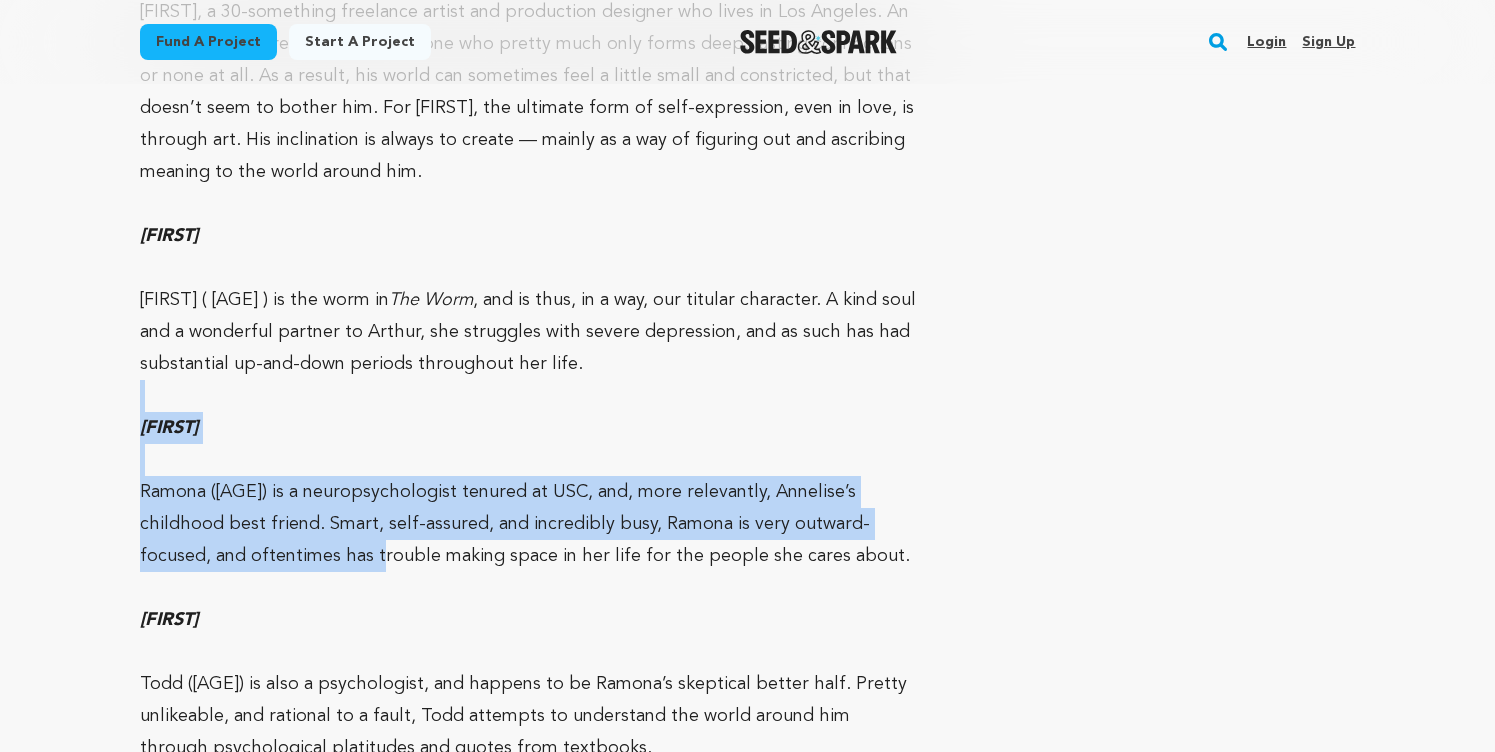 drag, startPoint x: 145, startPoint y: 269, endPoint x: 293, endPoint y: 425, distance: 215.03488 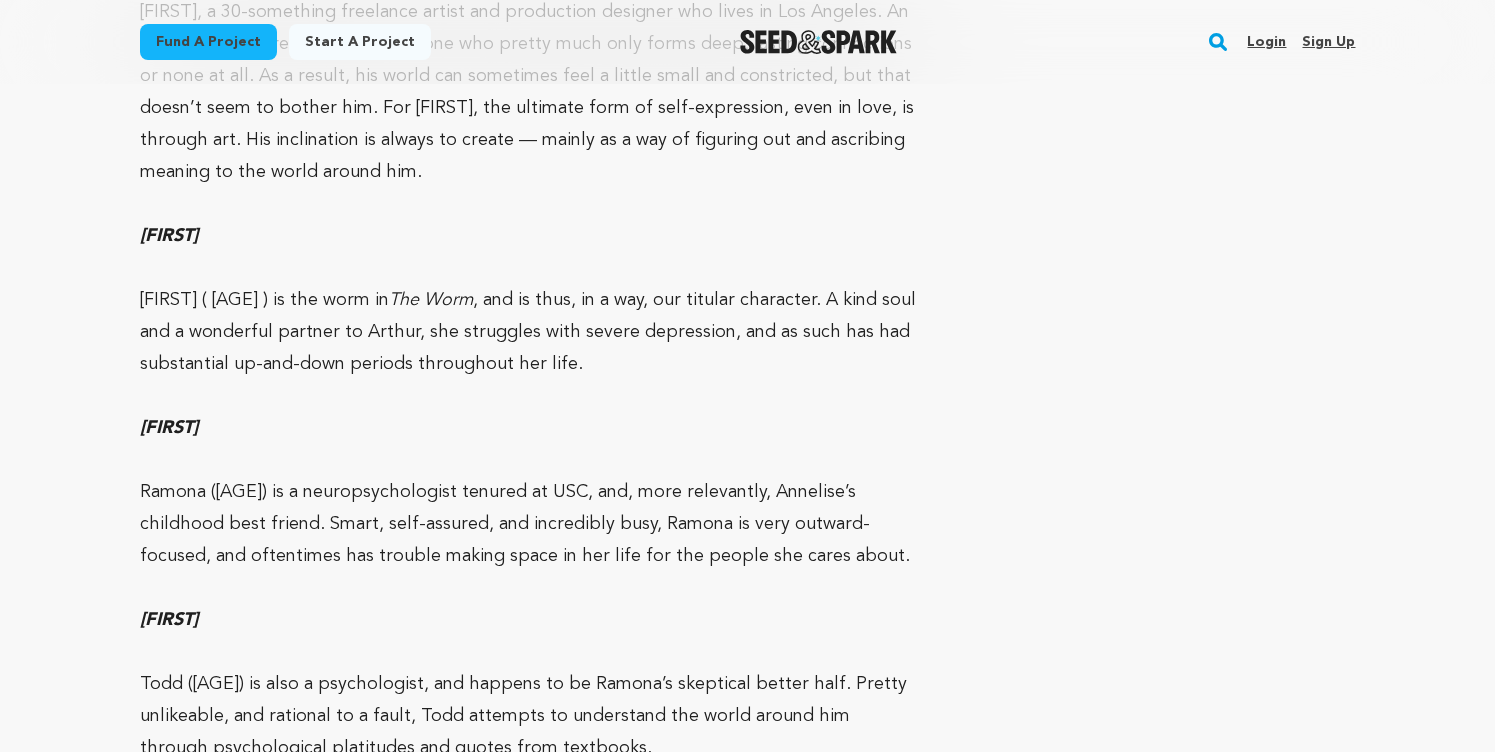 click on "Ramona ([AGE]) is a neuropsychologist tenured at USC, and, more relevantly, Annelise’s childhood best friend. Smart, self-assured, and incredibly busy, Ramona is very outward-focused, and oftentimes has trouble making space in her life for the people she cares about." at bounding box center [529, 524] 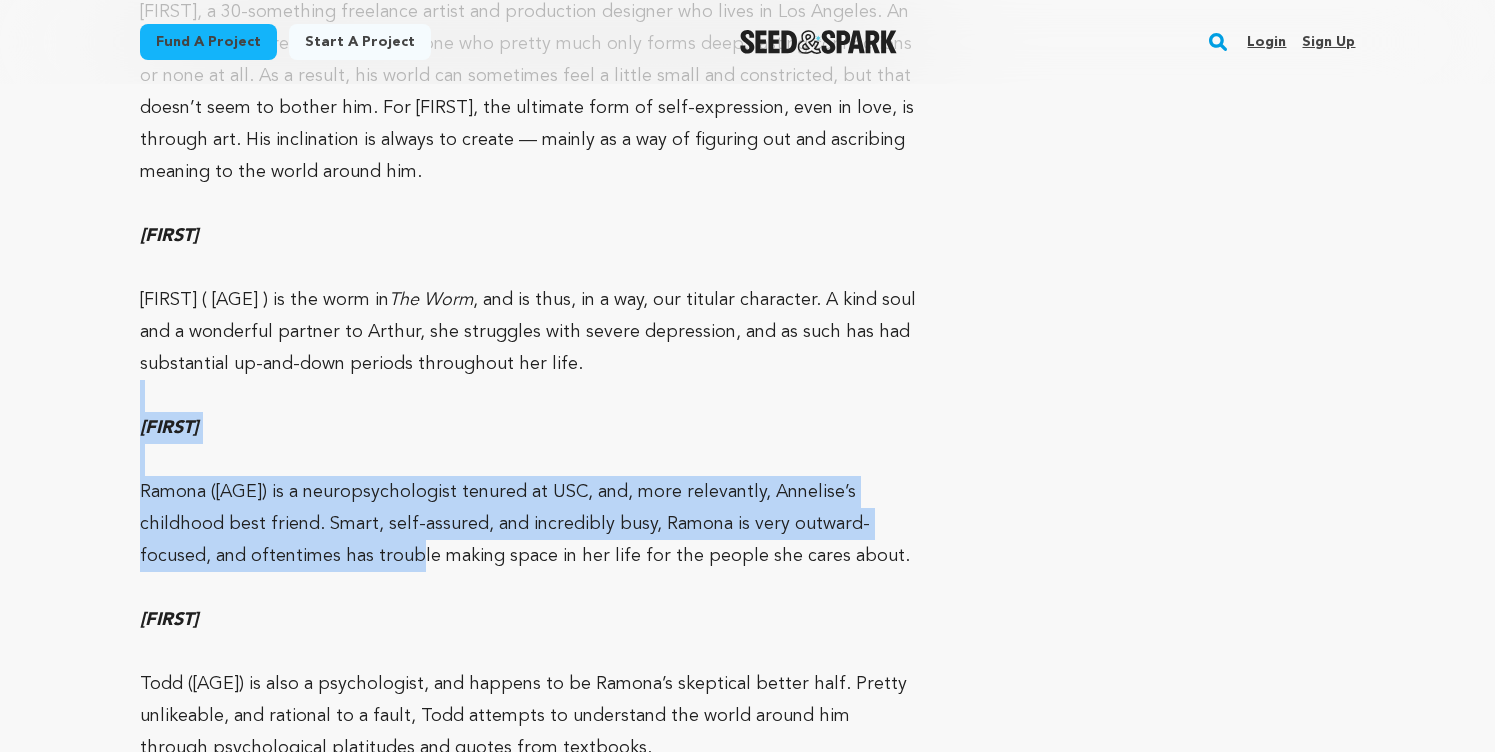 drag, startPoint x: 140, startPoint y: 280, endPoint x: 323, endPoint y: 438, distance: 241.77055 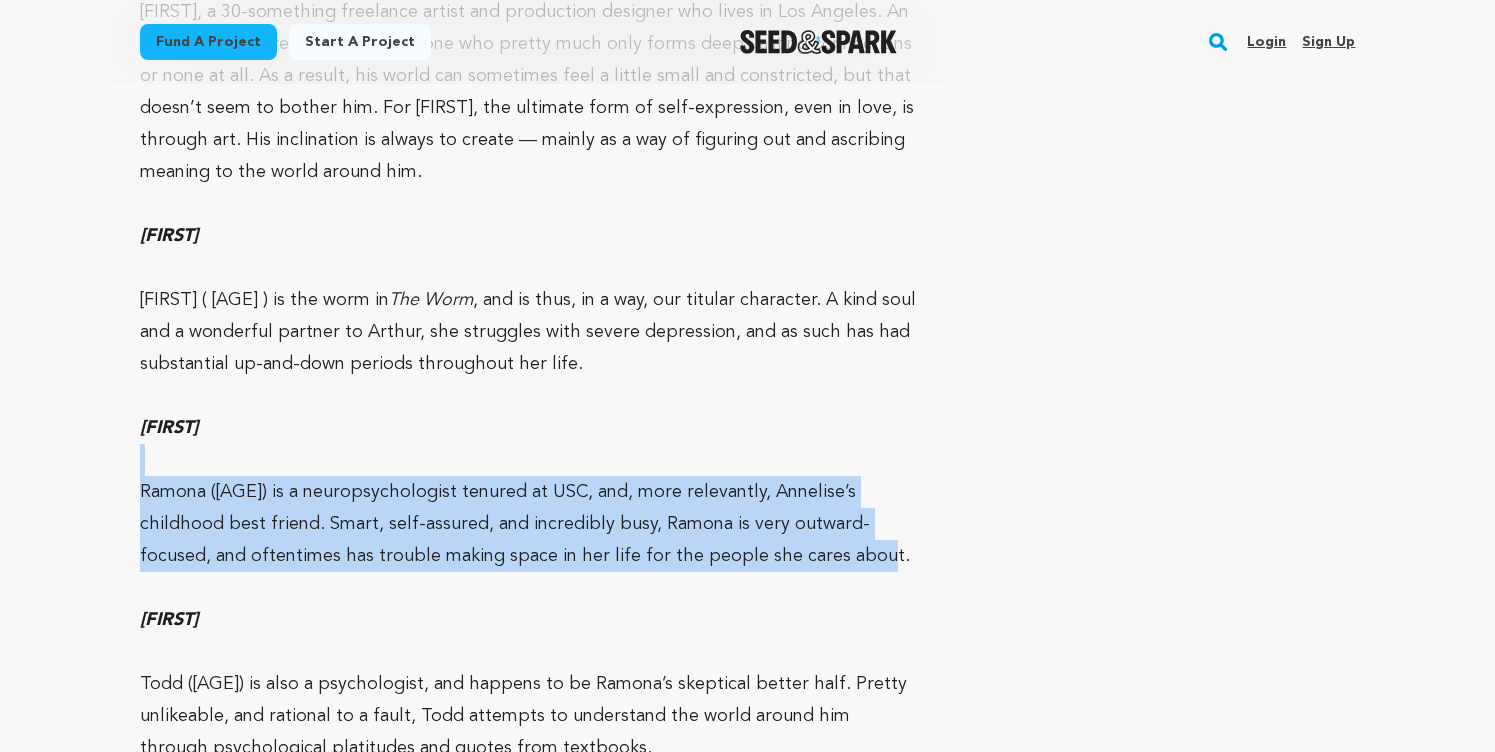 drag, startPoint x: 702, startPoint y: 320, endPoint x: 795, endPoint y: 424, distance: 139.51703 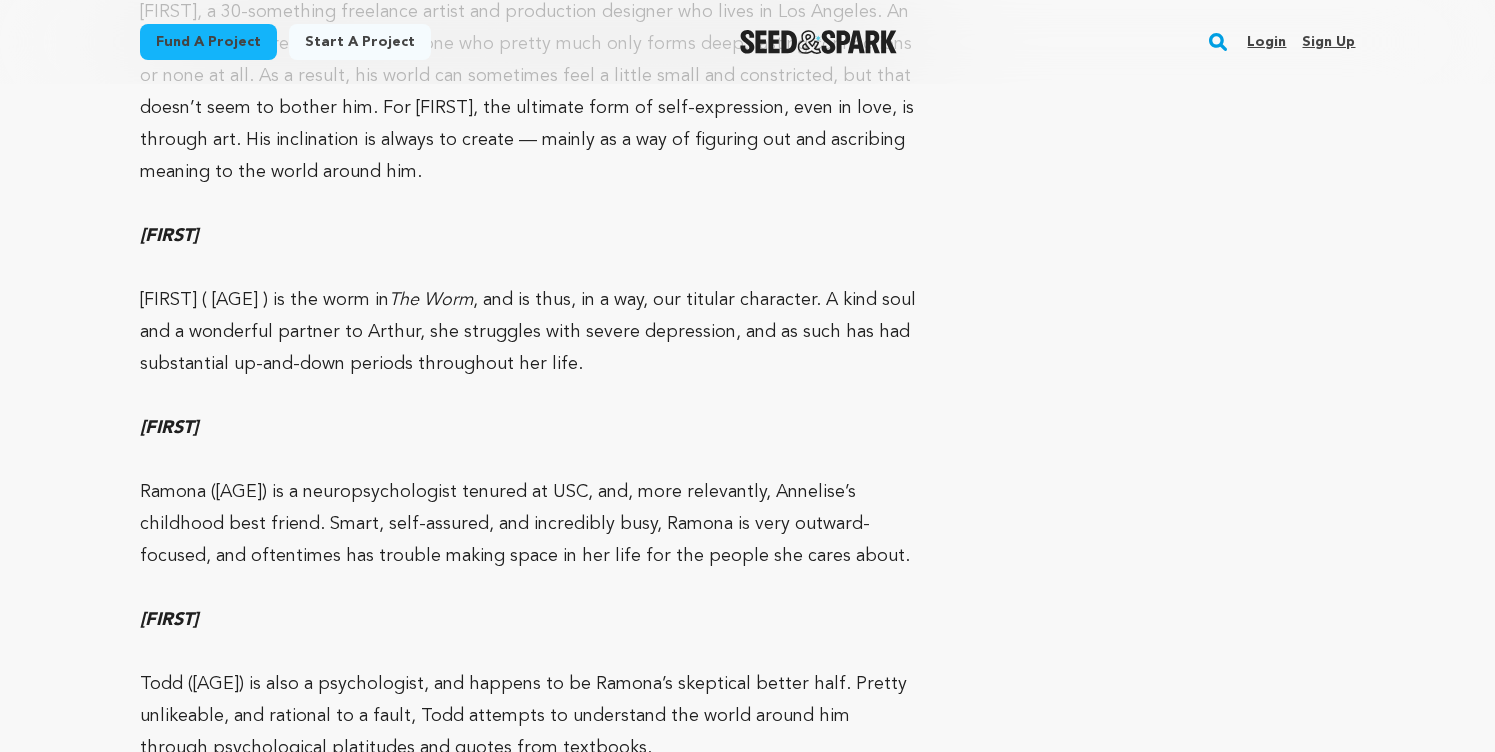 click on "Ramona ([AGE]) is a neuropsychologist tenured at USC, and, more relevantly, Annelise’s childhood best friend. Smart, self-assured, and incredibly busy, Ramona is very outward-focused, and oftentimes has trouble making space in her life for the people she cares about." at bounding box center (529, 524) 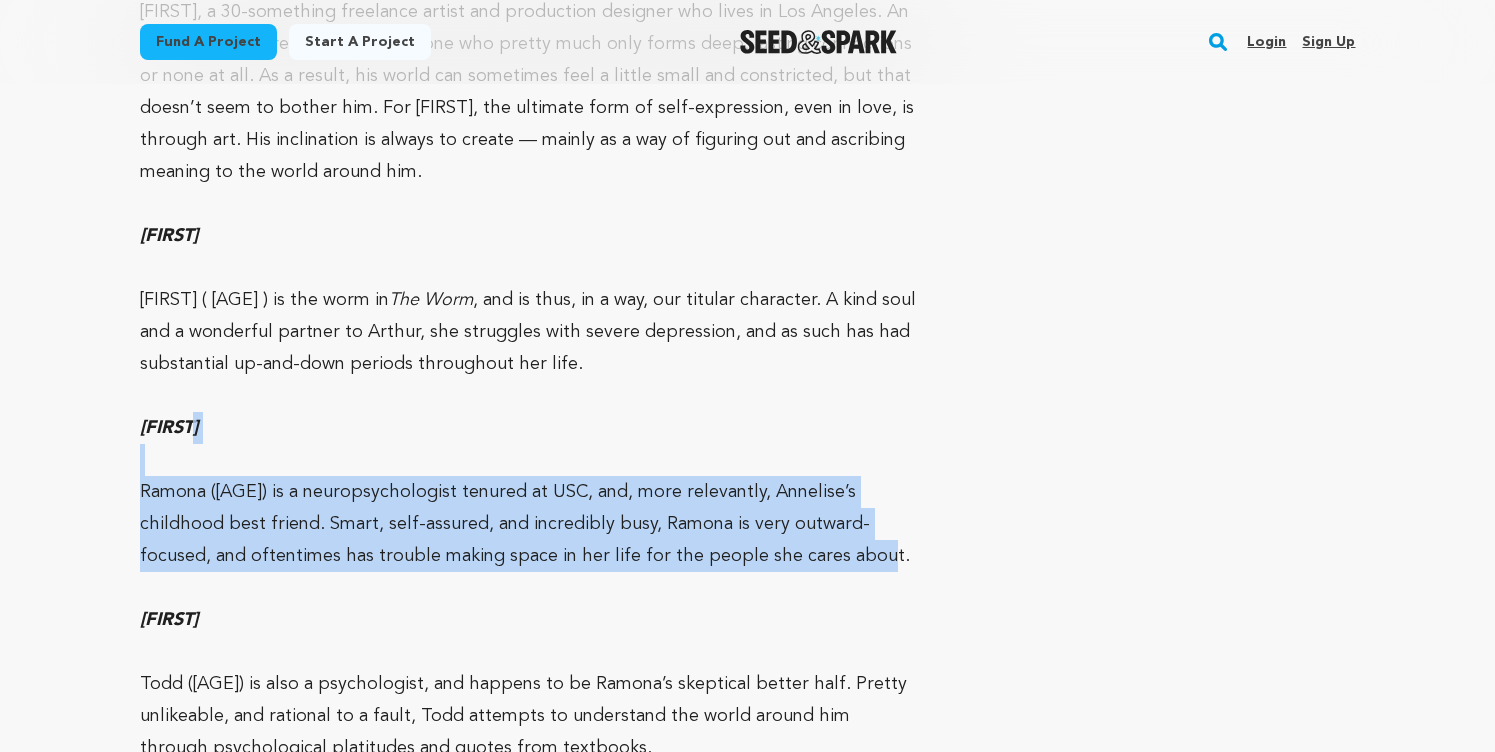 drag, startPoint x: 864, startPoint y: 435, endPoint x: 509, endPoint y: 305, distance: 378.05423 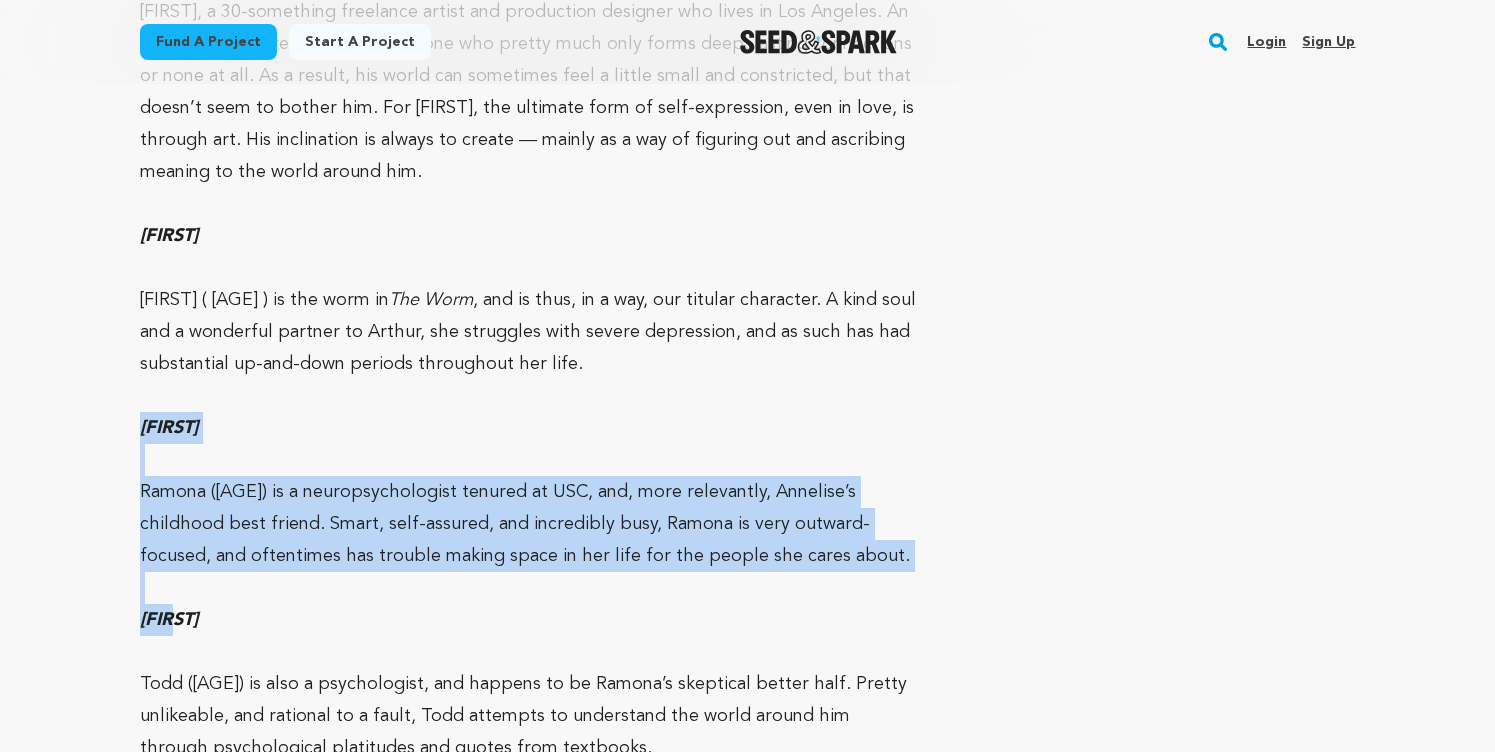 drag, startPoint x: 53, startPoint y: 311, endPoint x: 419, endPoint y: 507, distance: 415.17706 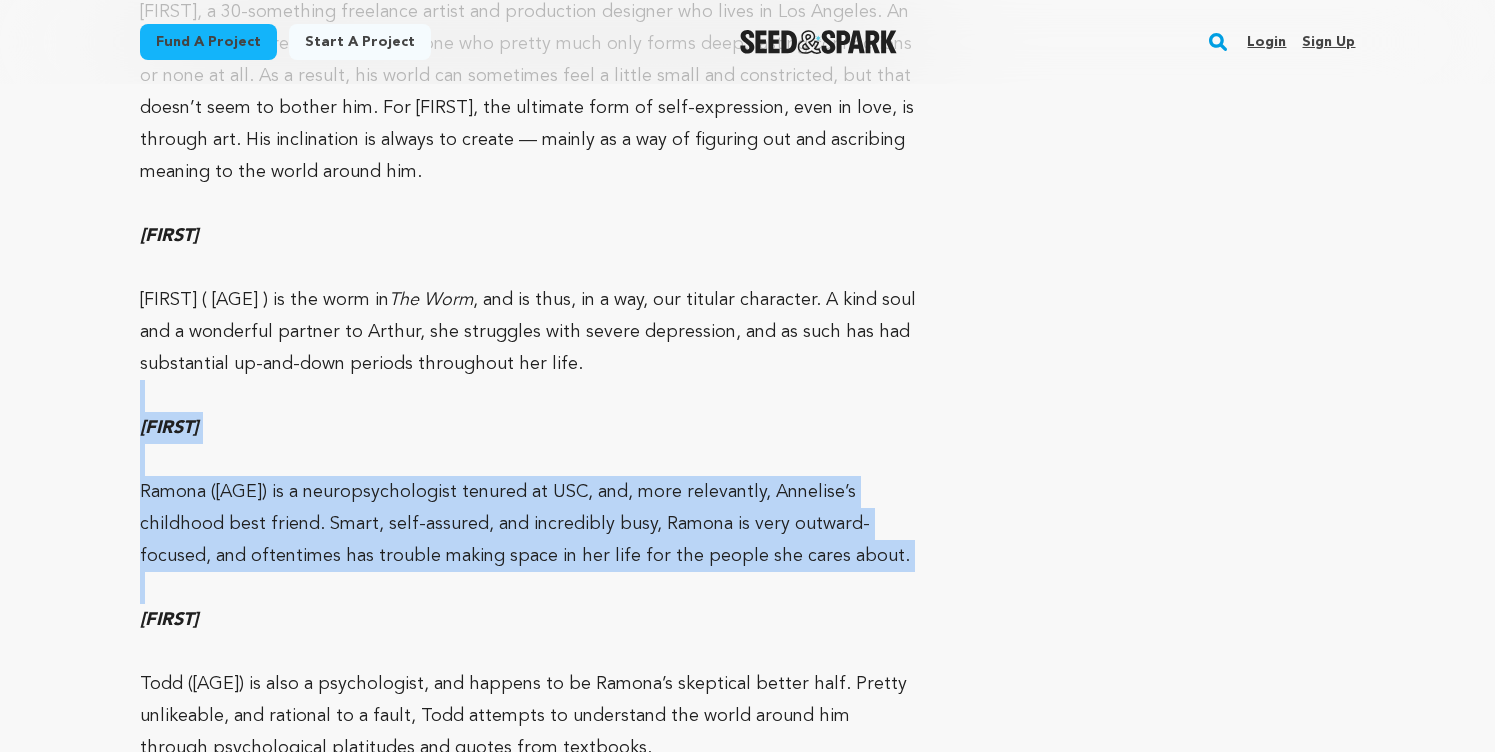 drag, startPoint x: 204, startPoint y: 463, endPoint x: 71, endPoint y: 261, distance: 241.85326 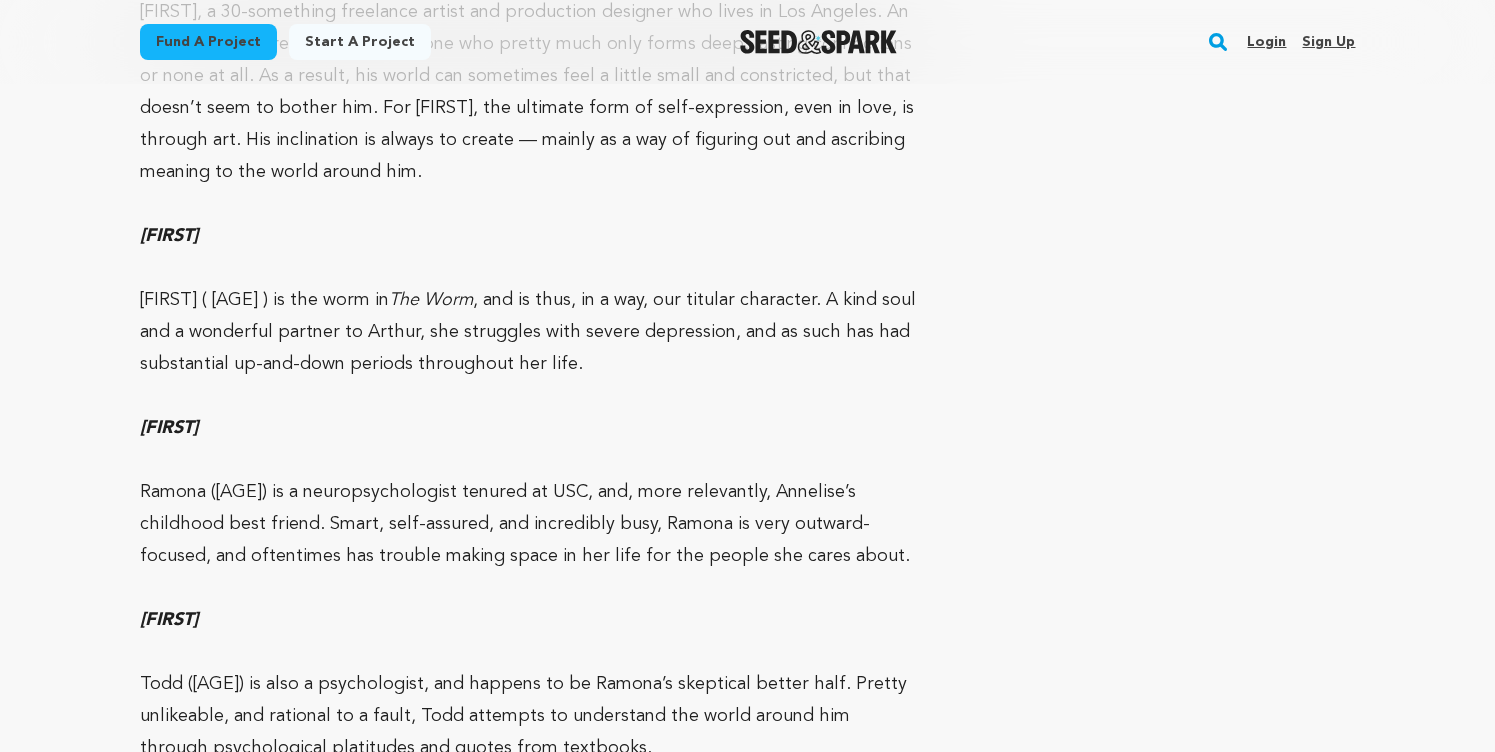 click on "Fund a project
Start a project
Search
Login
Sign up
Start a project" at bounding box center [747, -3271] 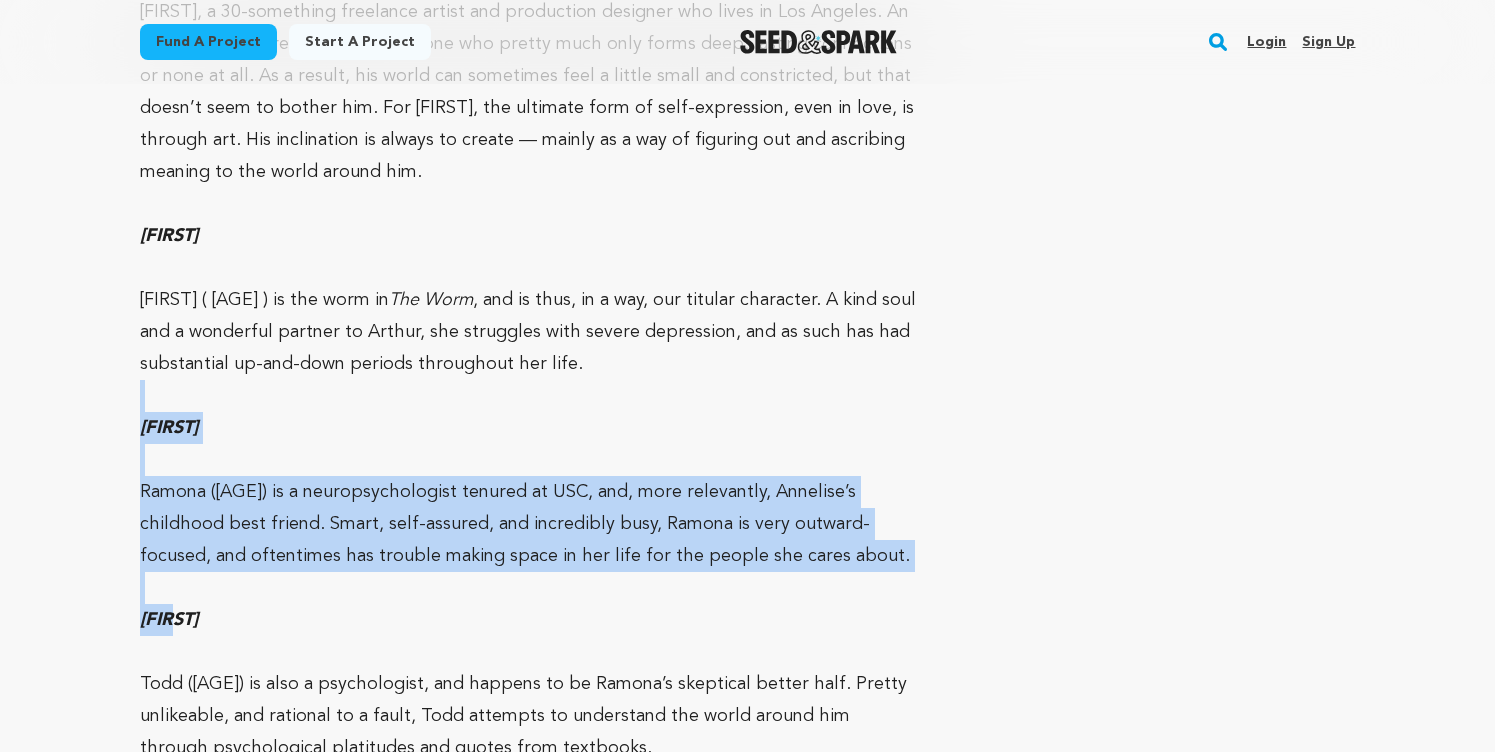 drag, startPoint x: 229, startPoint y: 483, endPoint x: 81, endPoint y: 268, distance: 261.01532 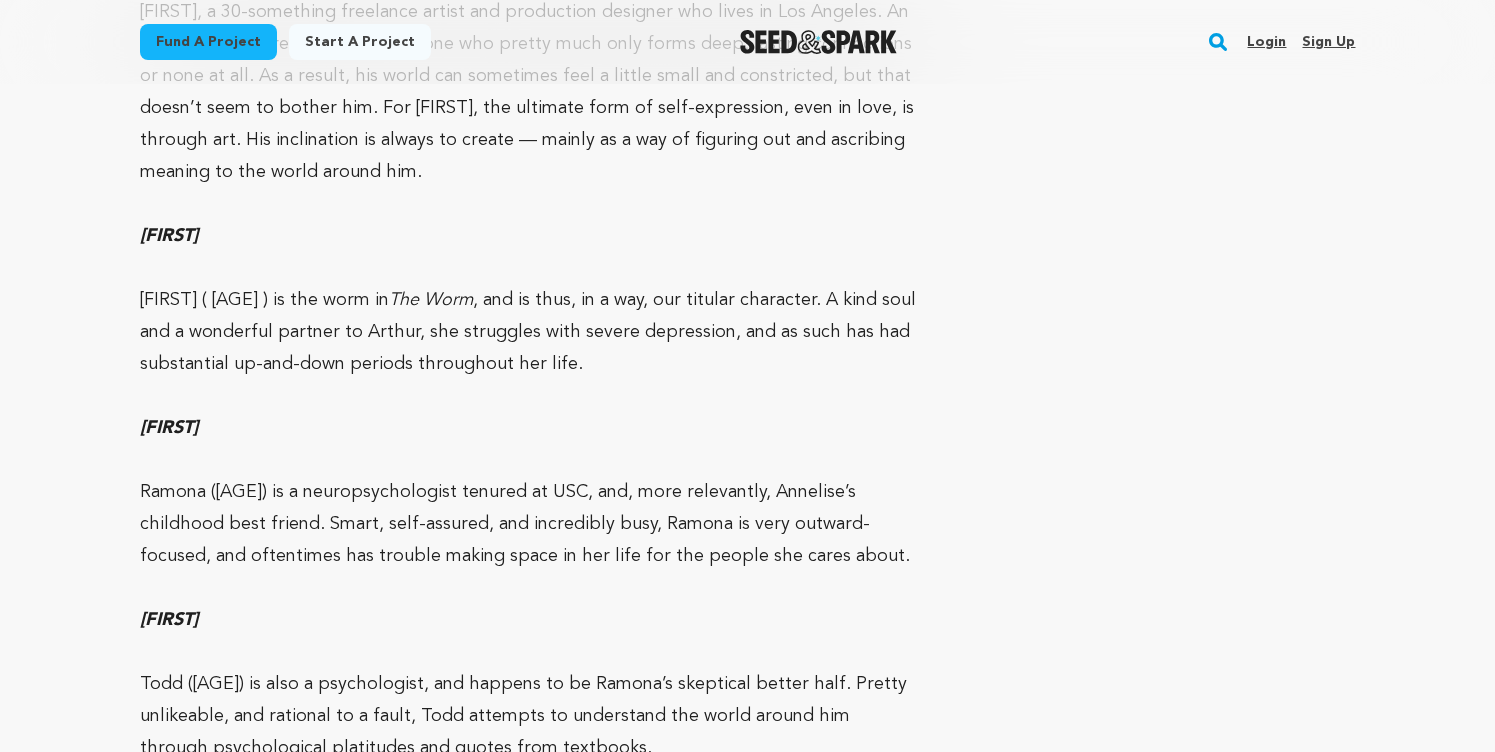 click on "Fund a project
Start a project
Search
Login
Sign up
Start a project" at bounding box center [747, -3271] 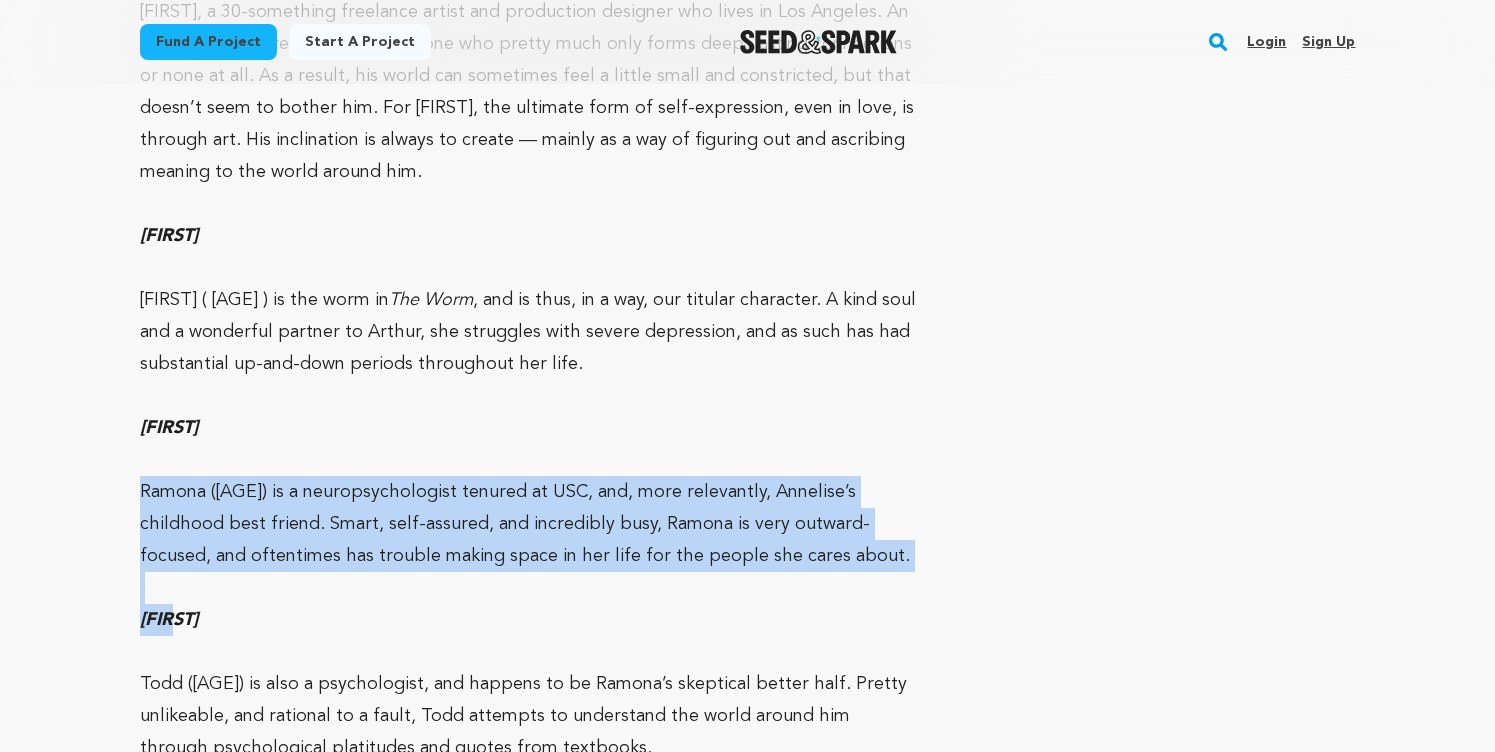 drag, startPoint x: 235, startPoint y: 482, endPoint x: 112, endPoint y: 365, distance: 169.75865 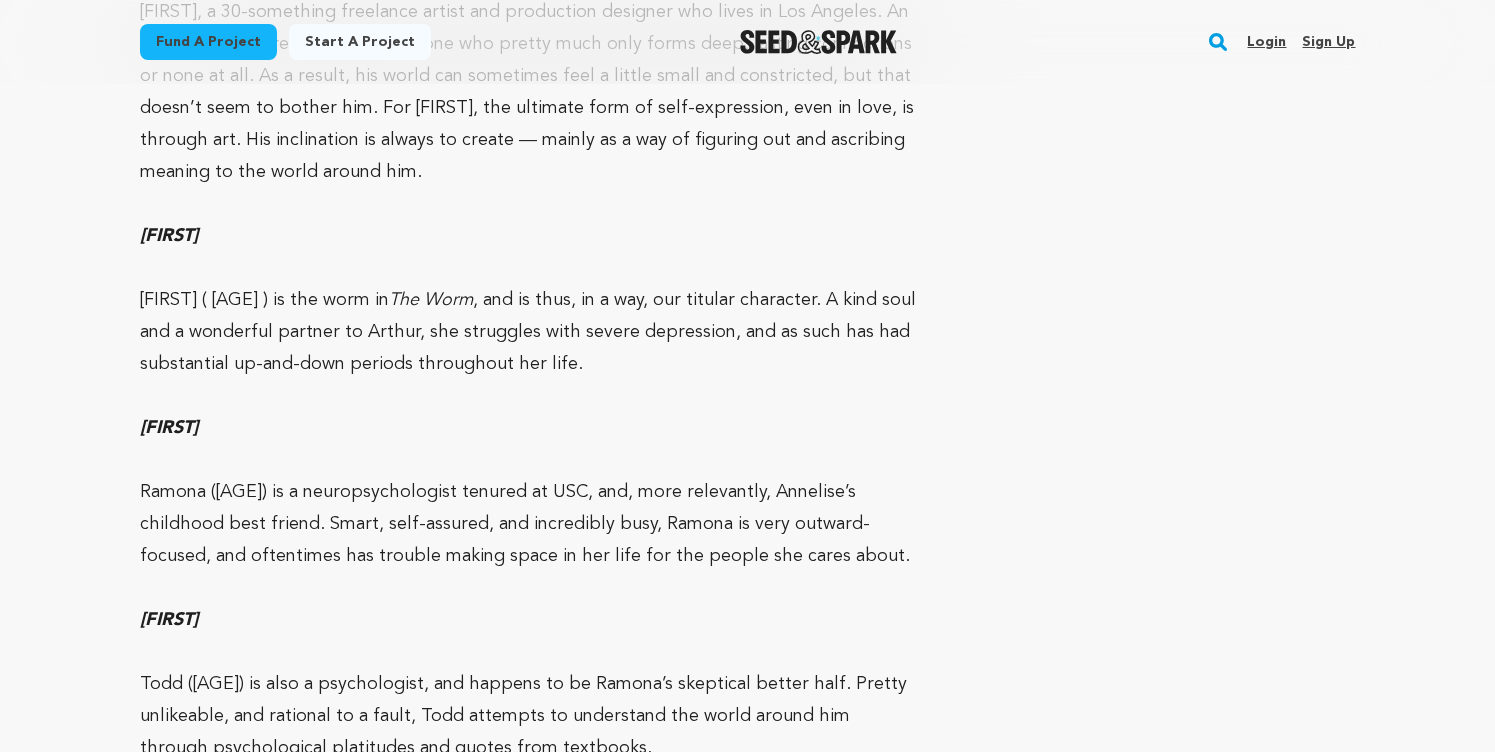 click on "Fund a project
Start a project
Search
Login
Sign up
Start a project" at bounding box center [747, -3271] 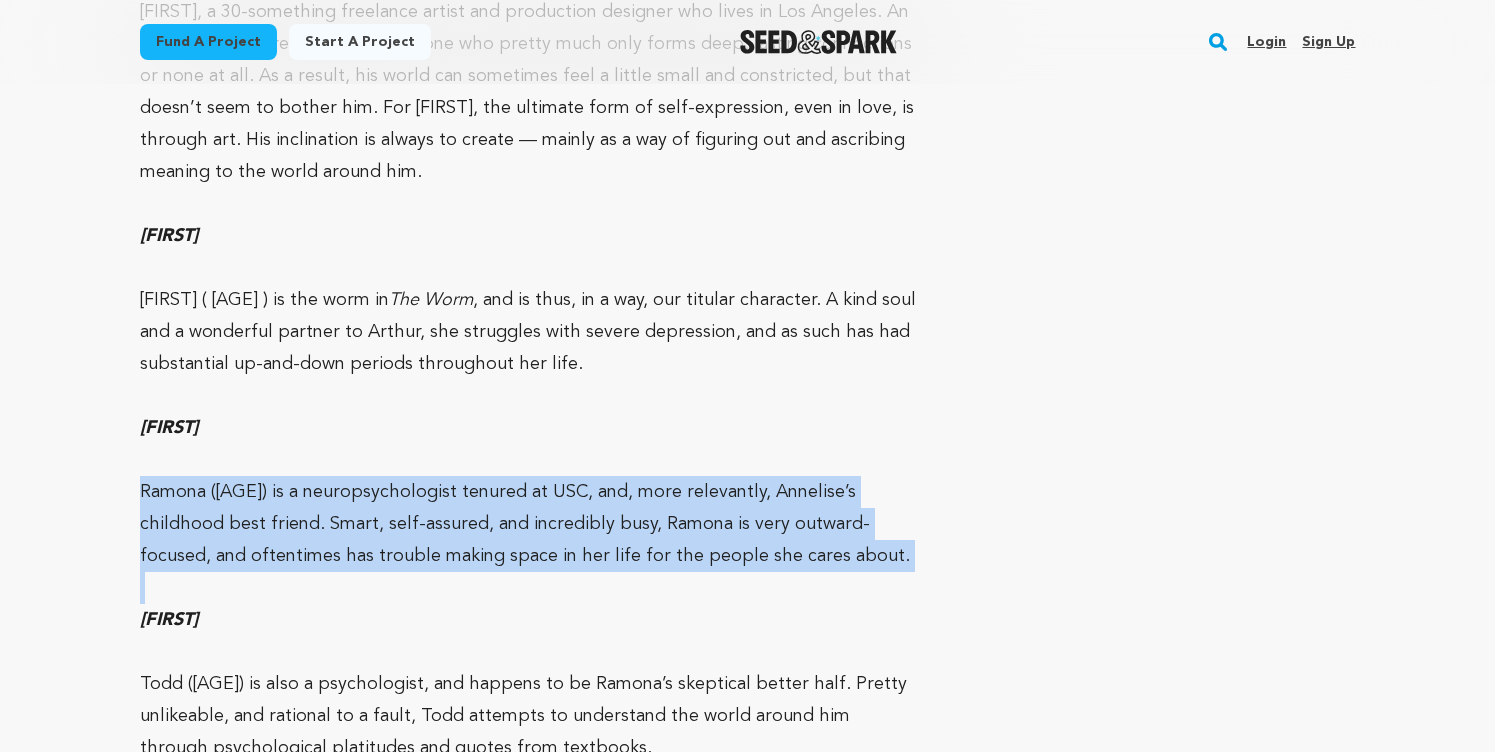 drag, startPoint x: 127, startPoint y: 352, endPoint x: 385, endPoint y: 451, distance: 276.3422 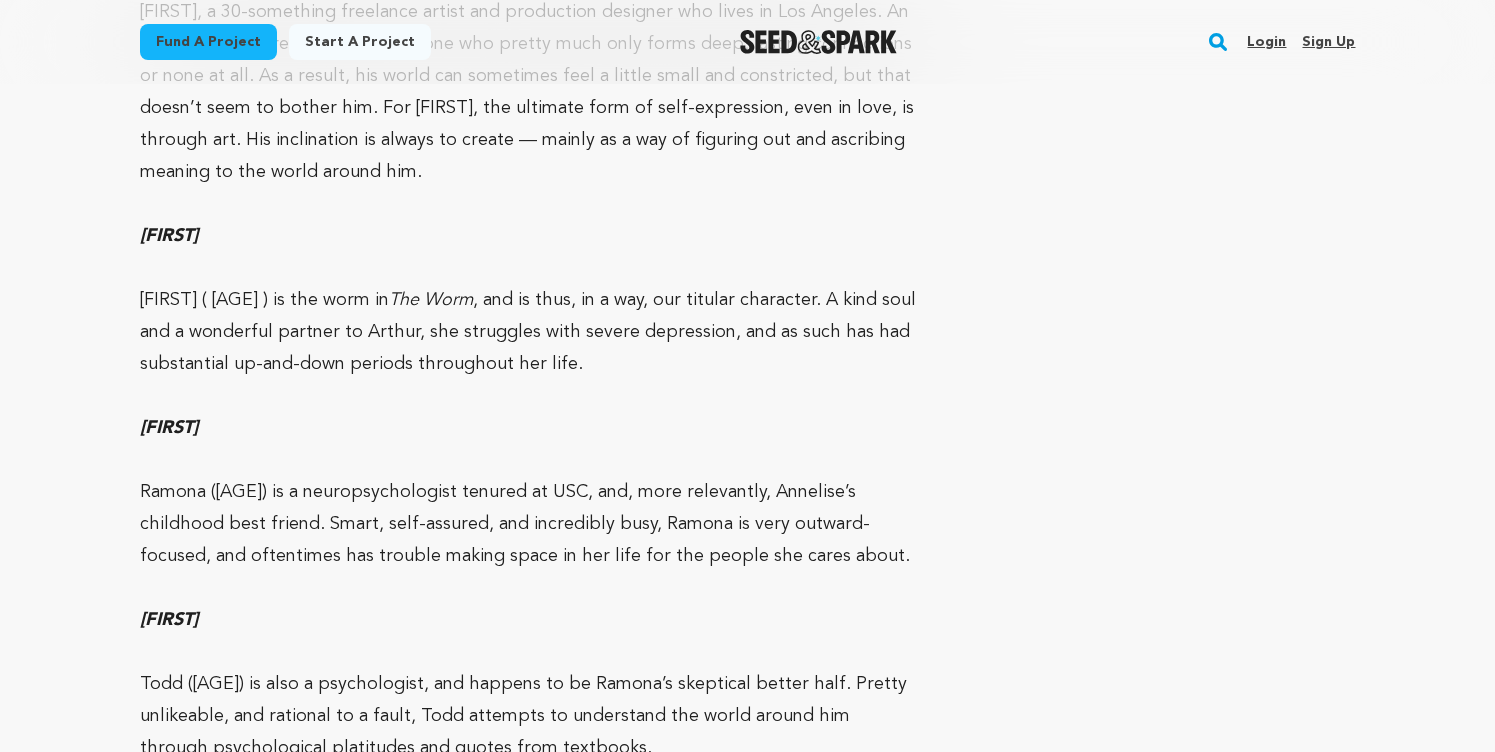 click at bounding box center (529, 588) 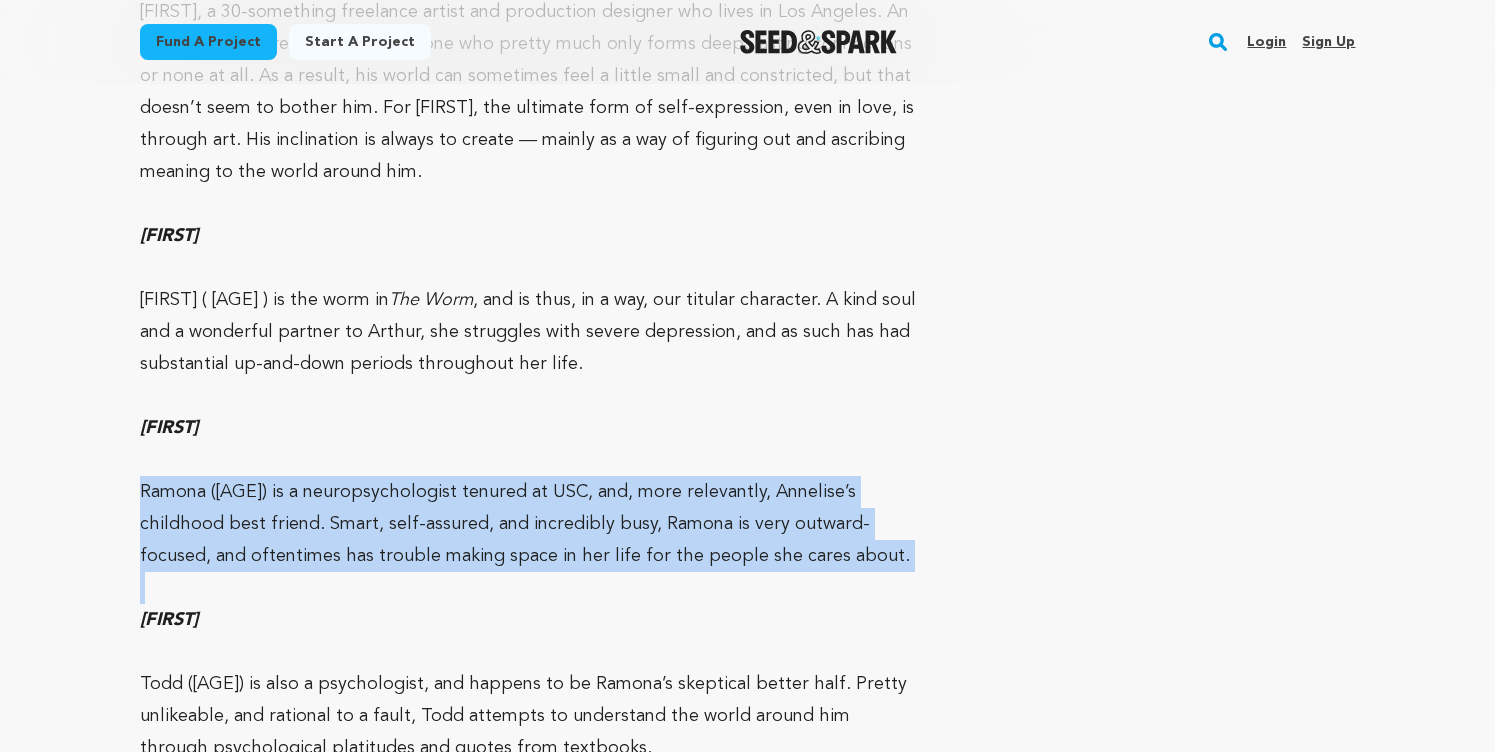 drag, startPoint x: 178, startPoint y: 405, endPoint x: 102, endPoint y: 367, distance: 84.97058 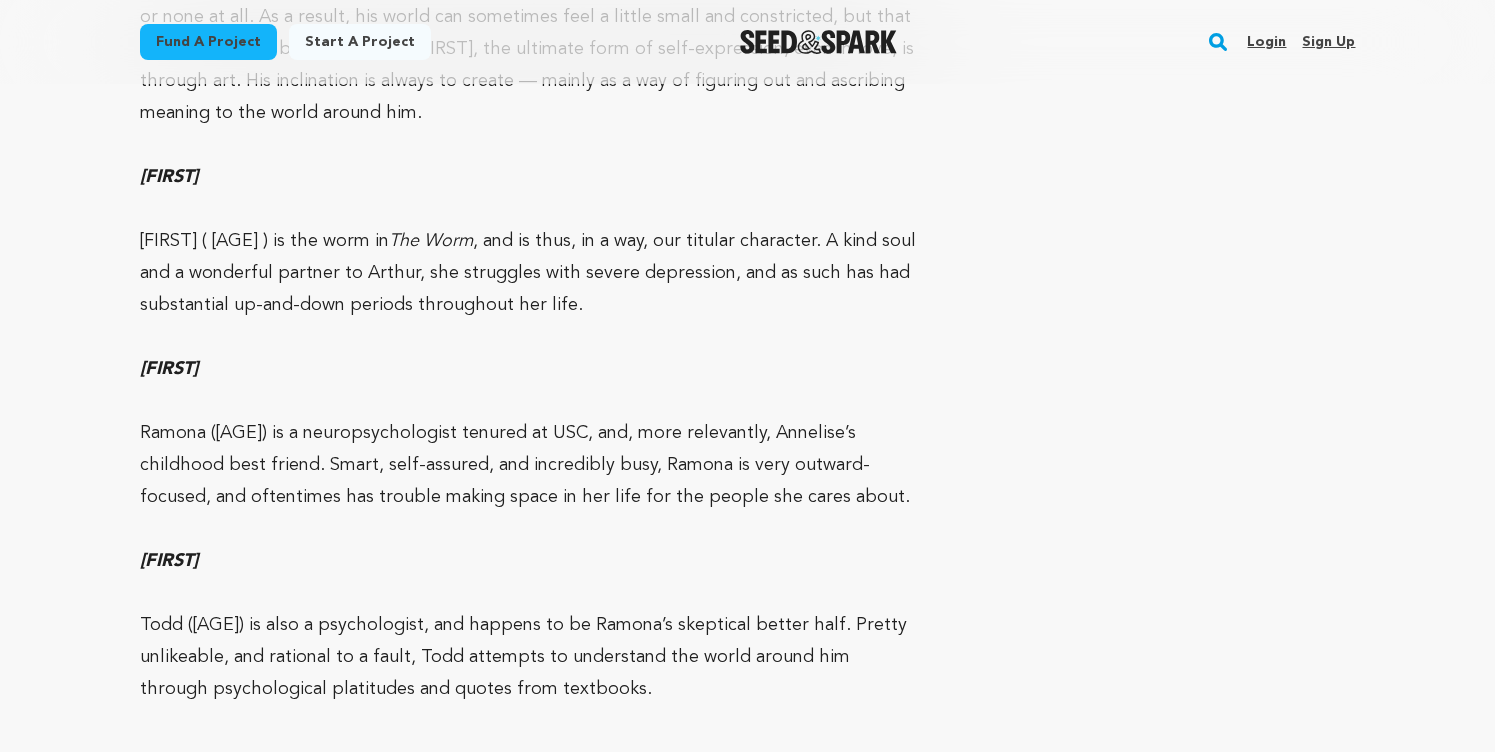 scroll, scrollTop: 9001, scrollLeft: 0, axis: vertical 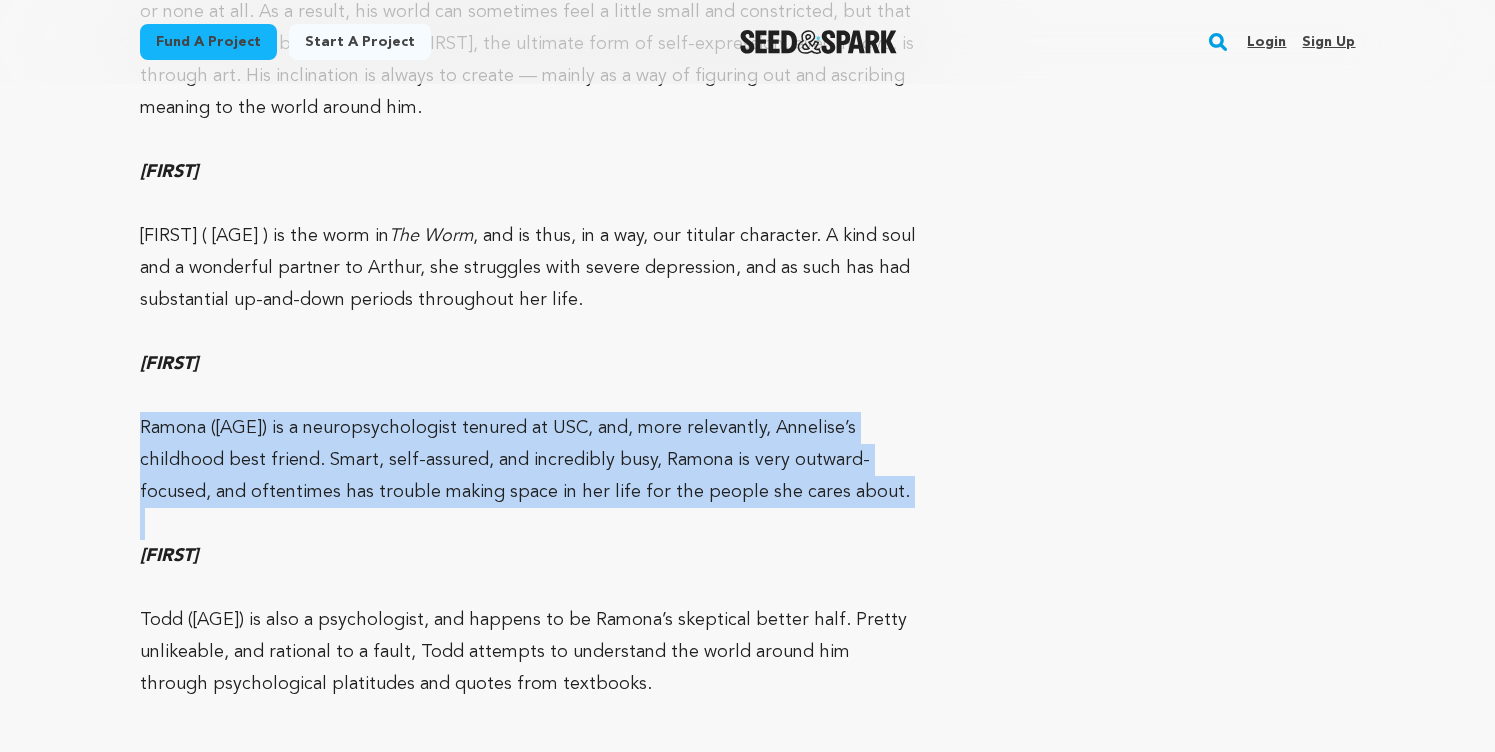 drag, startPoint x: 83, startPoint y: 300, endPoint x: 241, endPoint y: 411, distance: 193.09325 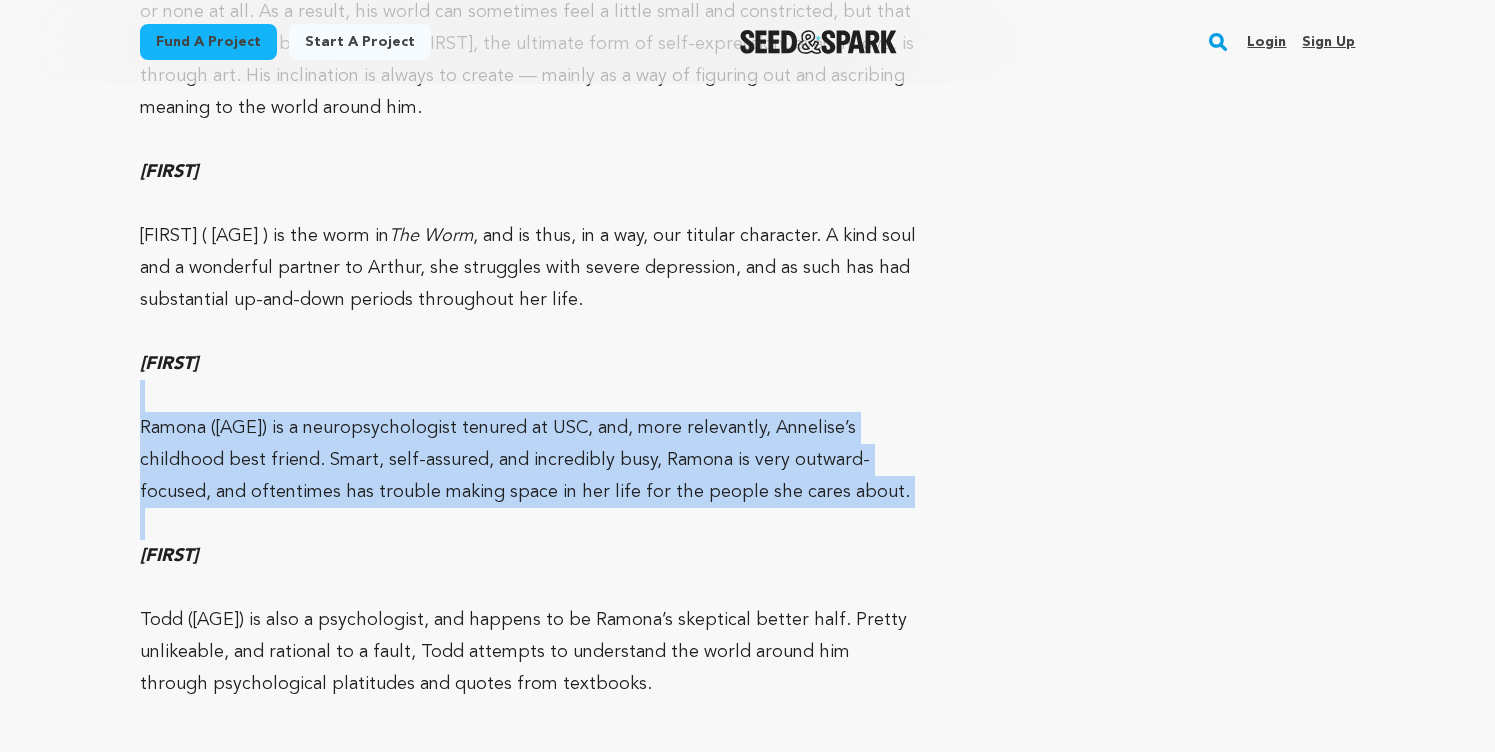 drag, startPoint x: 337, startPoint y: 395, endPoint x: 142, endPoint y: 264, distance: 234.917 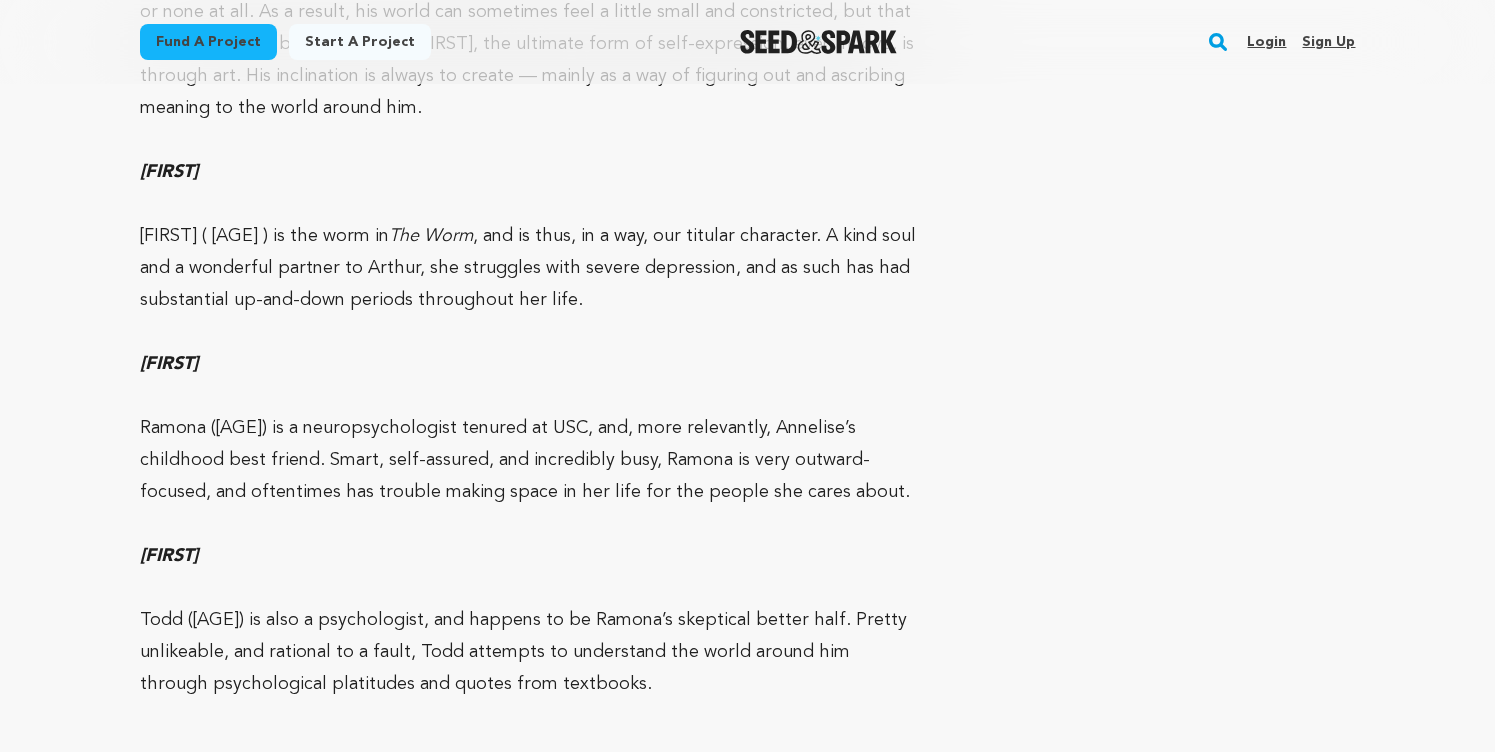 click on "Fund a project
Start a project
Search
Login
Sign up
Start a project" at bounding box center [747, -3335] 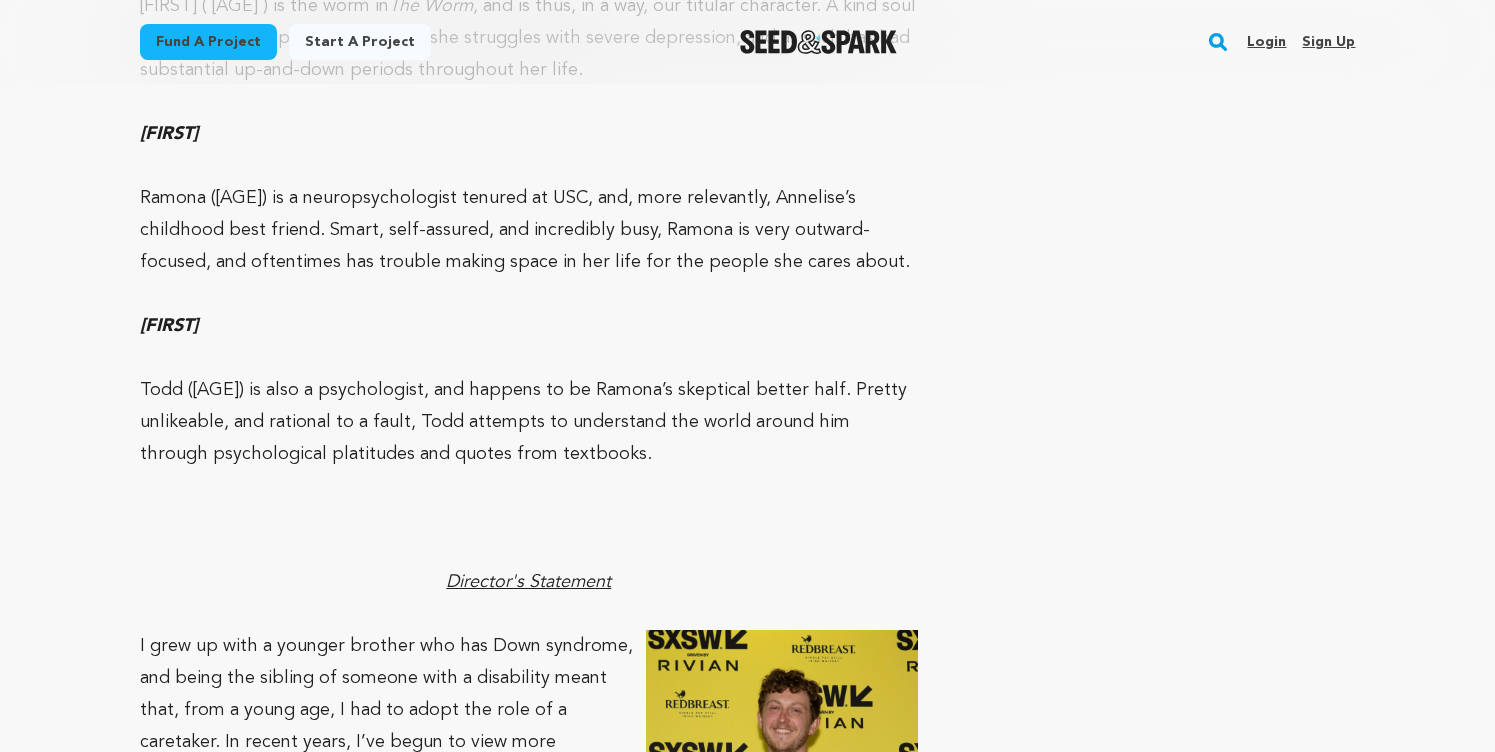 scroll, scrollTop: 9235, scrollLeft: 0, axis: vertical 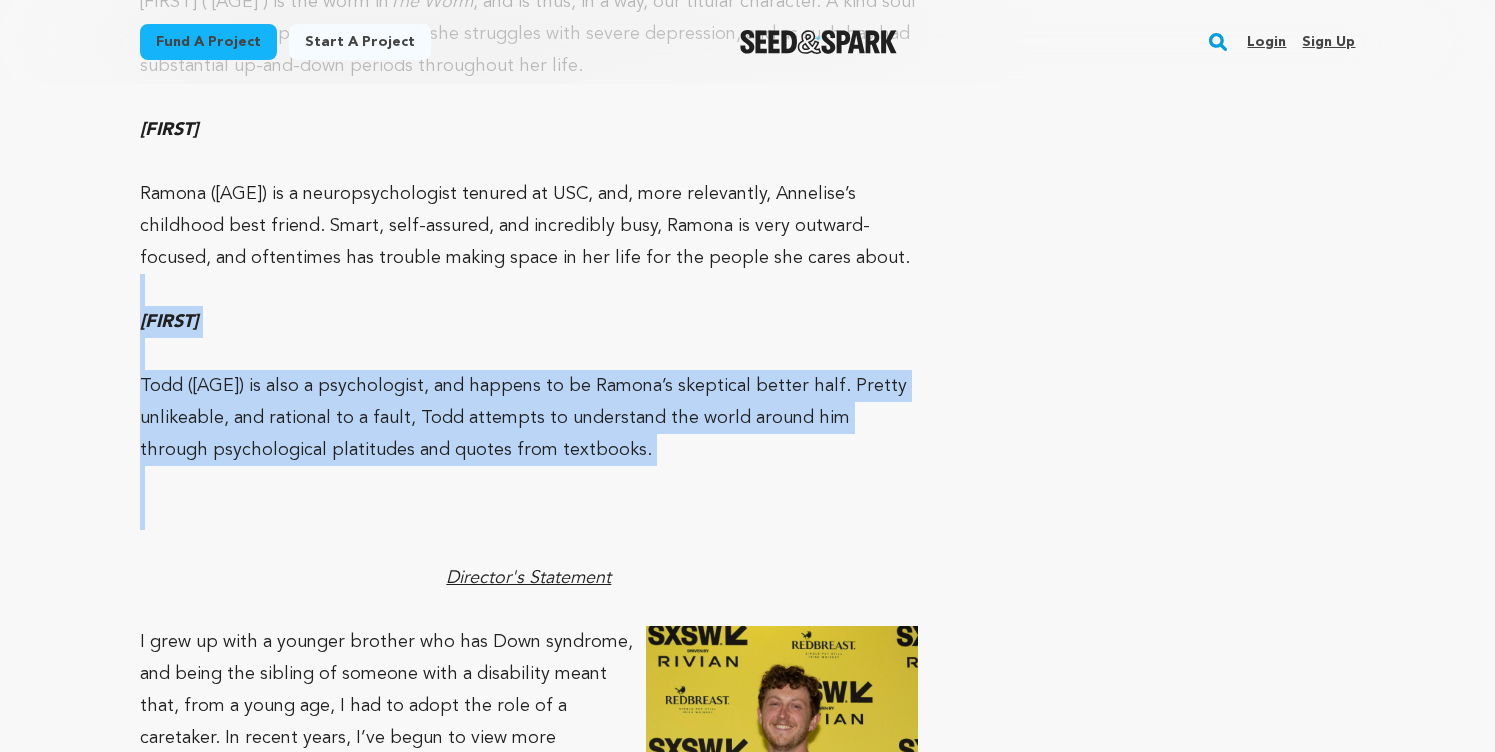 drag, startPoint x: 151, startPoint y: 192, endPoint x: 315, endPoint y: 371, distance: 242.76944 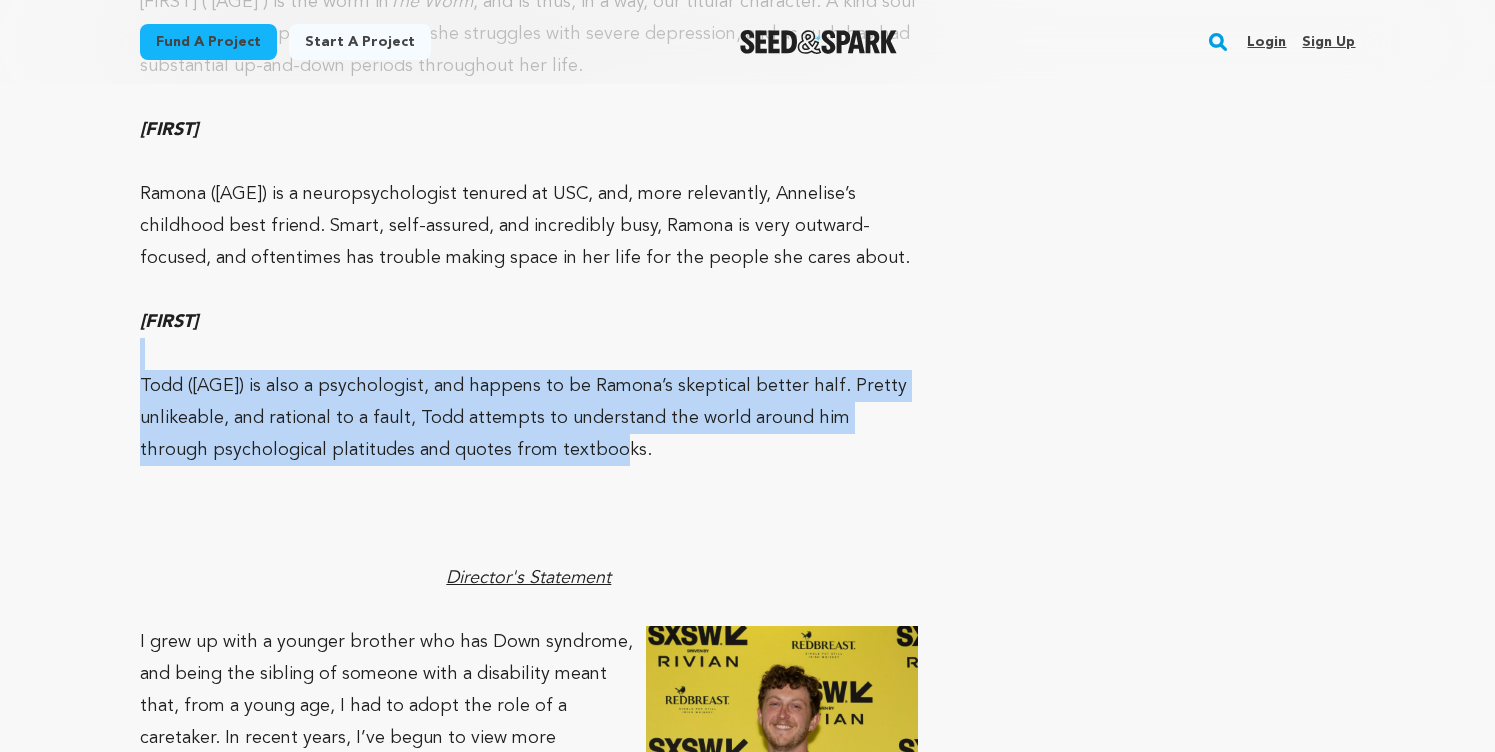 drag, startPoint x: 648, startPoint y: 310, endPoint x: 505, endPoint y: 224, distance: 166.86821 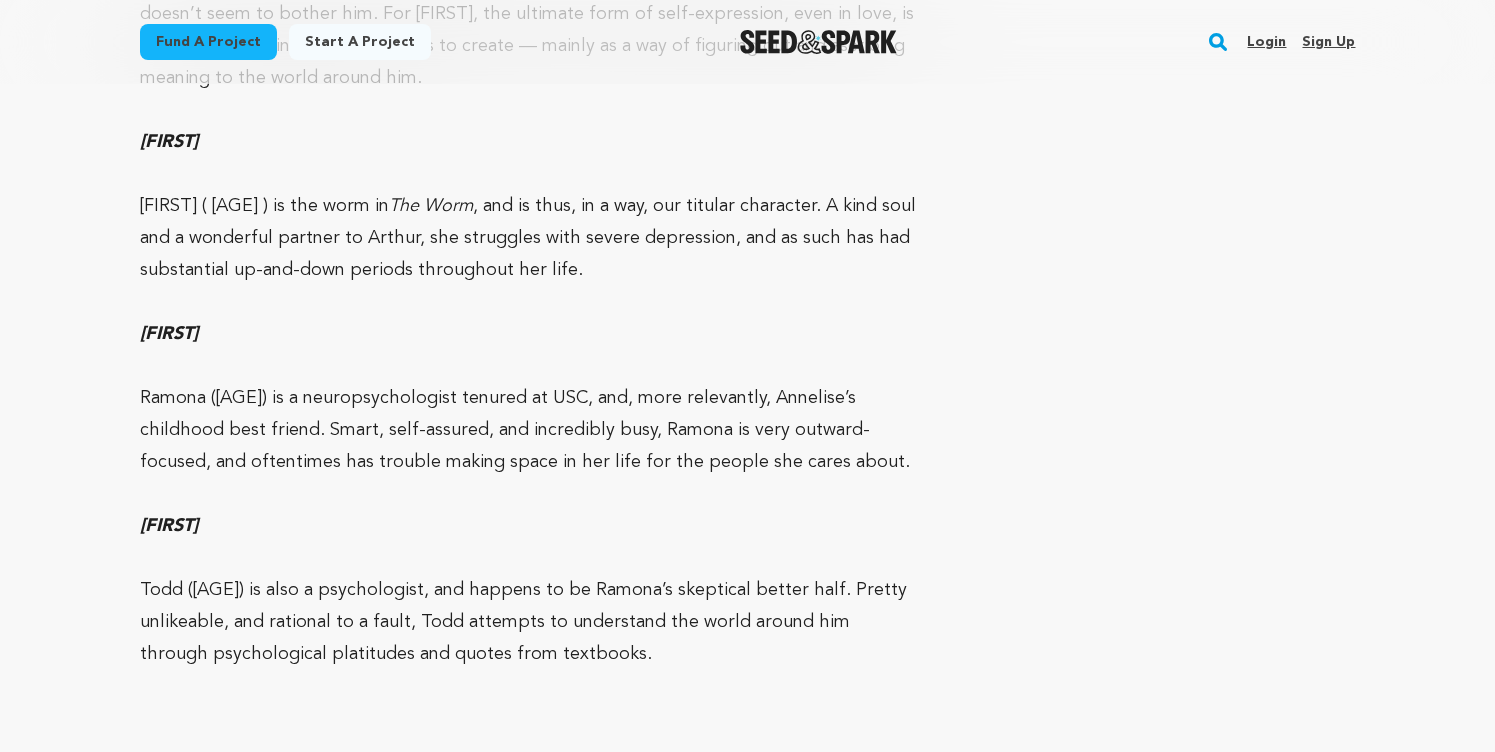 scroll, scrollTop: 9023, scrollLeft: 0, axis: vertical 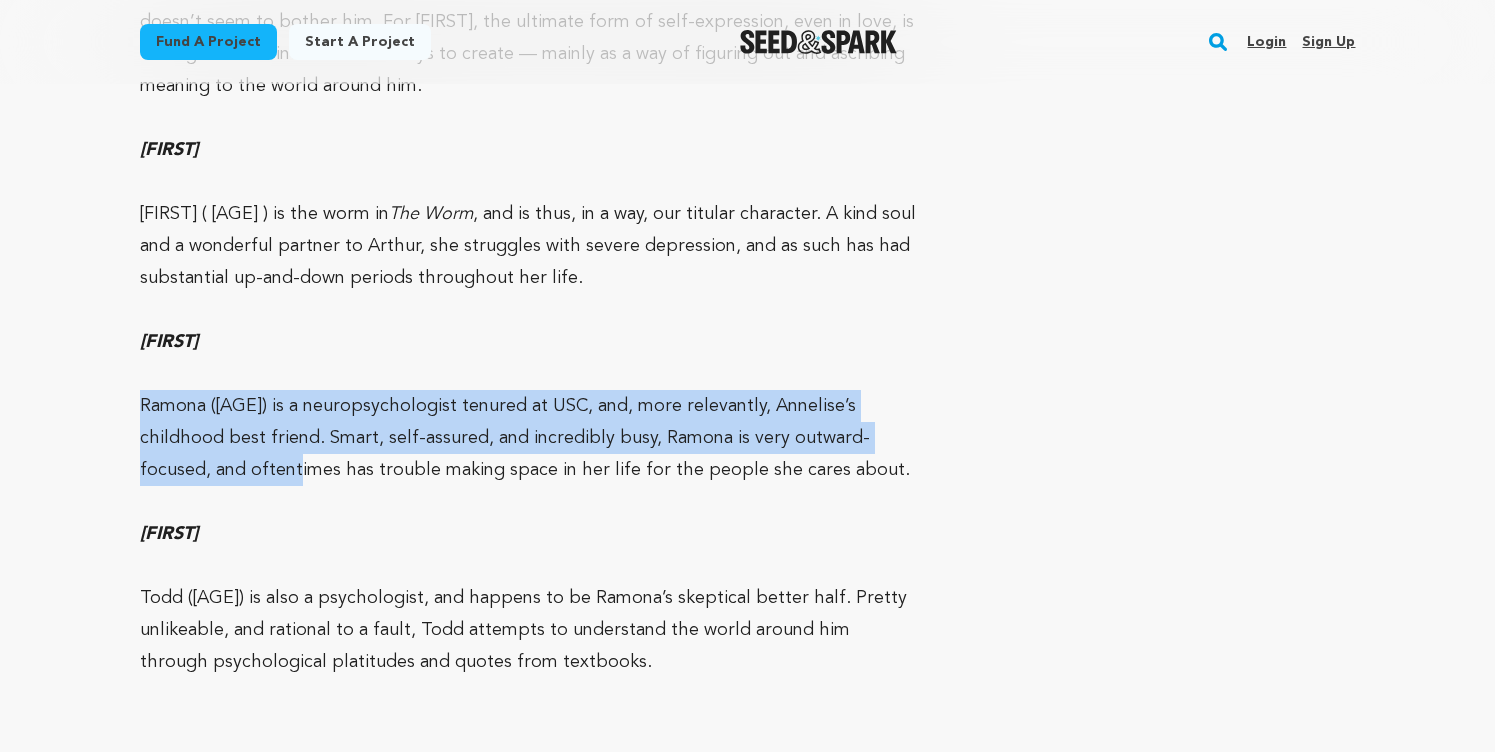 drag, startPoint x: 120, startPoint y: 266, endPoint x: 234, endPoint y: 351, distance: 142.20056 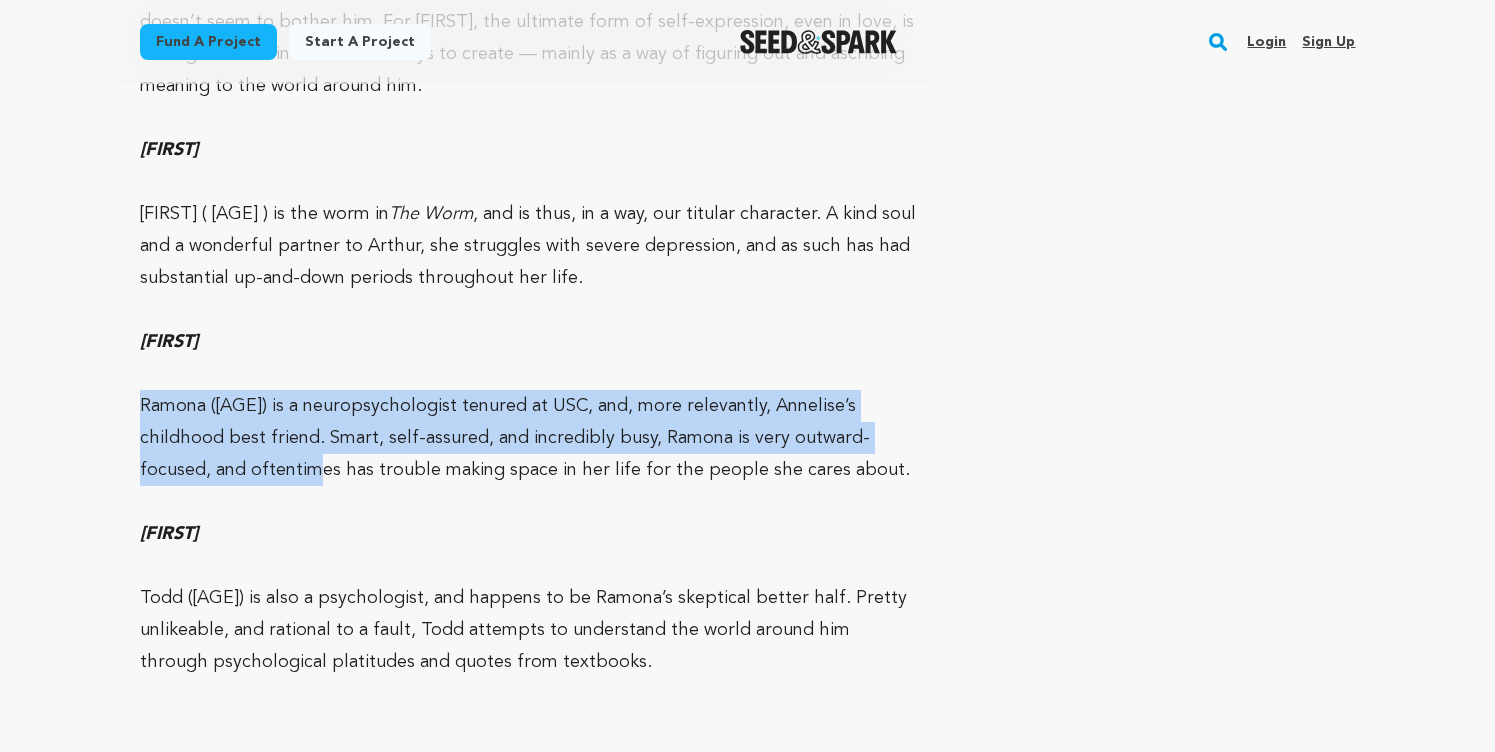 click on "Ramona ([AGE]) is a neuropsychologist tenured at USC, and, more relevantly, Annelise’s childhood best friend. Smart, self-assured, and incredibly busy, Ramona is very outward-focused, and oftentimes has trouble making space in her life for the people she cares about." at bounding box center [529, 438] 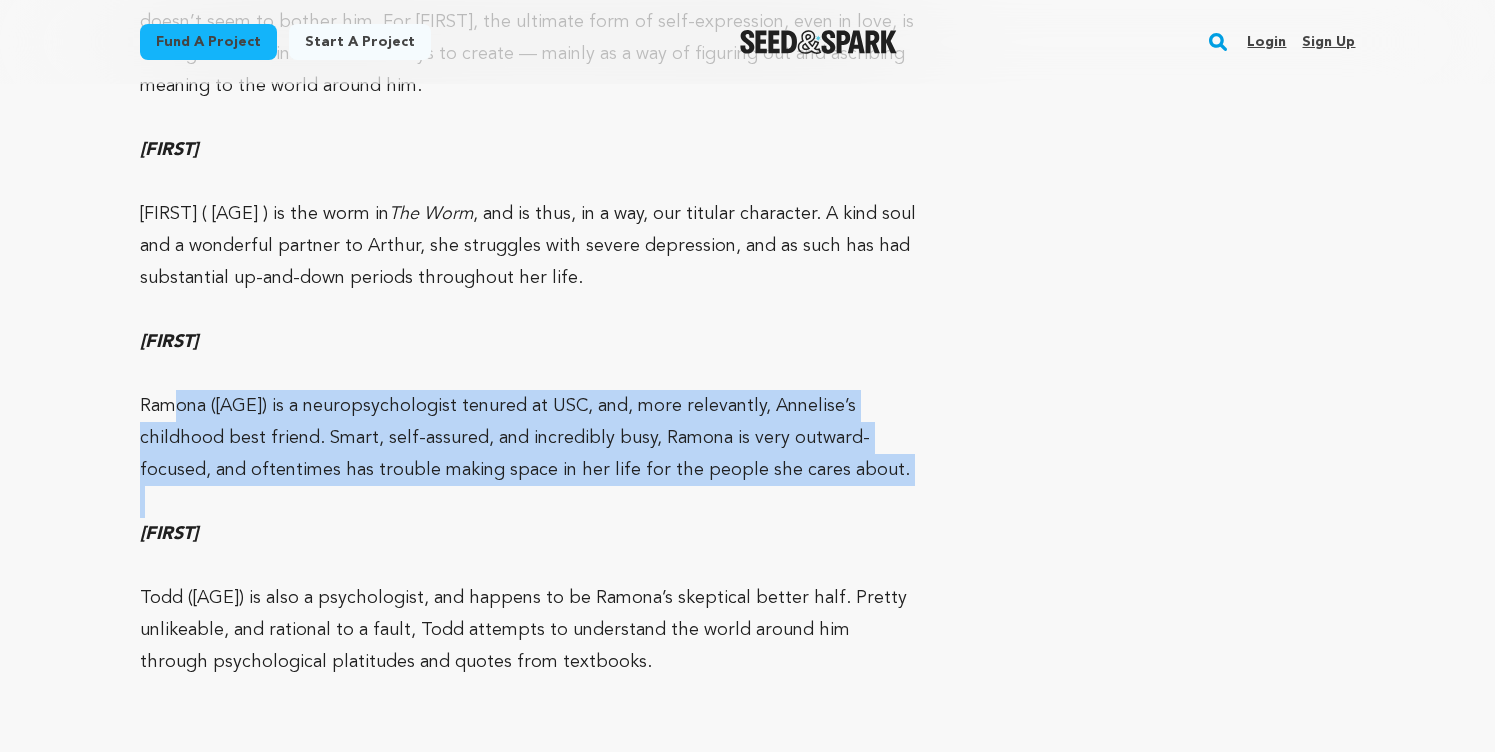 drag, startPoint x: 460, startPoint y: 380, endPoint x: 171, endPoint y: 283, distance: 304.8442 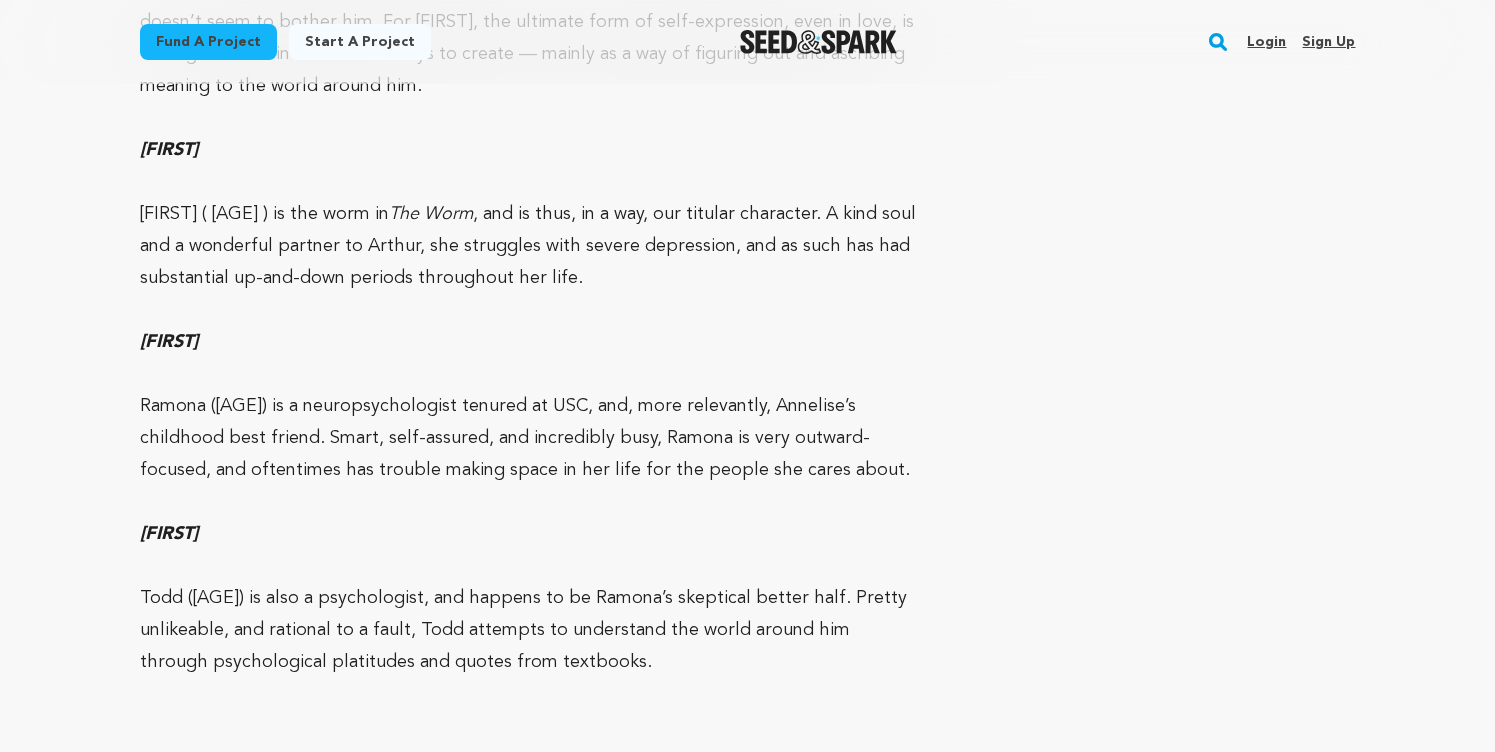 click on "Fund a project
Start a project
Search
Login
Sign up
Start a project" at bounding box center (747, -3357) 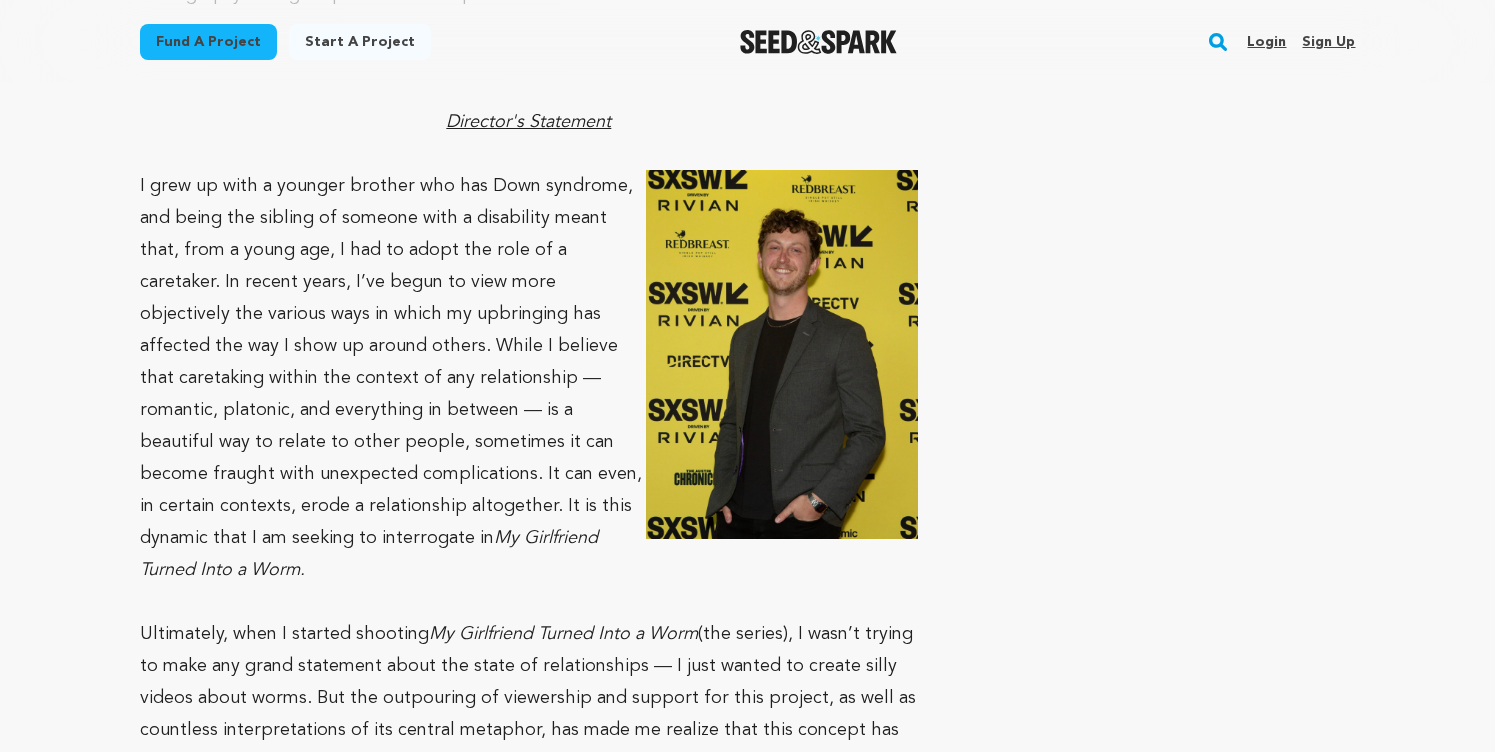 scroll, scrollTop: 9696, scrollLeft: 0, axis: vertical 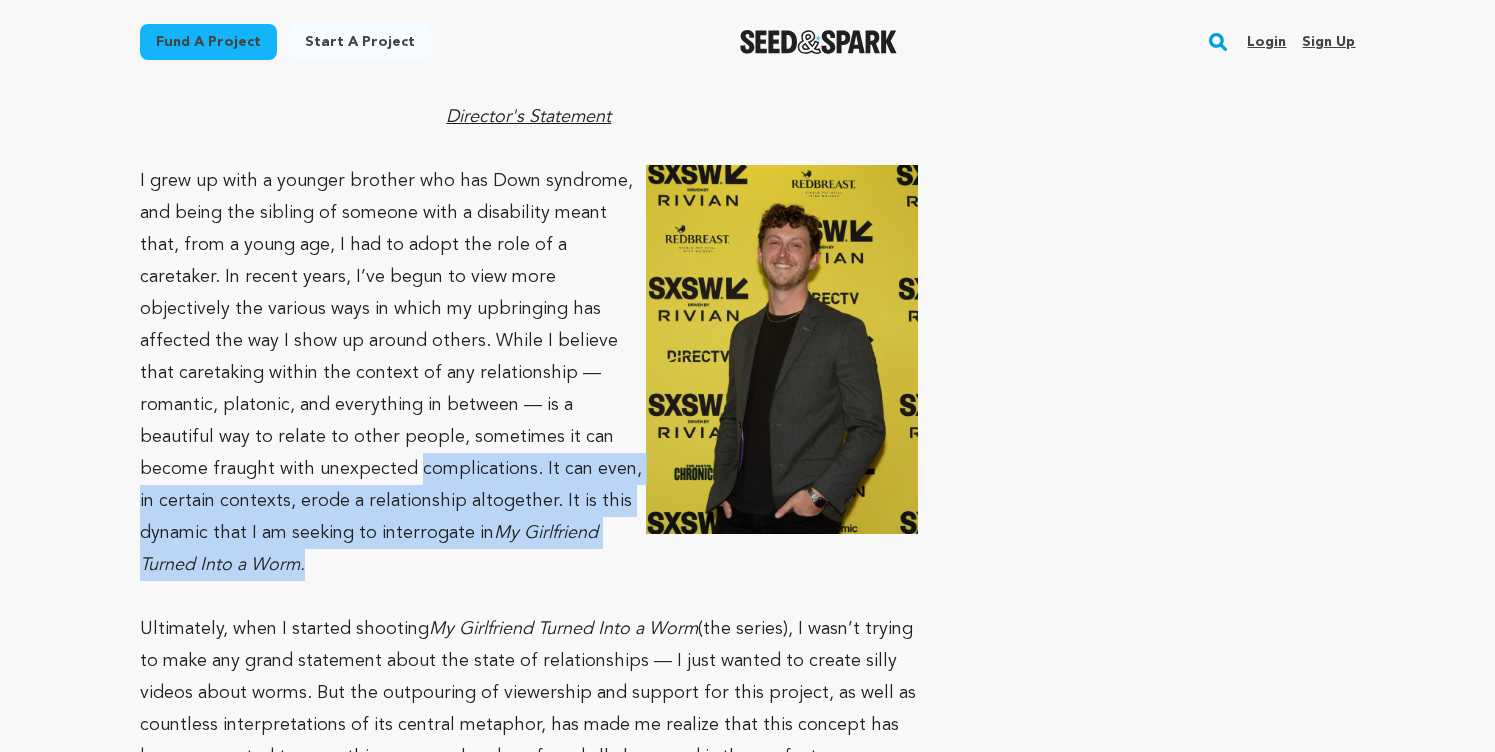 drag, startPoint x: 131, startPoint y: 328, endPoint x: 606, endPoint y: 415, distance: 482.90164 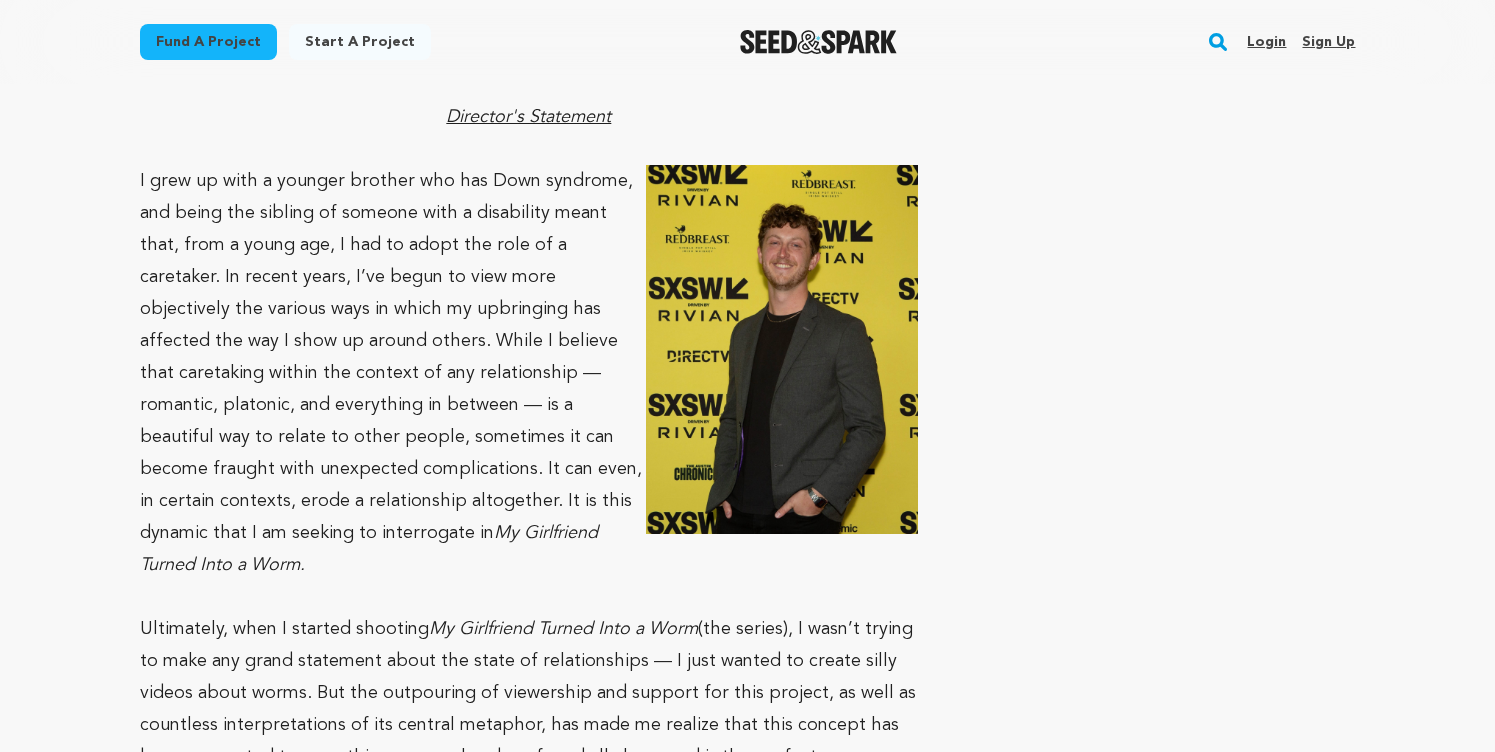 click at bounding box center [529, 597] 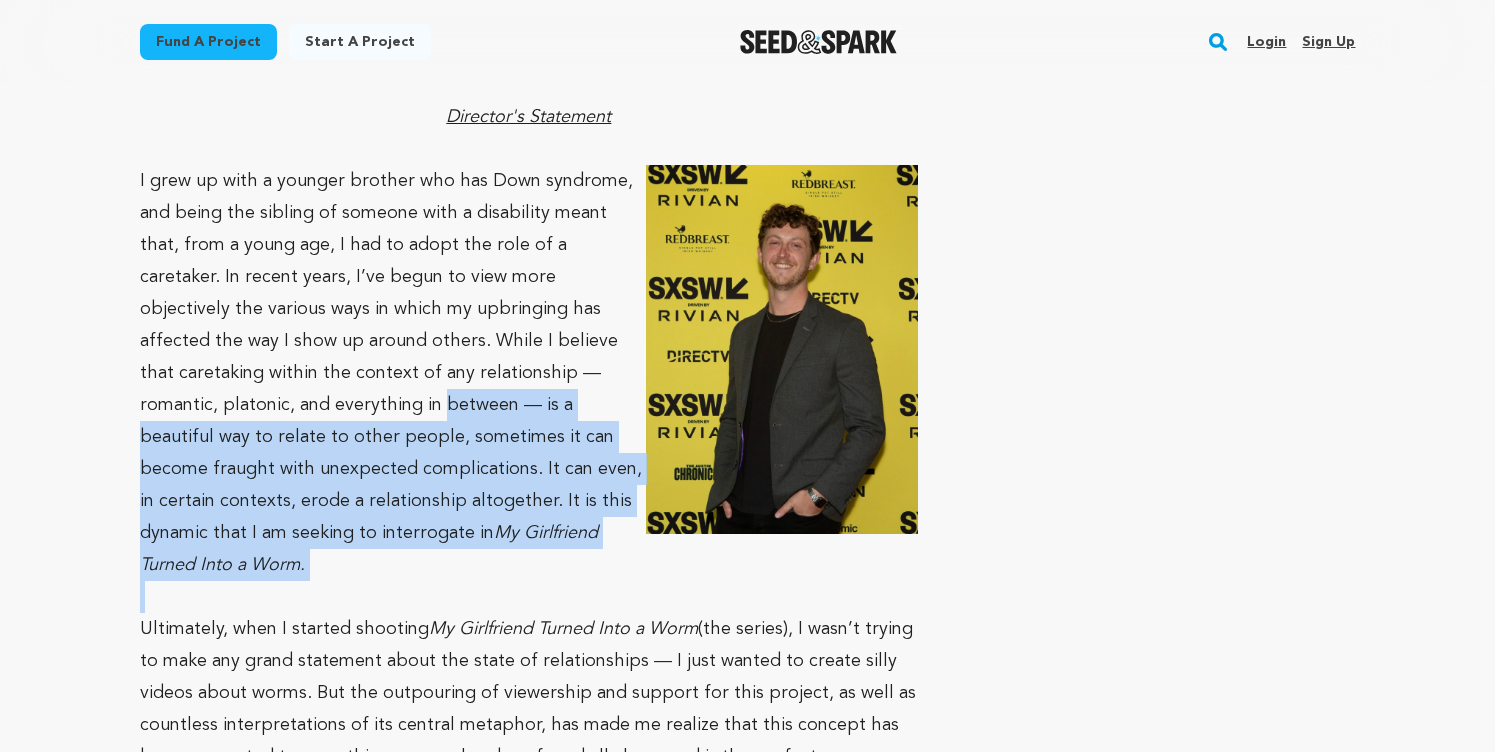 drag, startPoint x: 663, startPoint y: 448, endPoint x: 254, endPoint y: 271, distance: 445.65683 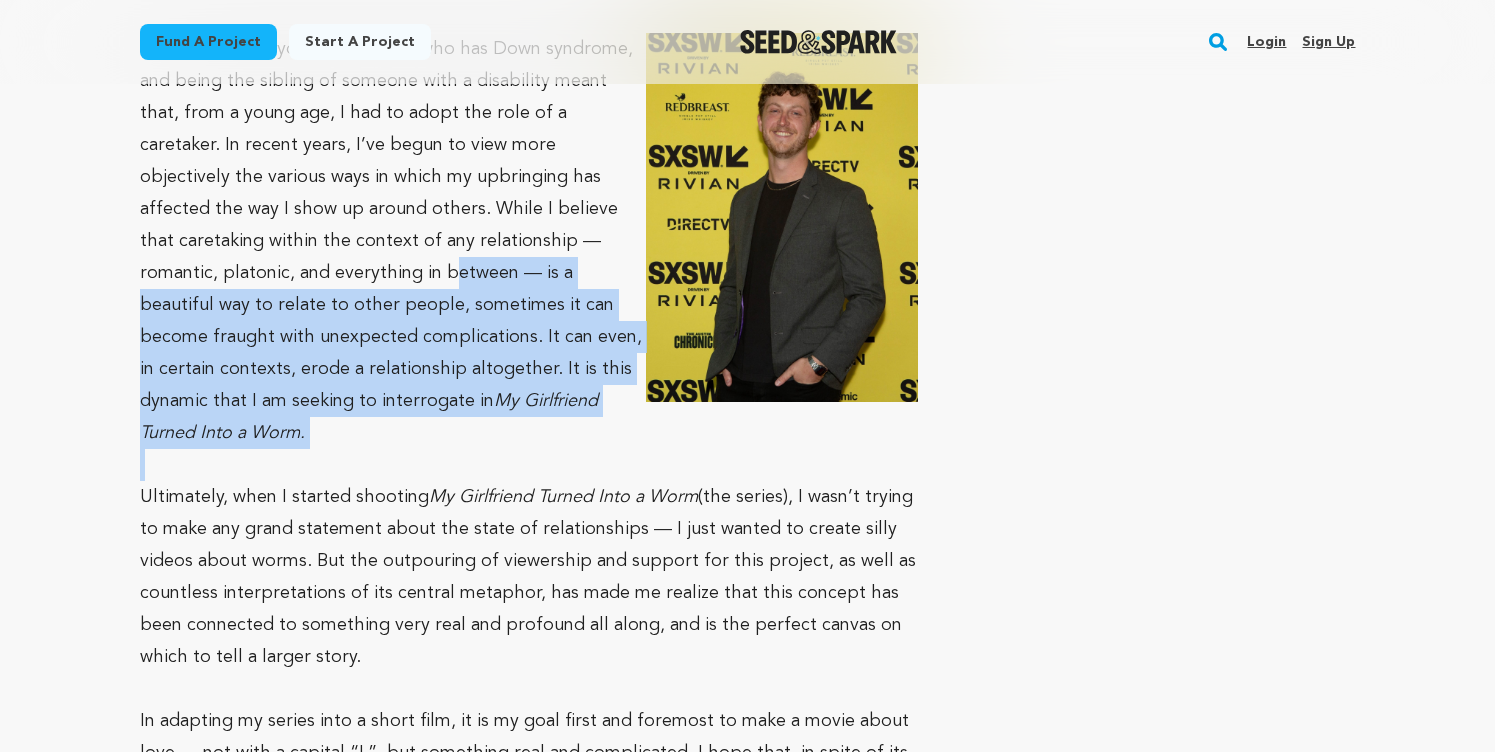 scroll, scrollTop: 9853, scrollLeft: 0, axis: vertical 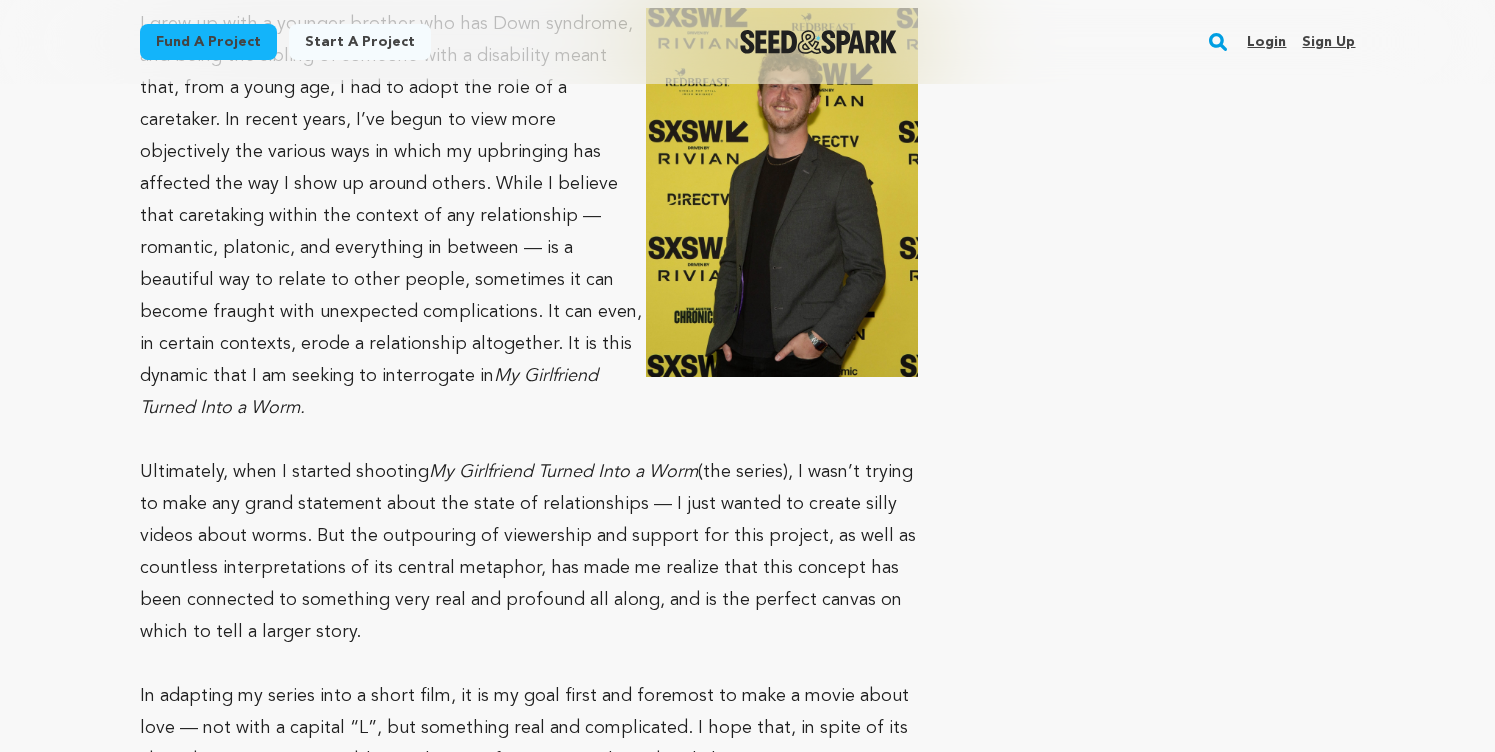 click on "Fund a project
Start a project
Search
Login
Sign up
Start a project" at bounding box center [747, -4187] 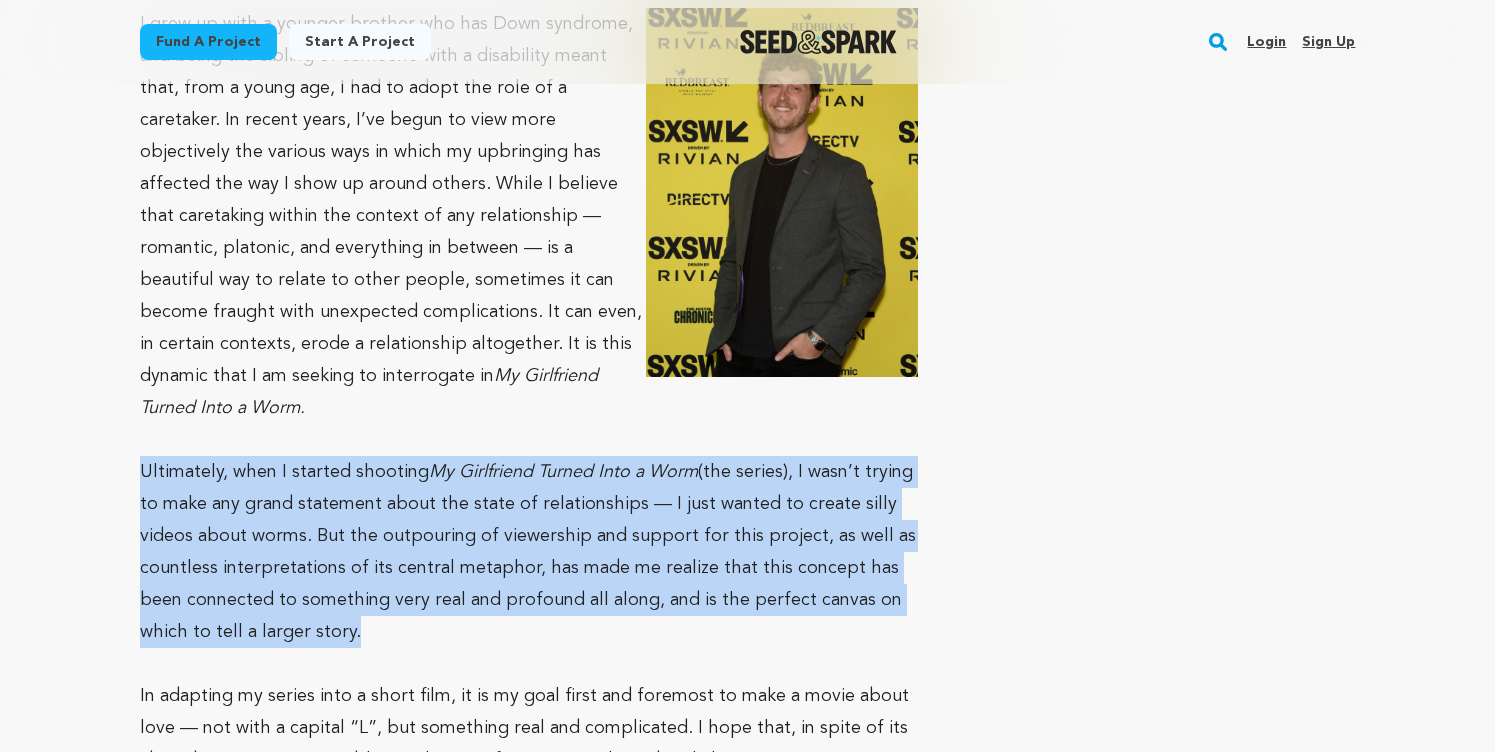drag, startPoint x: 126, startPoint y: 312, endPoint x: 327, endPoint y: 475, distance: 258.7856 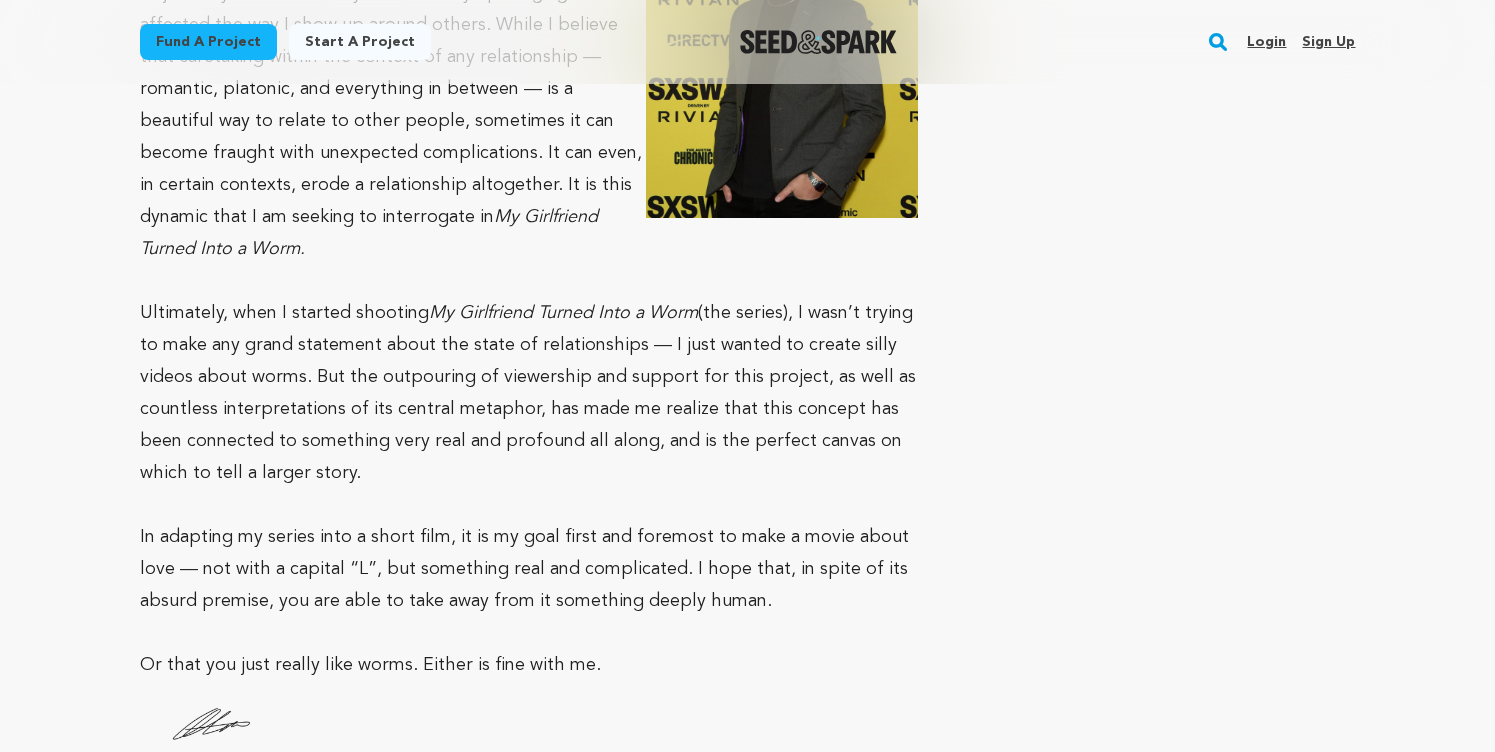 scroll, scrollTop: 10014, scrollLeft: 0, axis: vertical 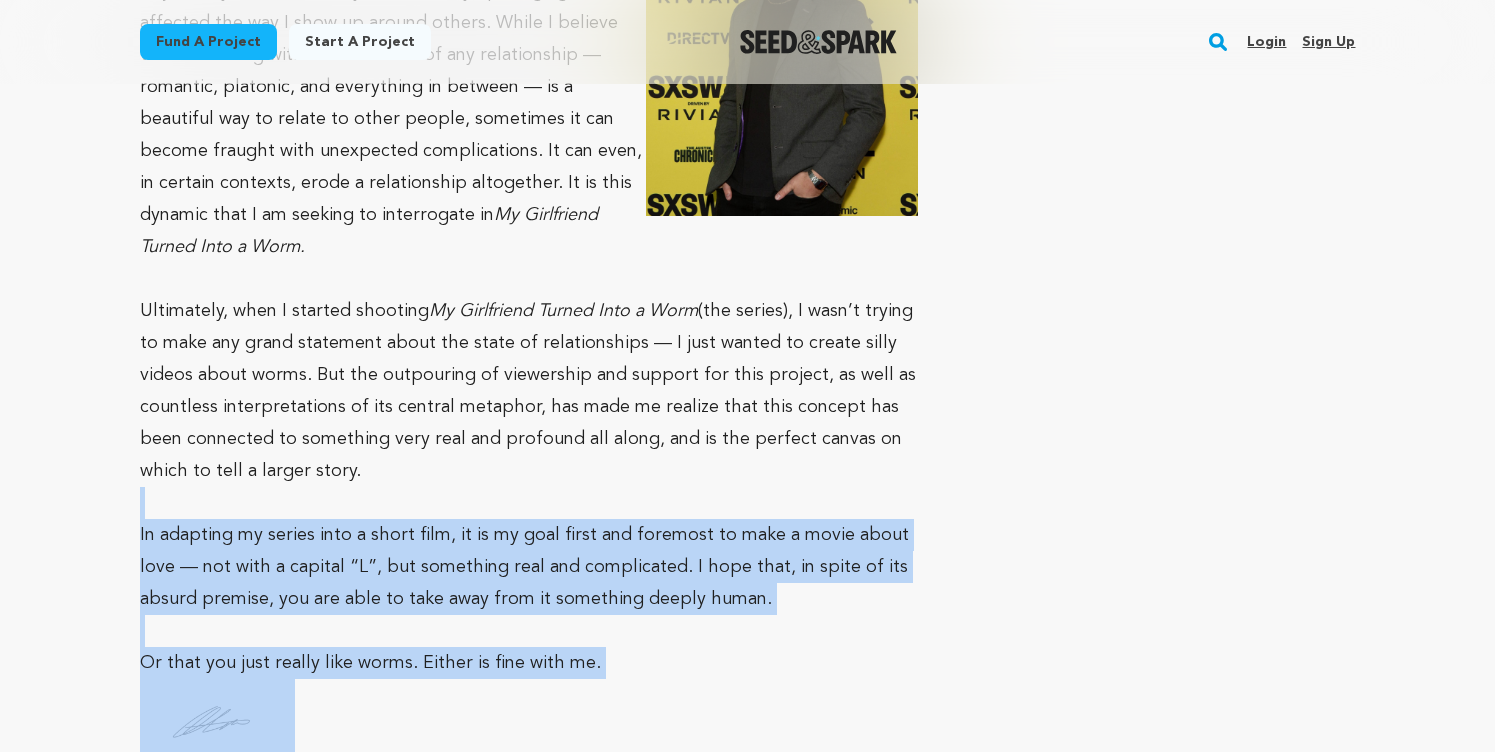 drag, startPoint x: 675, startPoint y: 551, endPoint x: 341, endPoint y: 331, distance: 399.945 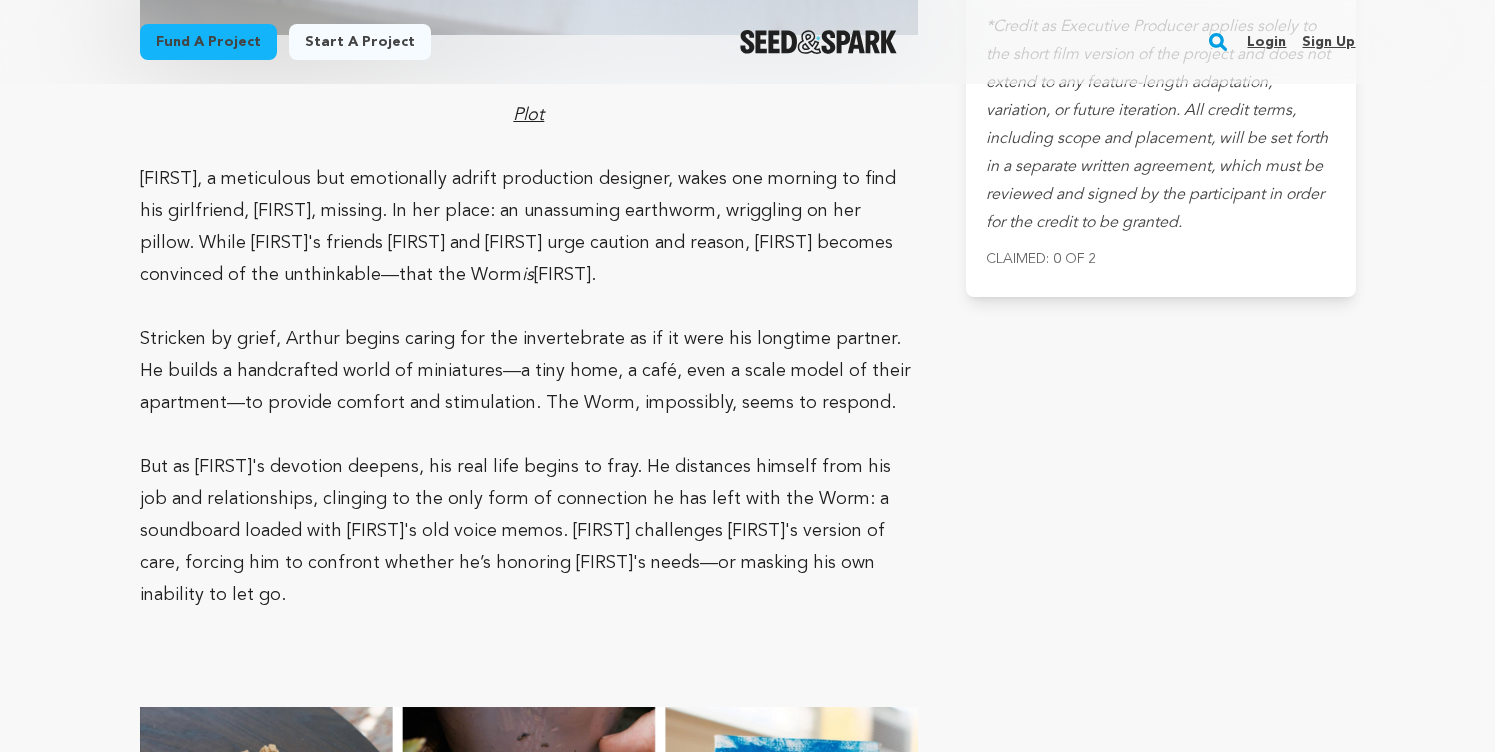 scroll, scrollTop: 7793, scrollLeft: 0, axis: vertical 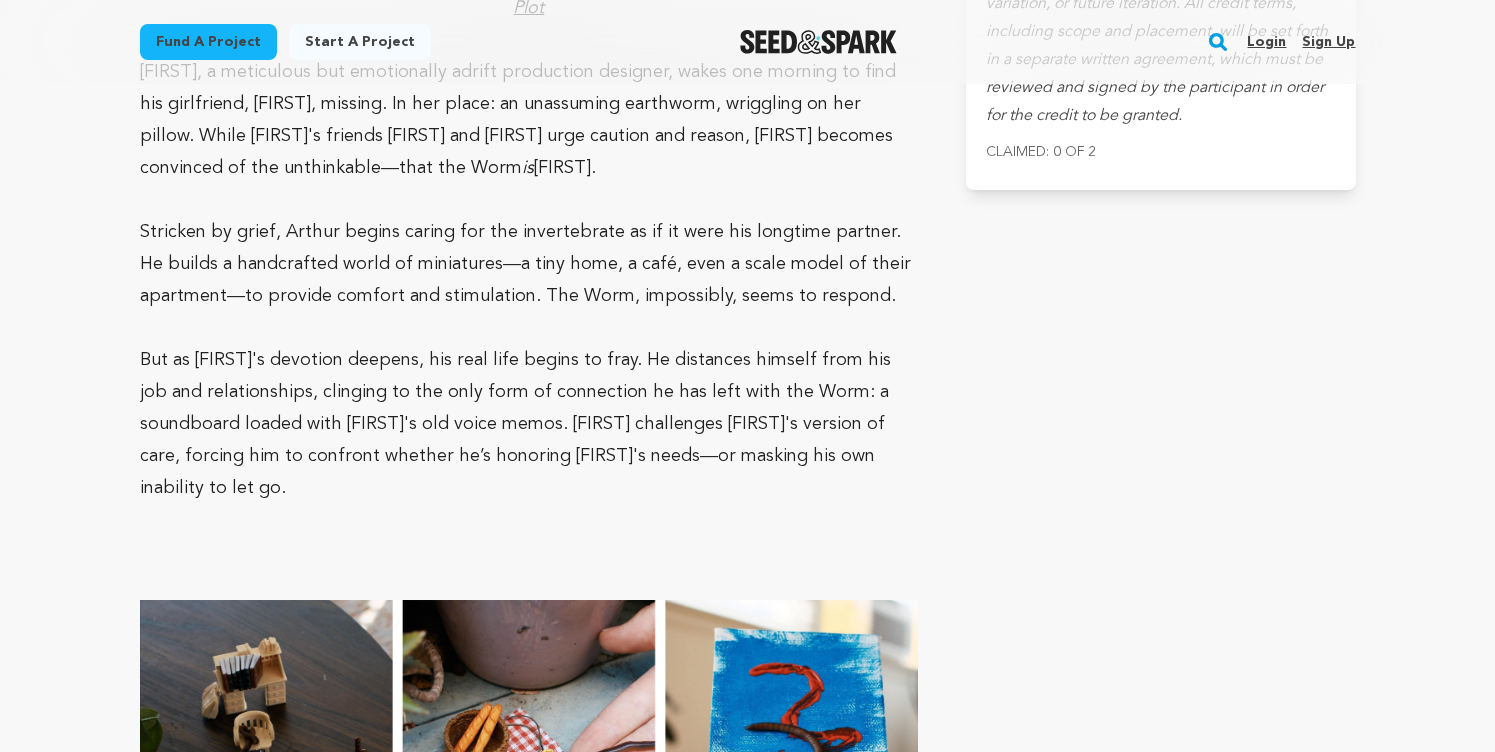 click on "But as [FIRST]'s devotion deepens, his real life begins to fray. He distances himself from his job and relationships, clinging to the only form of connection he has left with the Worm: a soundboard loaded with [FIRST]'s old voice memos. [FIRST] challenges [FIRST]'s version of care, forcing him to confront whether he’s honoring [FIRST]'s needs—or masking his own inability to let go." at bounding box center (529, 424) 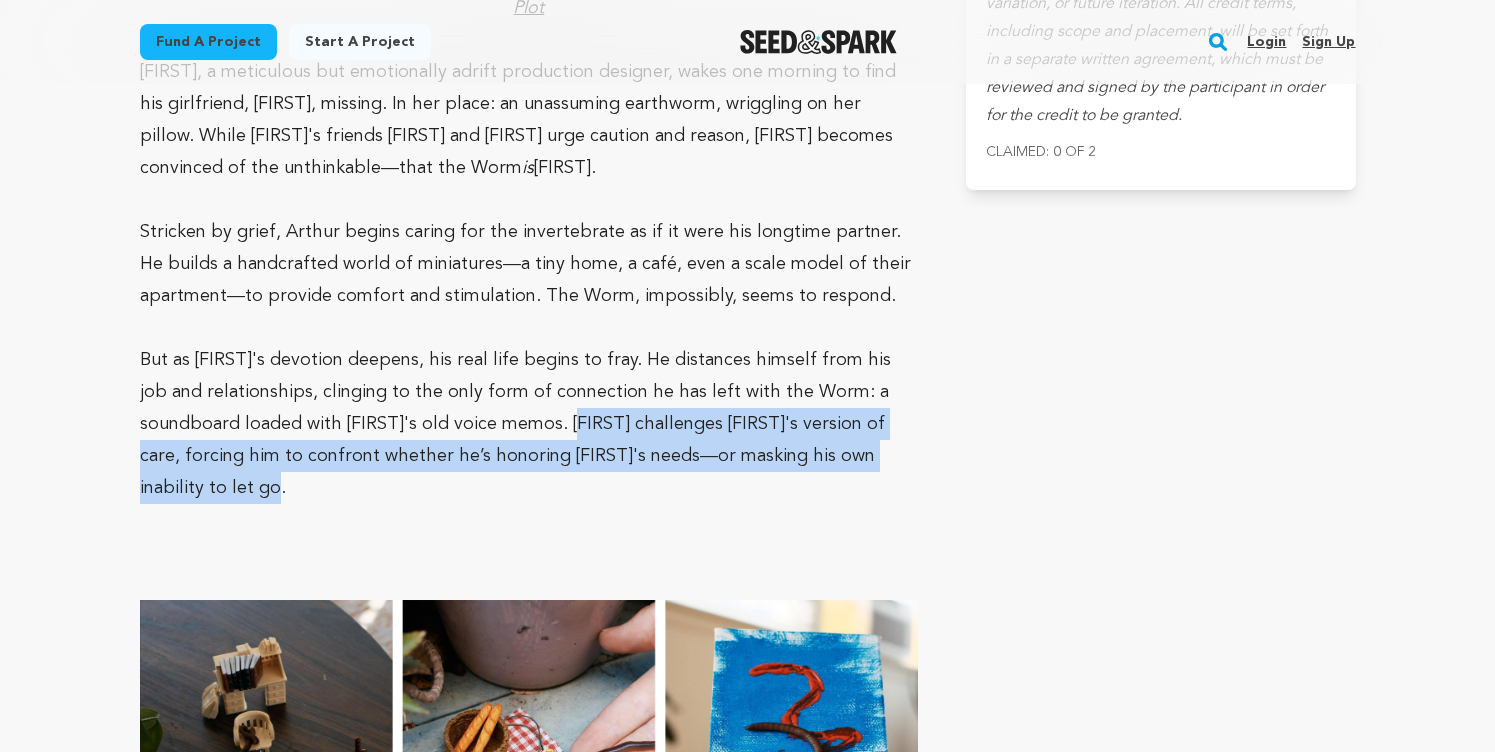 drag, startPoint x: 578, startPoint y: 291, endPoint x: 578, endPoint y: 354, distance: 63 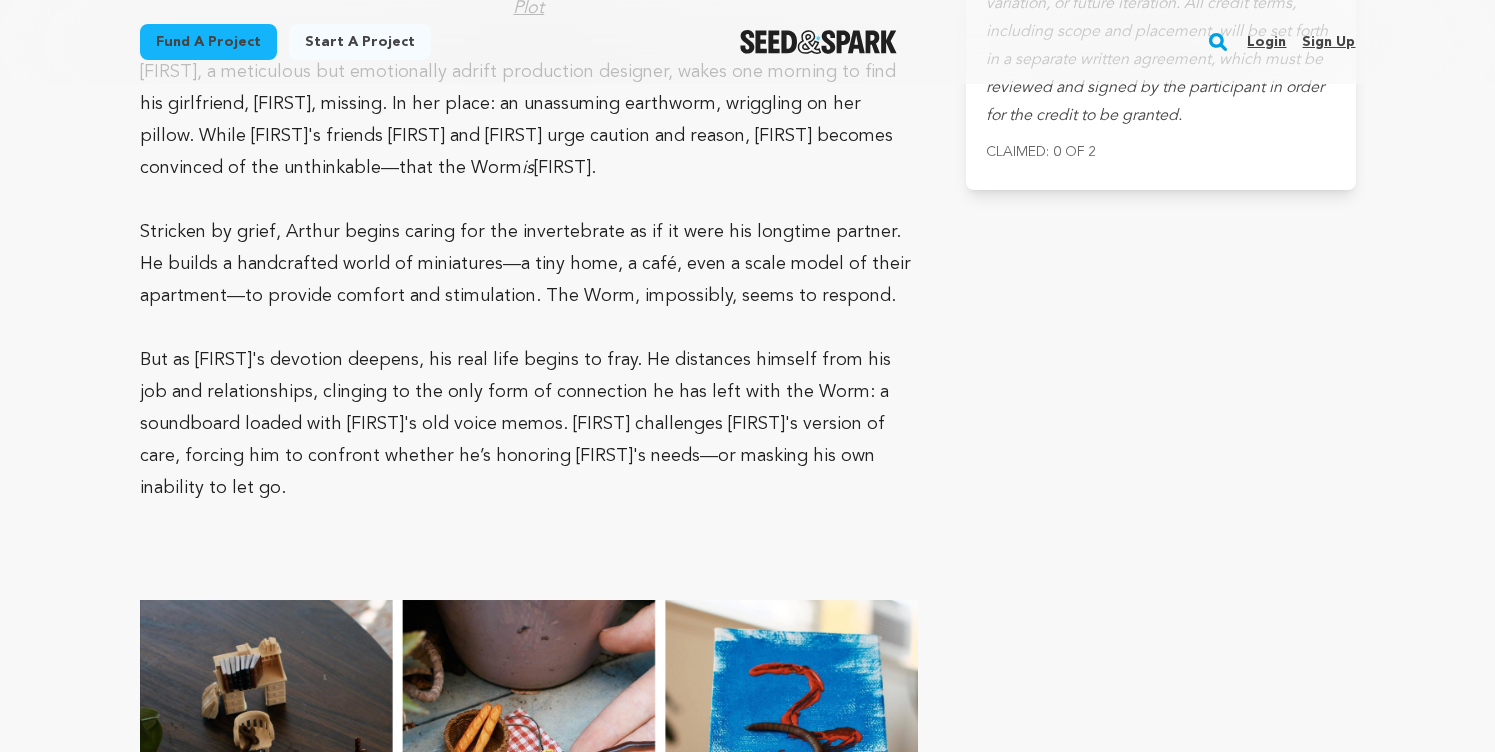 click on "But as [FIRST]'s devotion deepens, his real life begins to fray. He distances himself from his job and relationships, clinging to the only form of connection he has left with the Worm: a soundboard loaded with [FIRST]'s old voice memos. [FIRST] challenges [FIRST]'s version of care, forcing him to confront whether he’s honoring [FIRST]'s needs—or masking his own inability to let go." at bounding box center [515, 424] 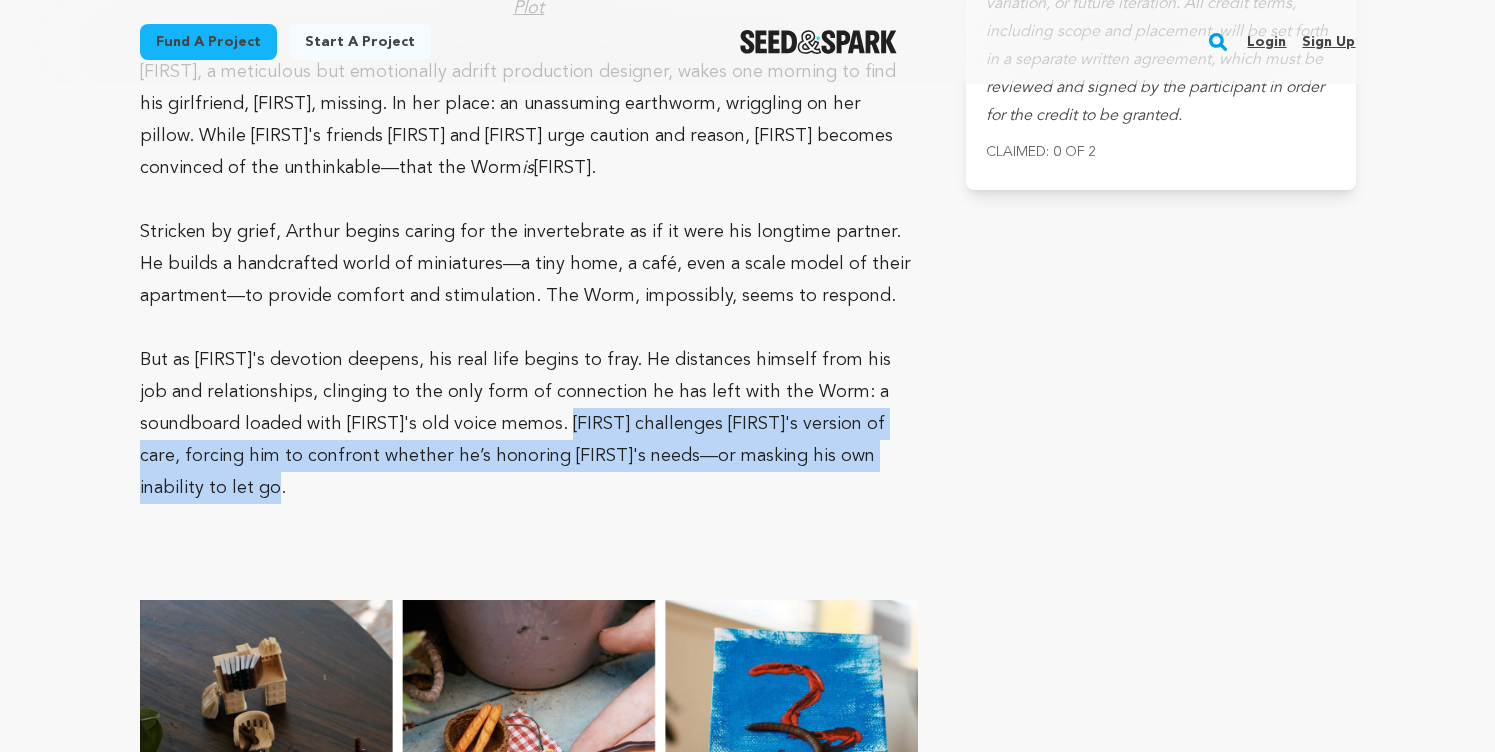 drag, startPoint x: 574, startPoint y: 290, endPoint x: 586, endPoint y: 351, distance: 62.169125 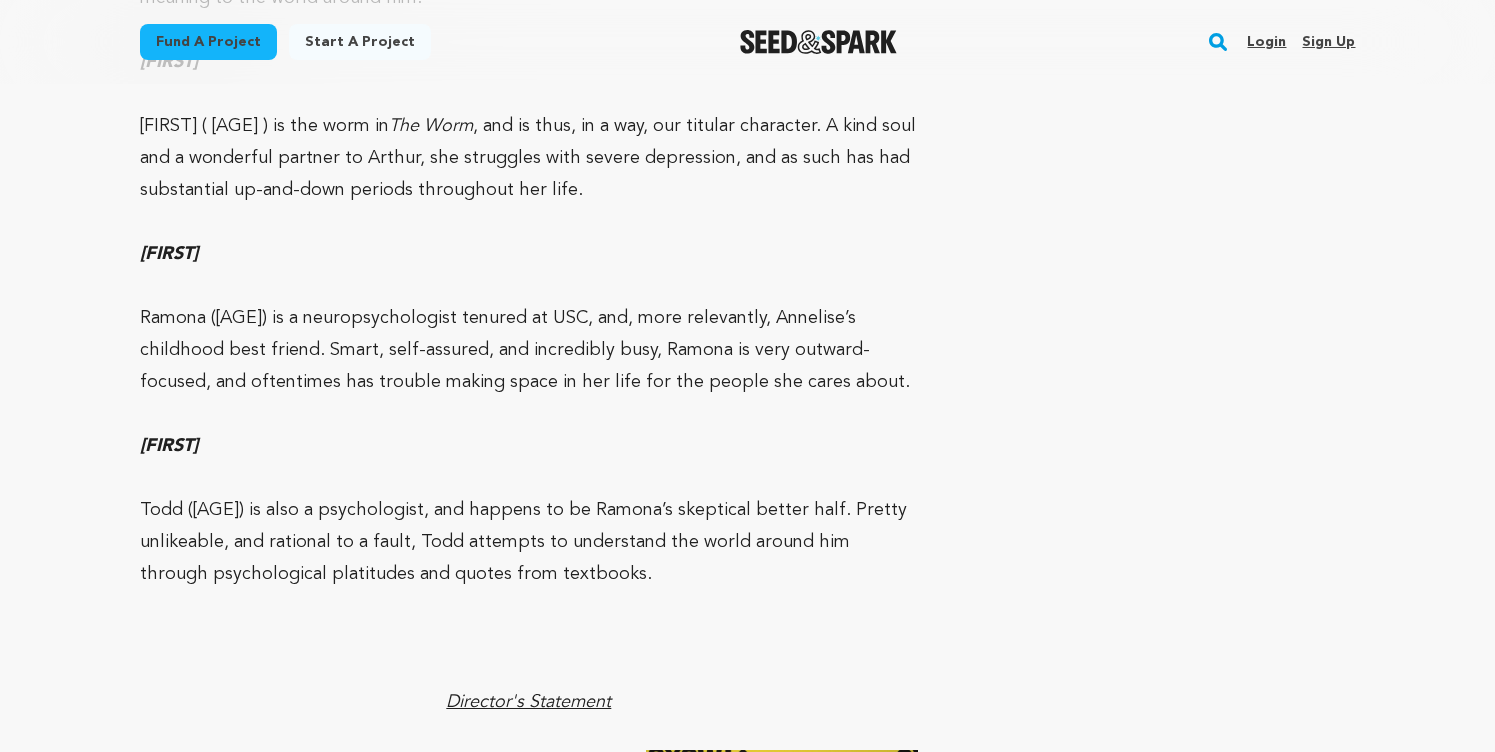 scroll, scrollTop: 9090, scrollLeft: 0, axis: vertical 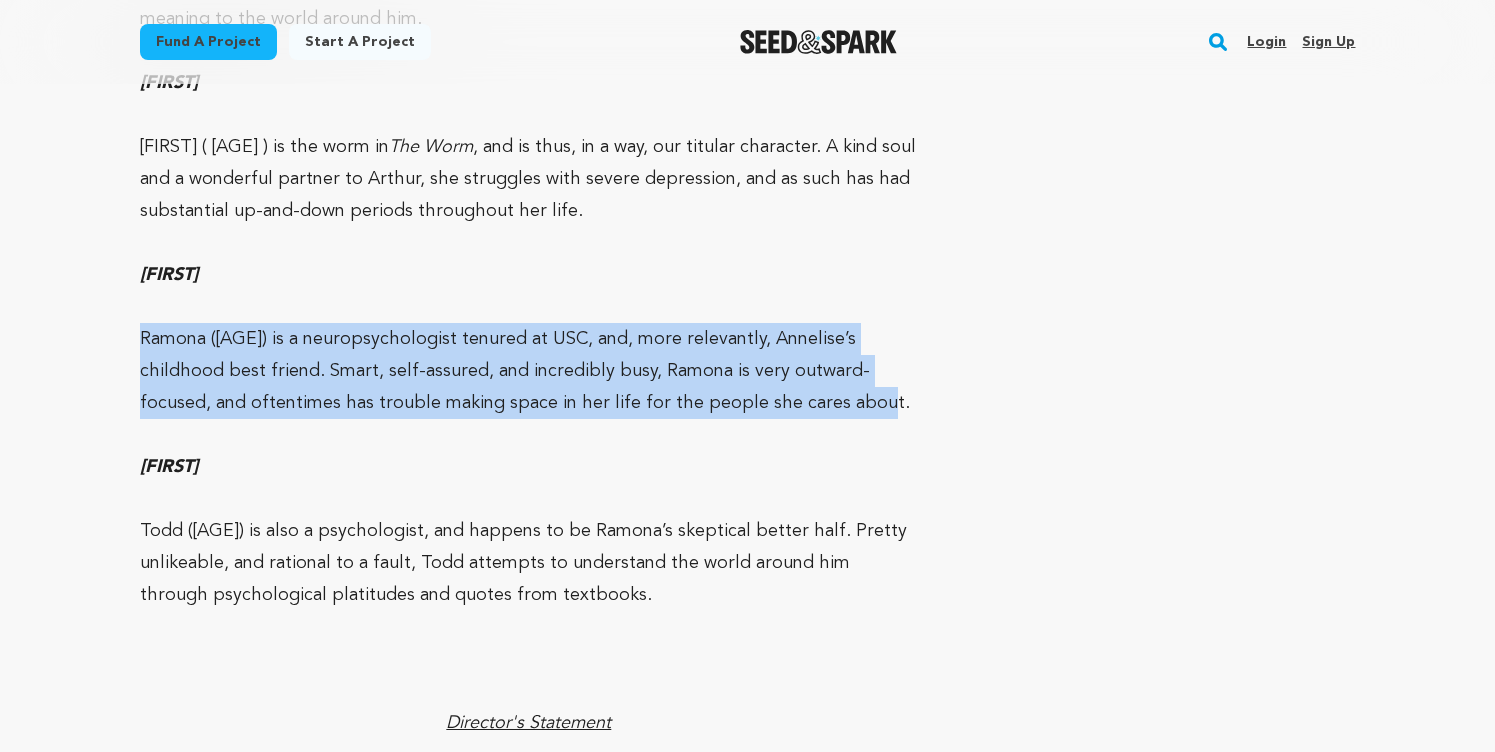 drag, startPoint x: 802, startPoint y: 265, endPoint x: 127, endPoint y: 208, distance: 677.4024 